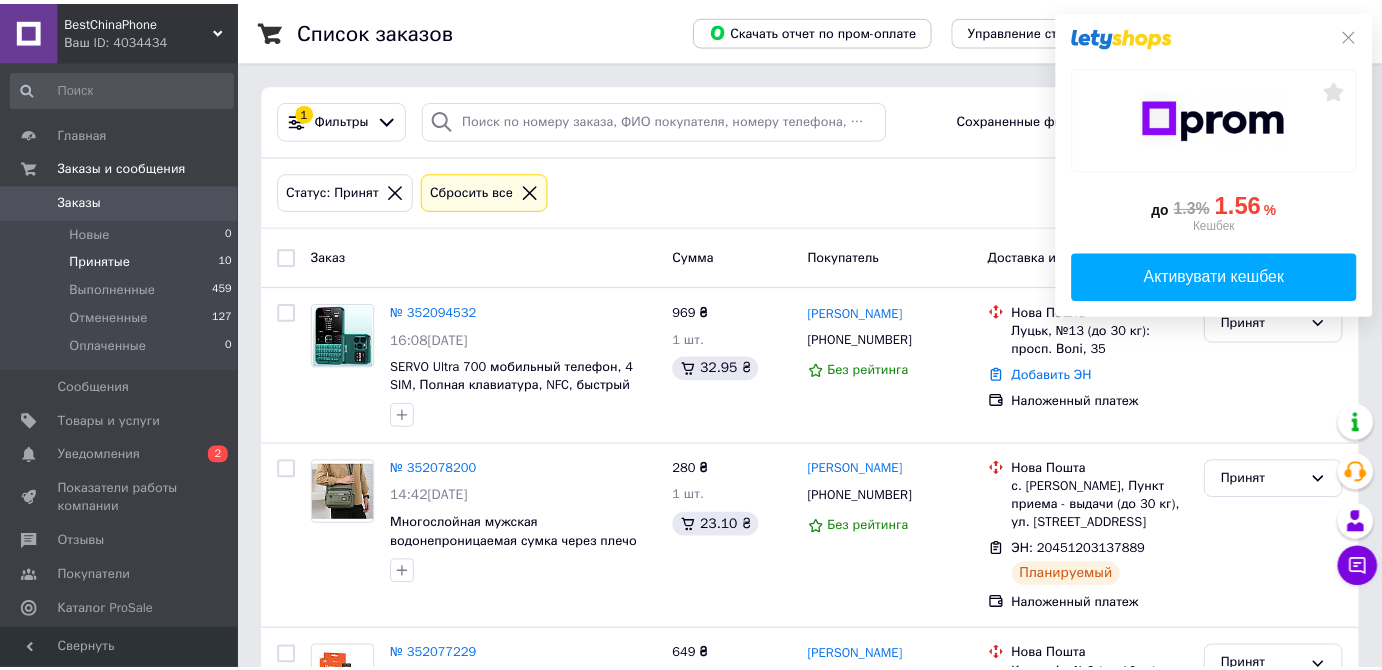 scroll, scrollTop: 0, scrollLeft: 0, axis: both 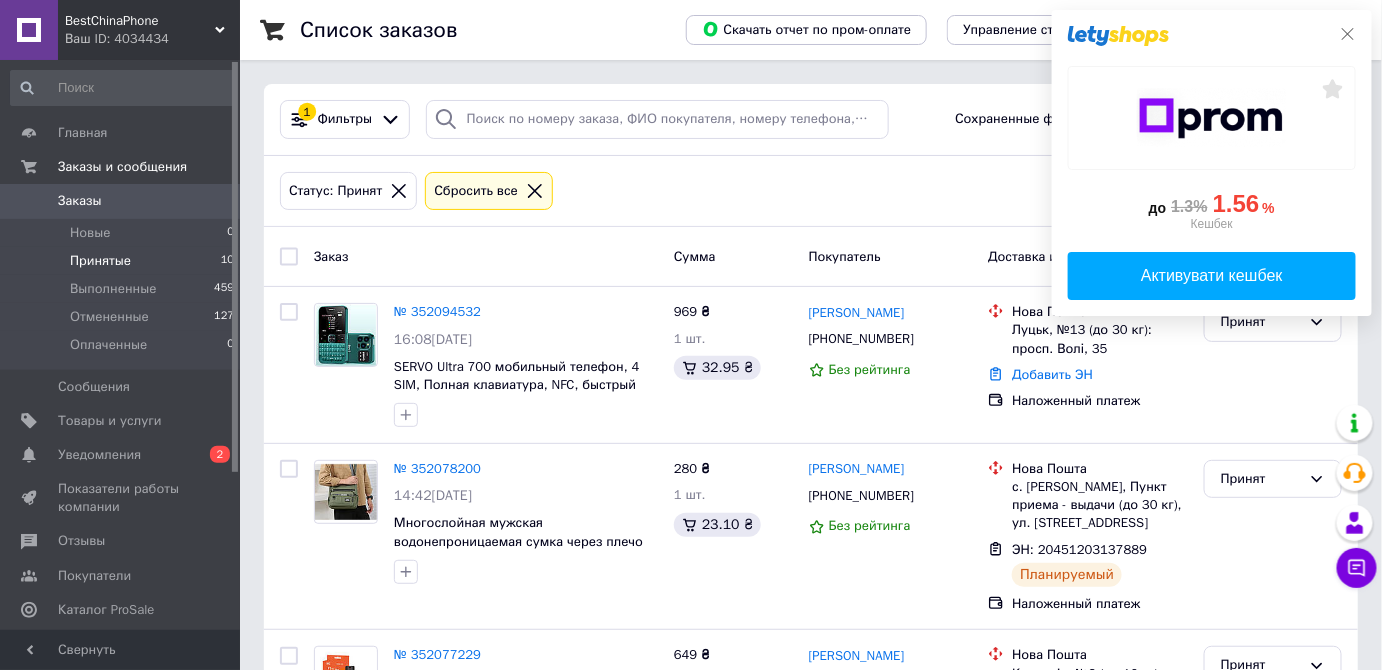 click 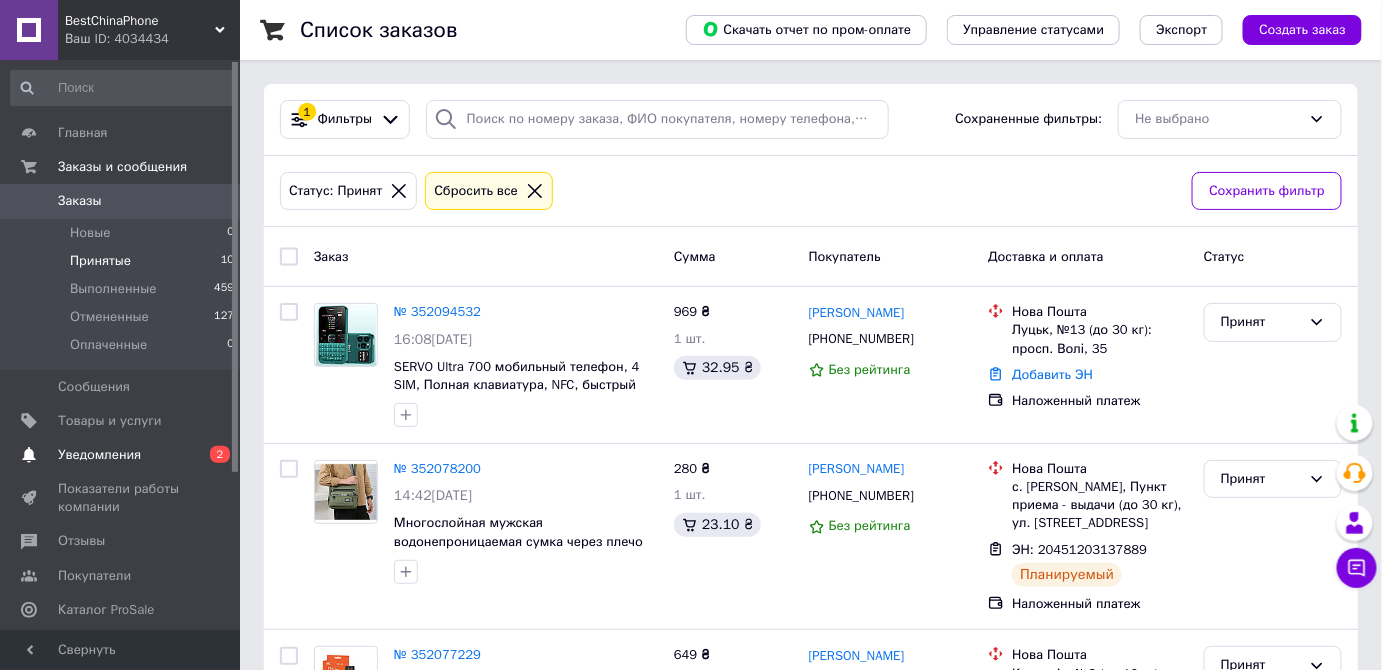 click on "Уведомления 0 2" at bounding box center [123, 455] 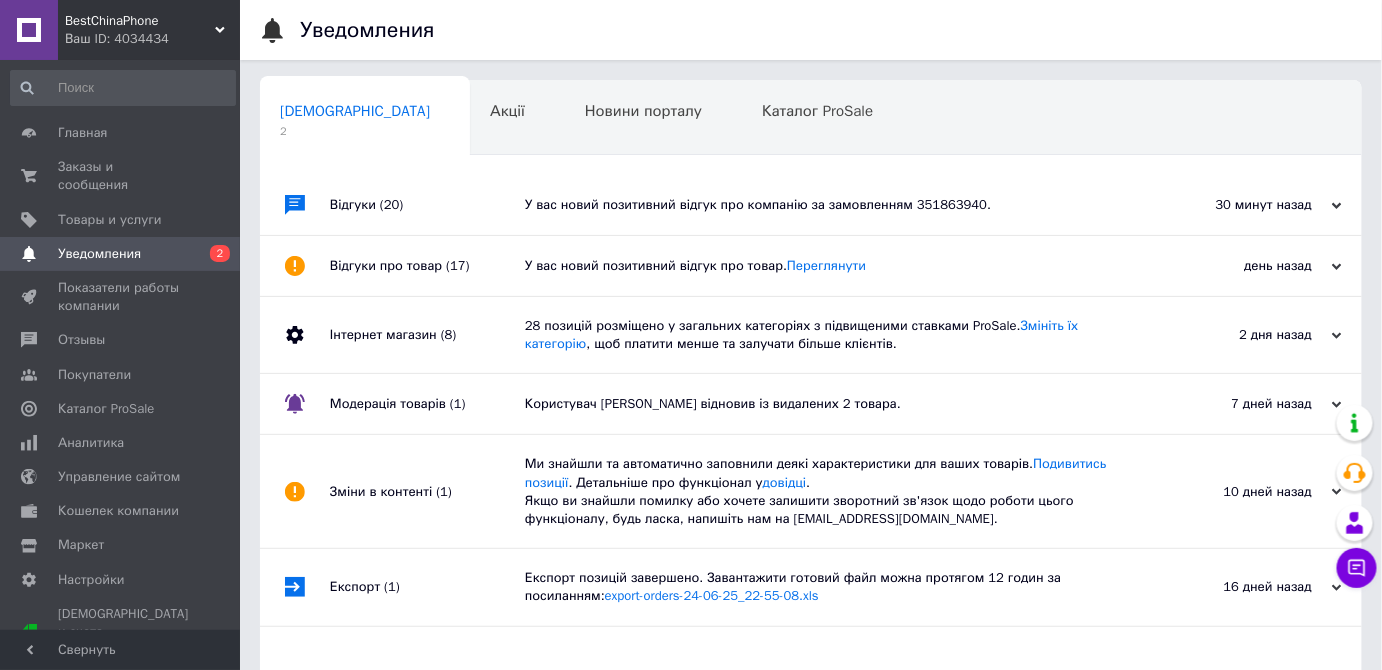 click on "У вас новий позитивний відгук про компанію за замовленням 351863940." at bounding box center (833, 205) 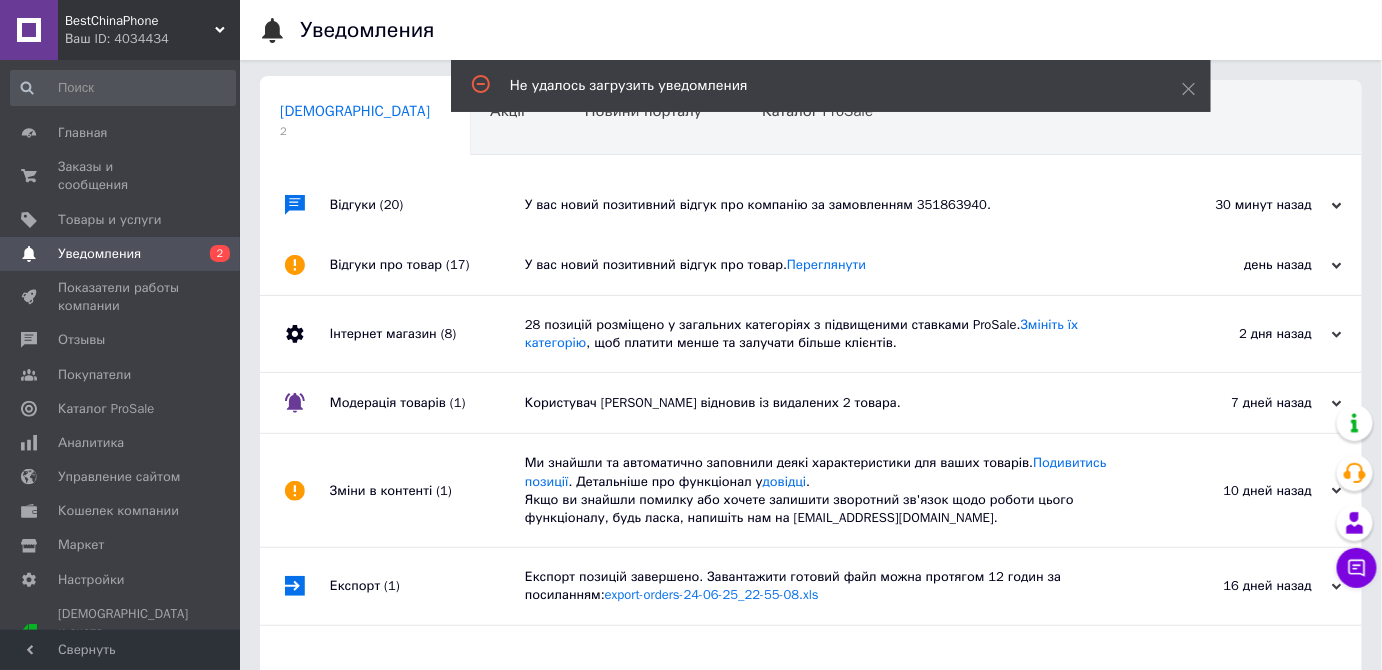 click on "У вас новий позитивний відгук про компанію за замовленням 351863940." at bounding box center [833, 205] 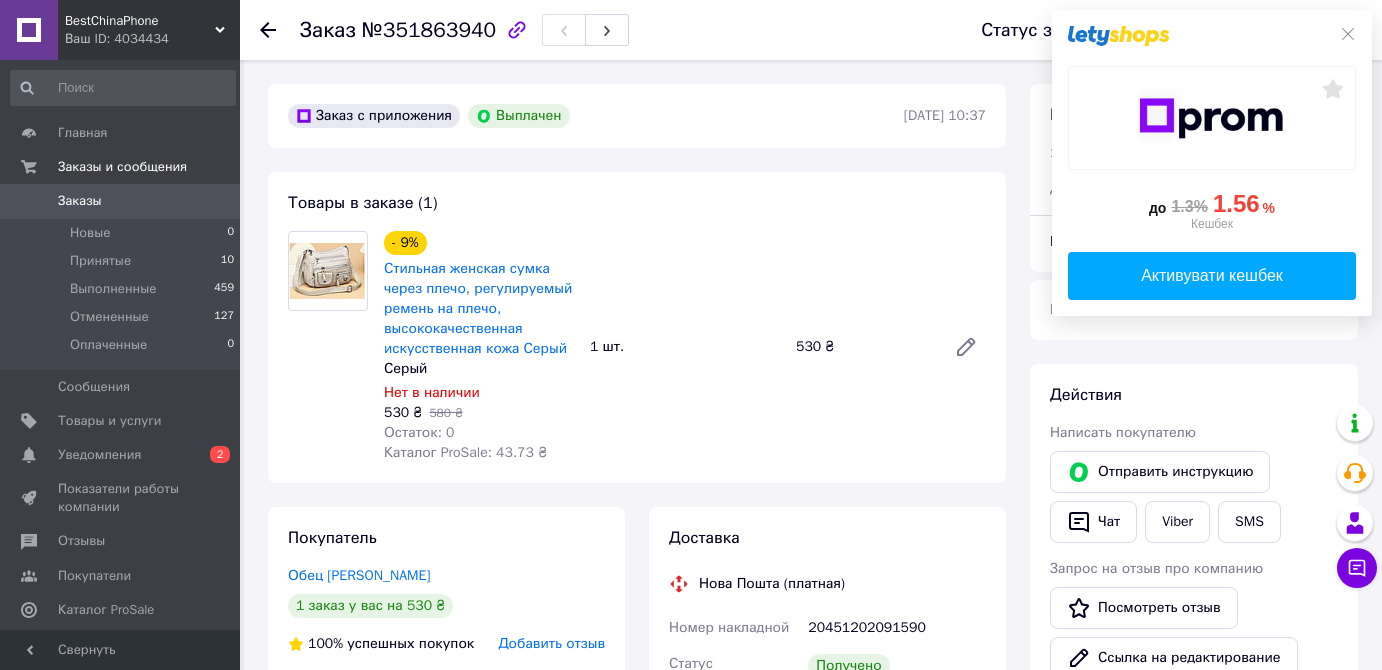 scroll, scrollTop: 0, scrollLeft: 0, axis: both 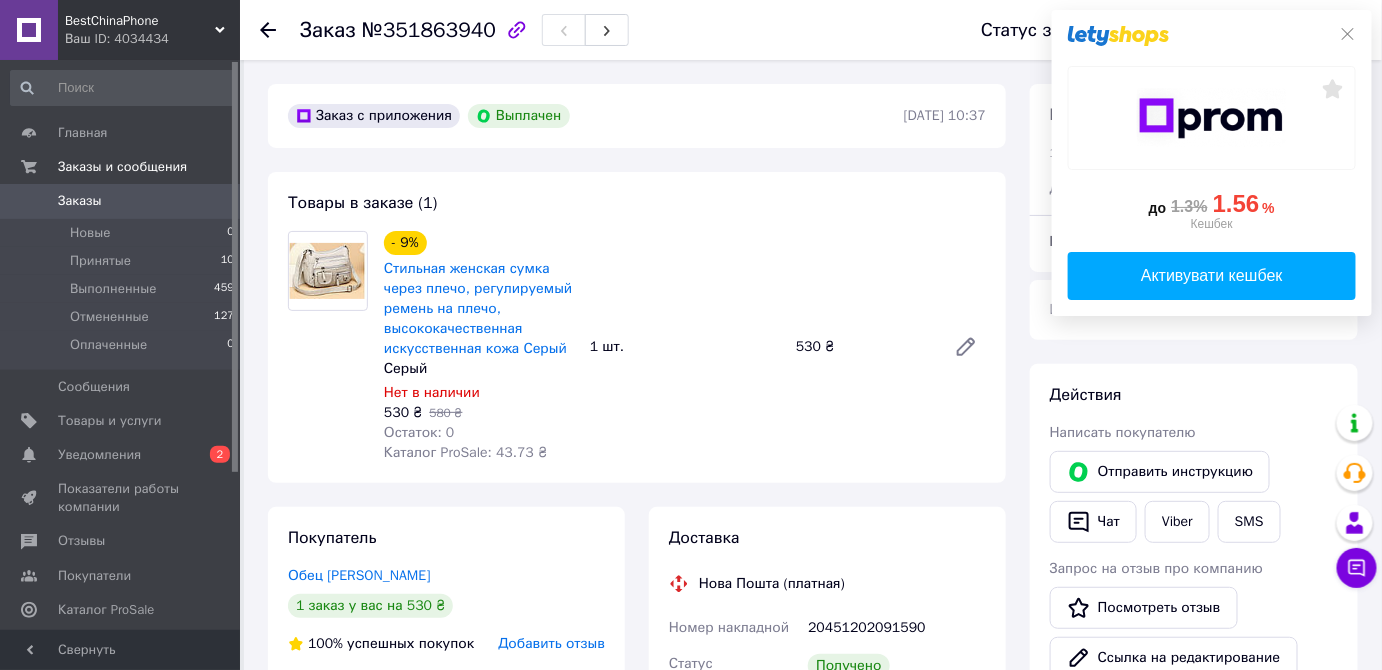 click 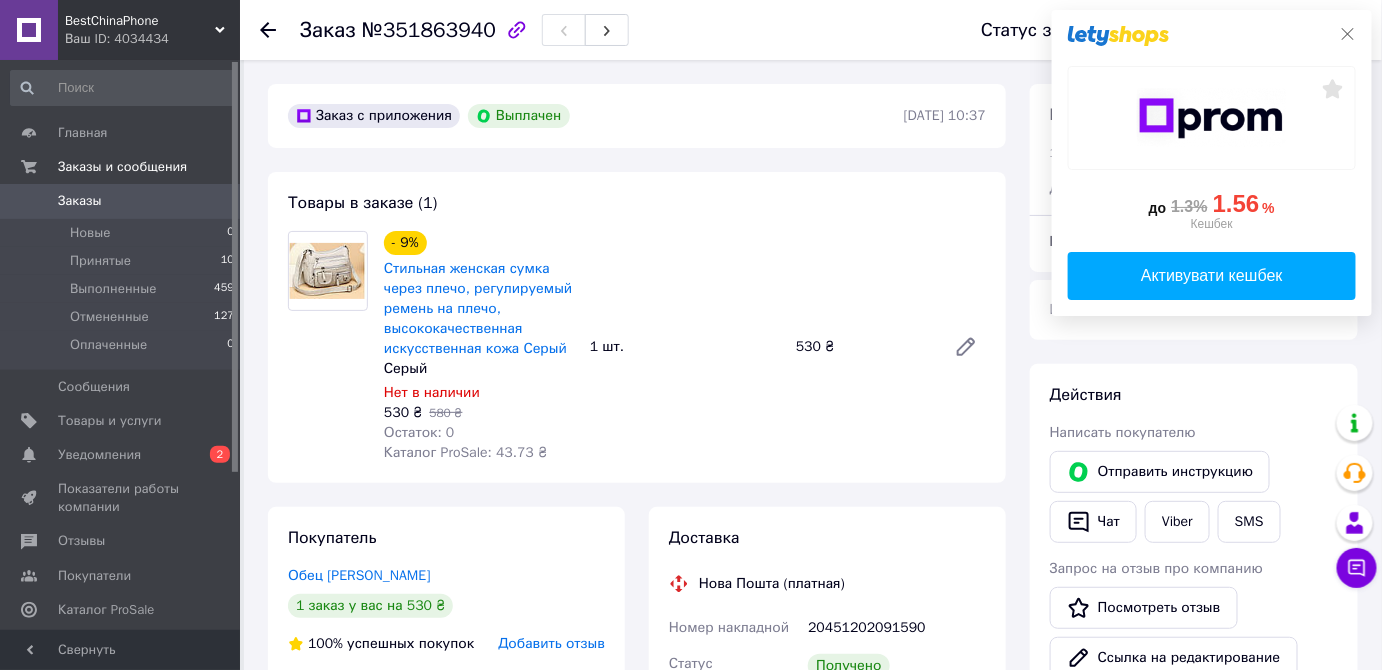 click 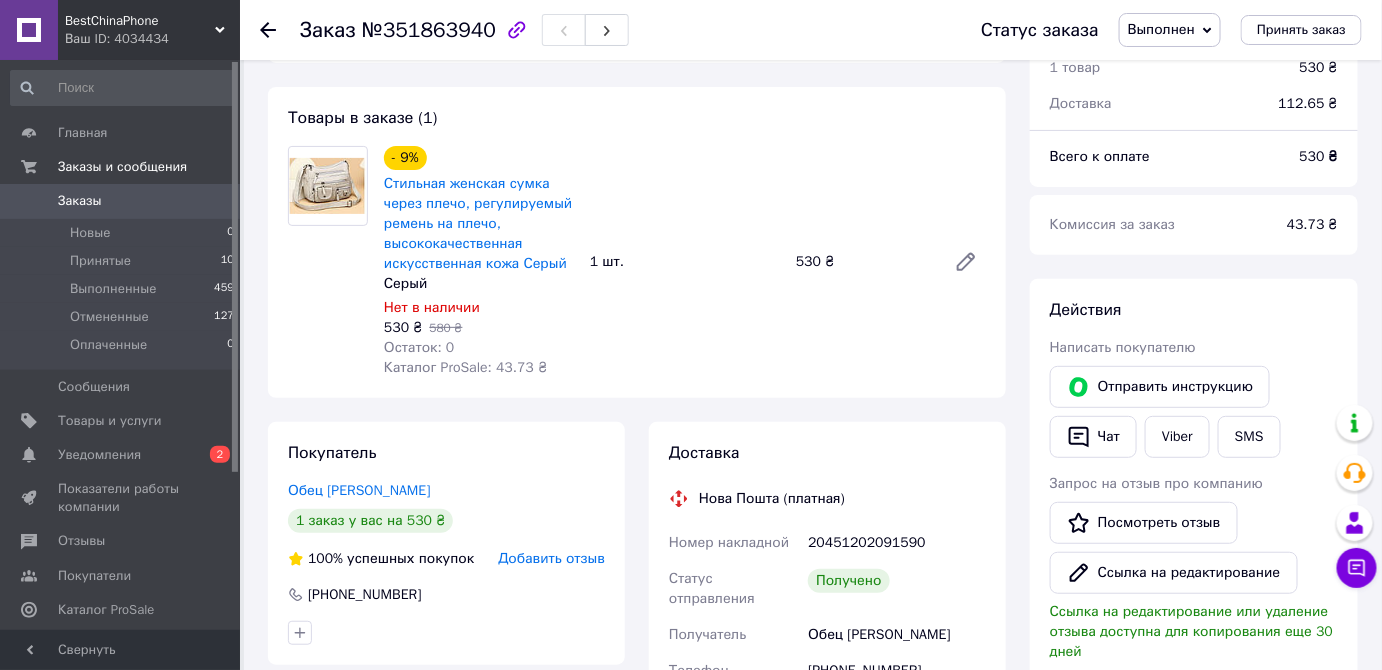 scroll, scrollTop: 181, scrollLeft: 0, axis: vertical 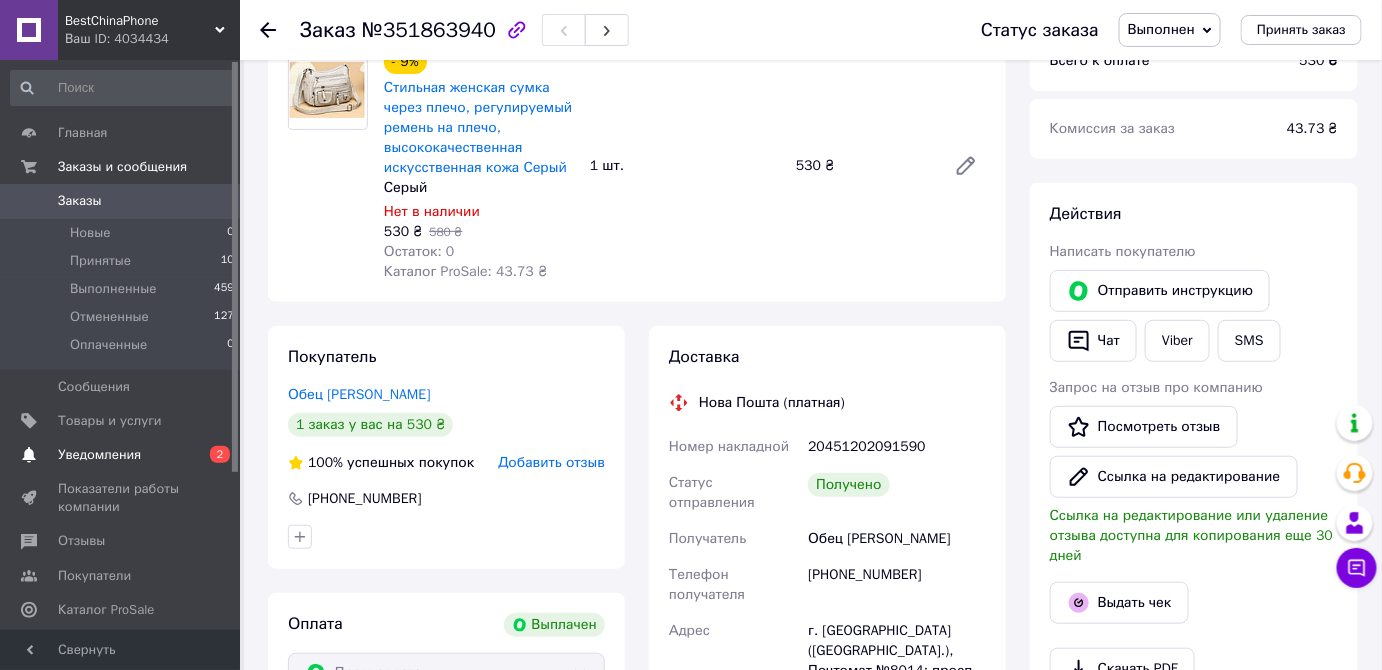 click on "Уведомления" at bounding box center (99, 455) 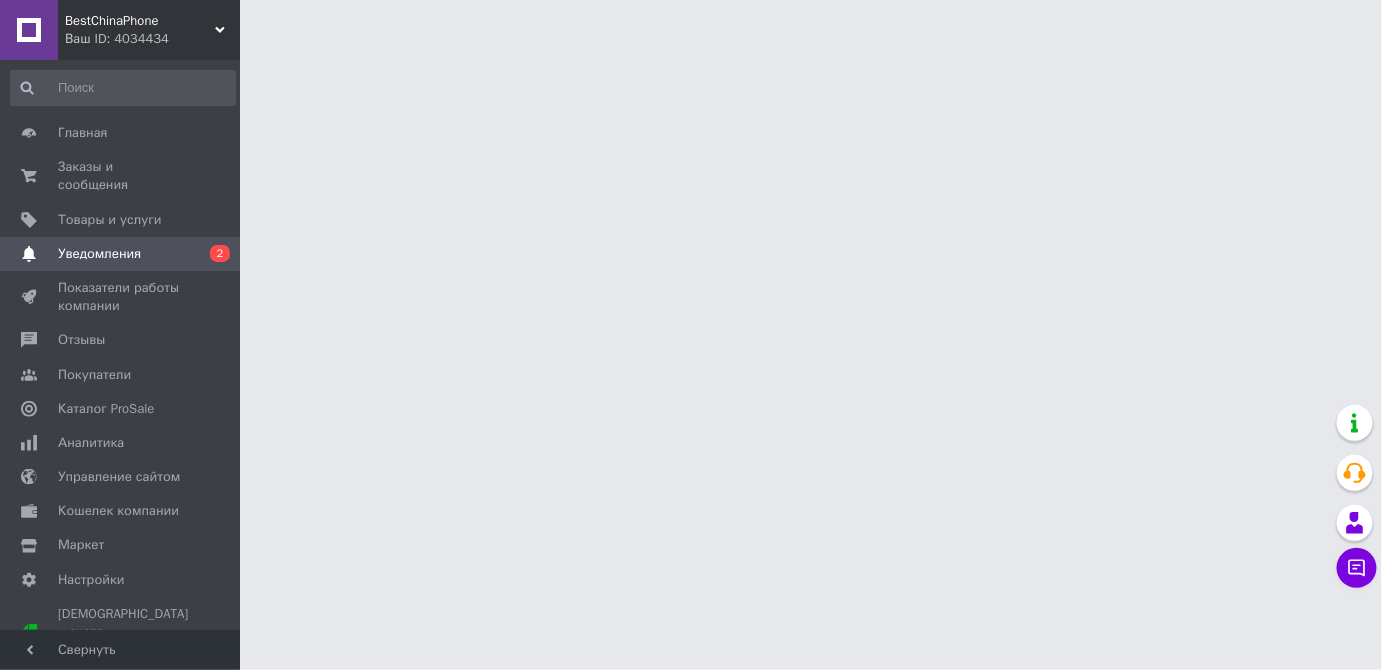 scroll, scrollTop: 0, scrollLeft: 0, axis: both 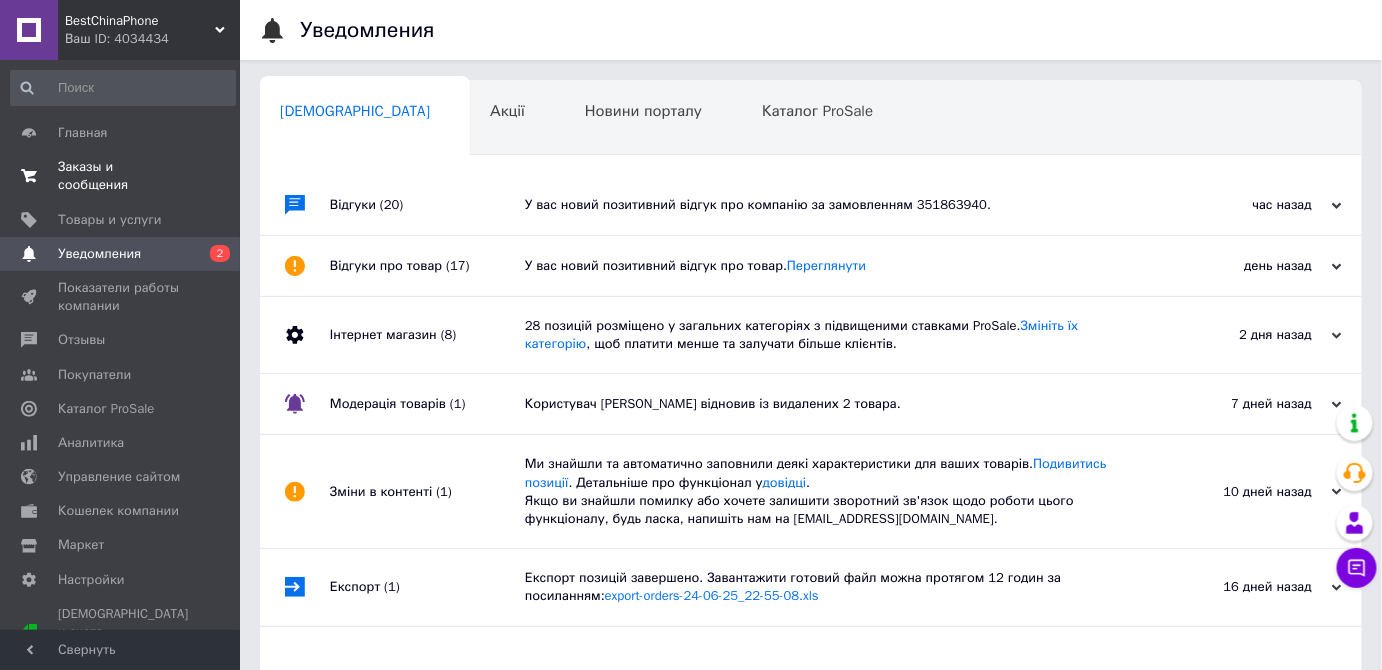click on "Заказы и сообщения" at bounding box center [121, 176] 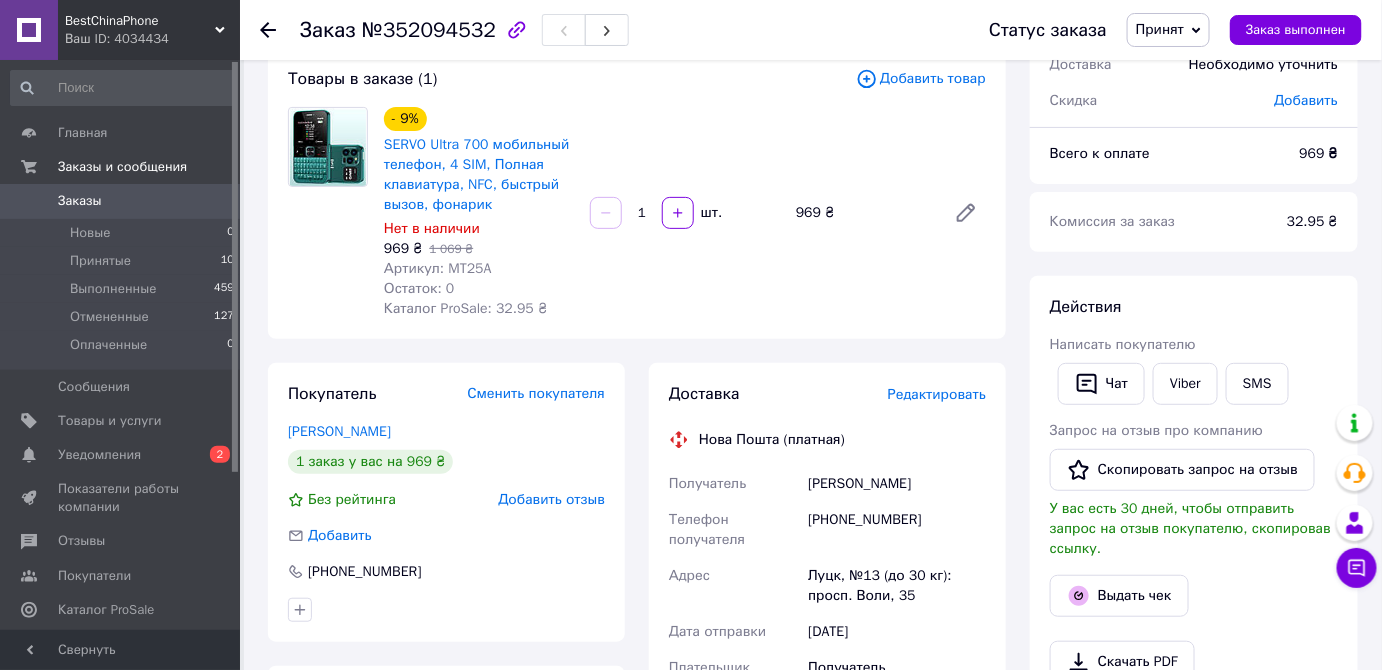 scroll, scrollTop: 181, scrollLeft: 0, axis: vertical 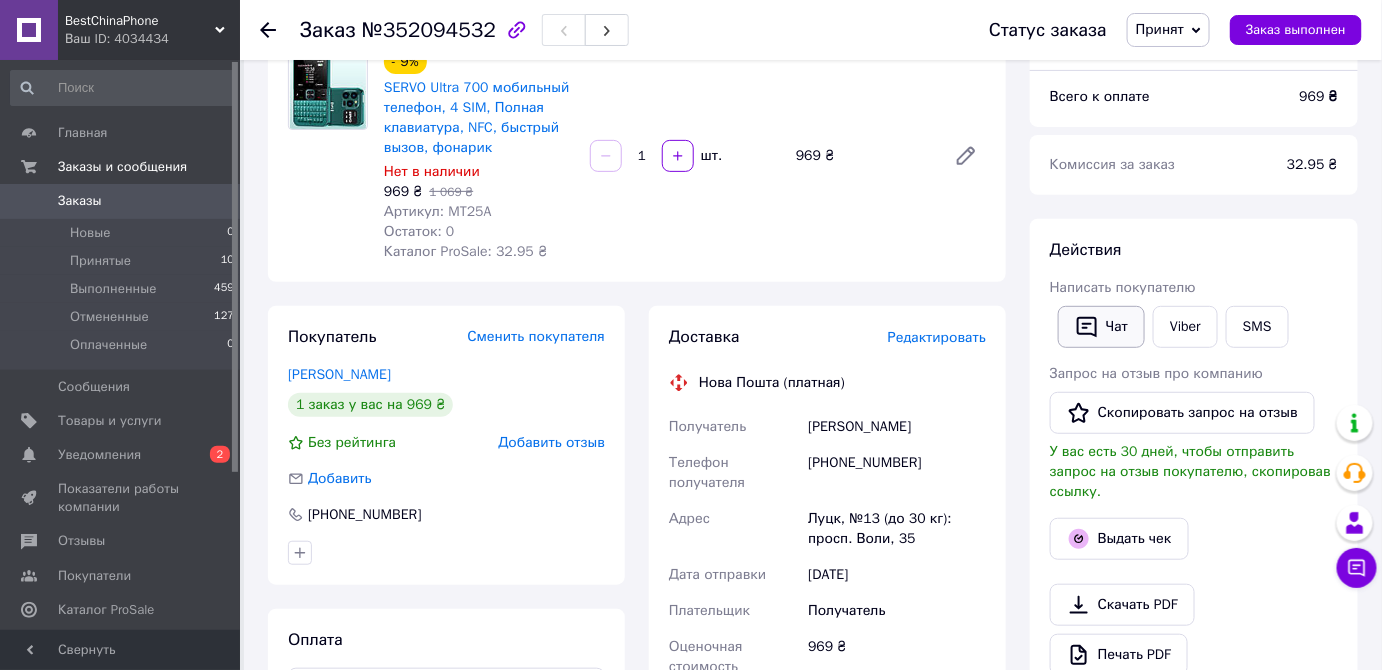 click on "Чат" at bounding box center [1101, 327] 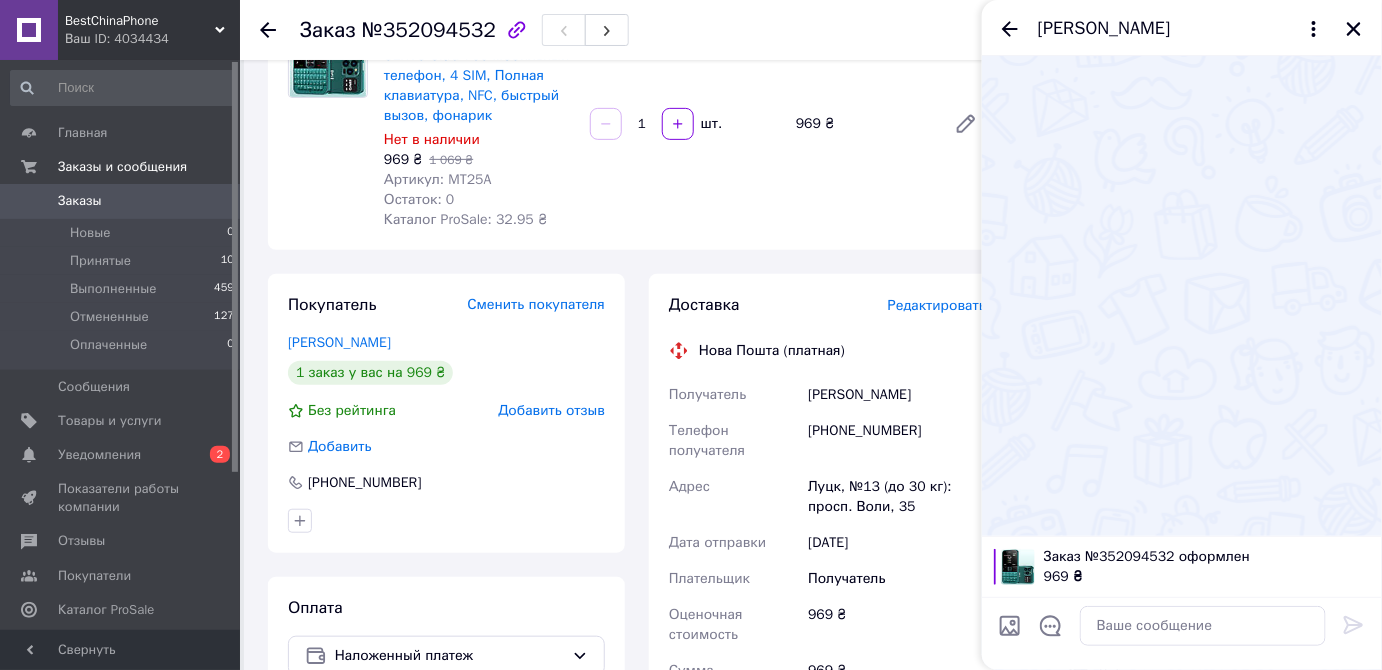 scroll, scrollTop: 181, scrollLeft: 0, axis: vertical 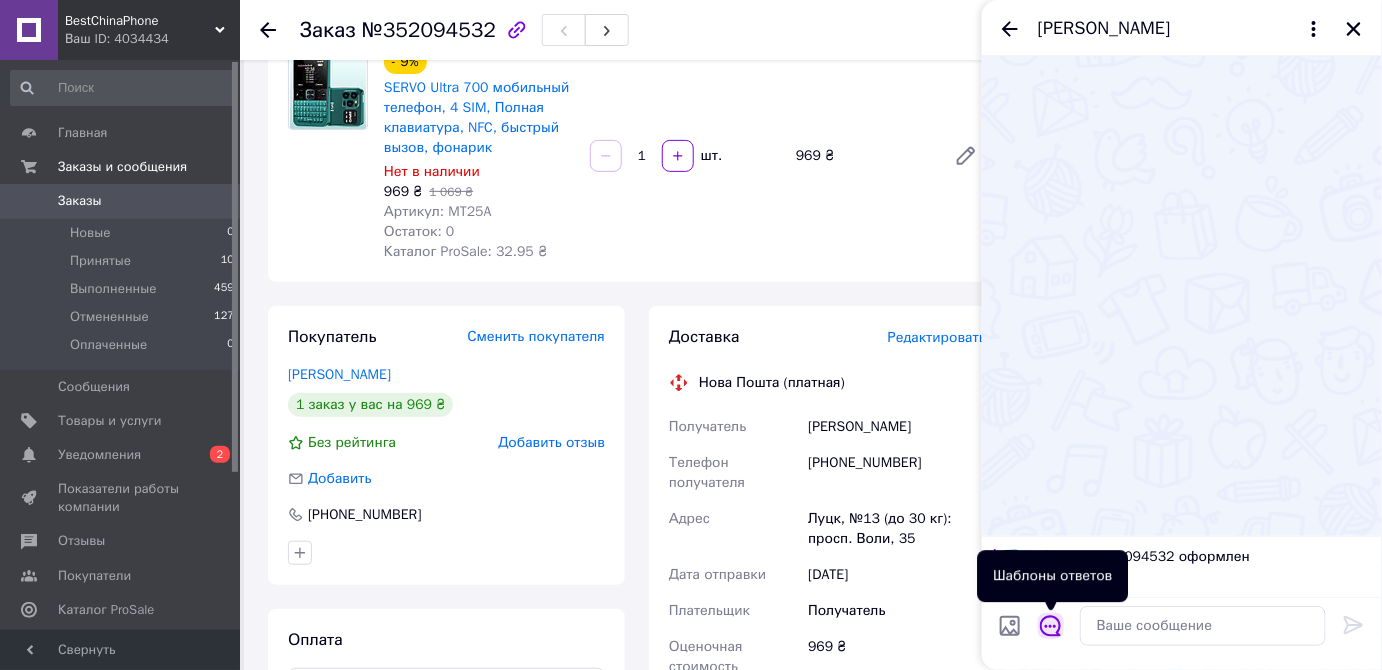 click 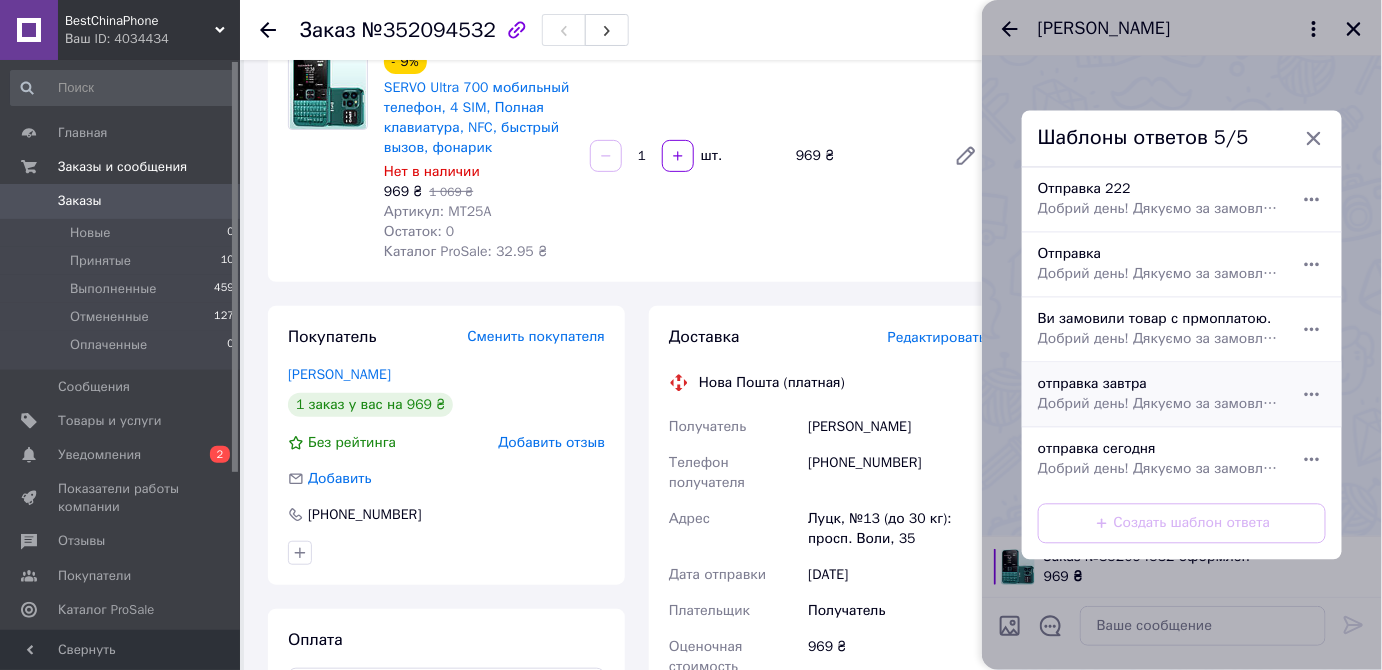 click on "отправка [DATE] Добрий день! Дякуємо за замовлення. Ваше PROM замовлення буде надіслано [DATE]." at bounding box center [1160, 395] 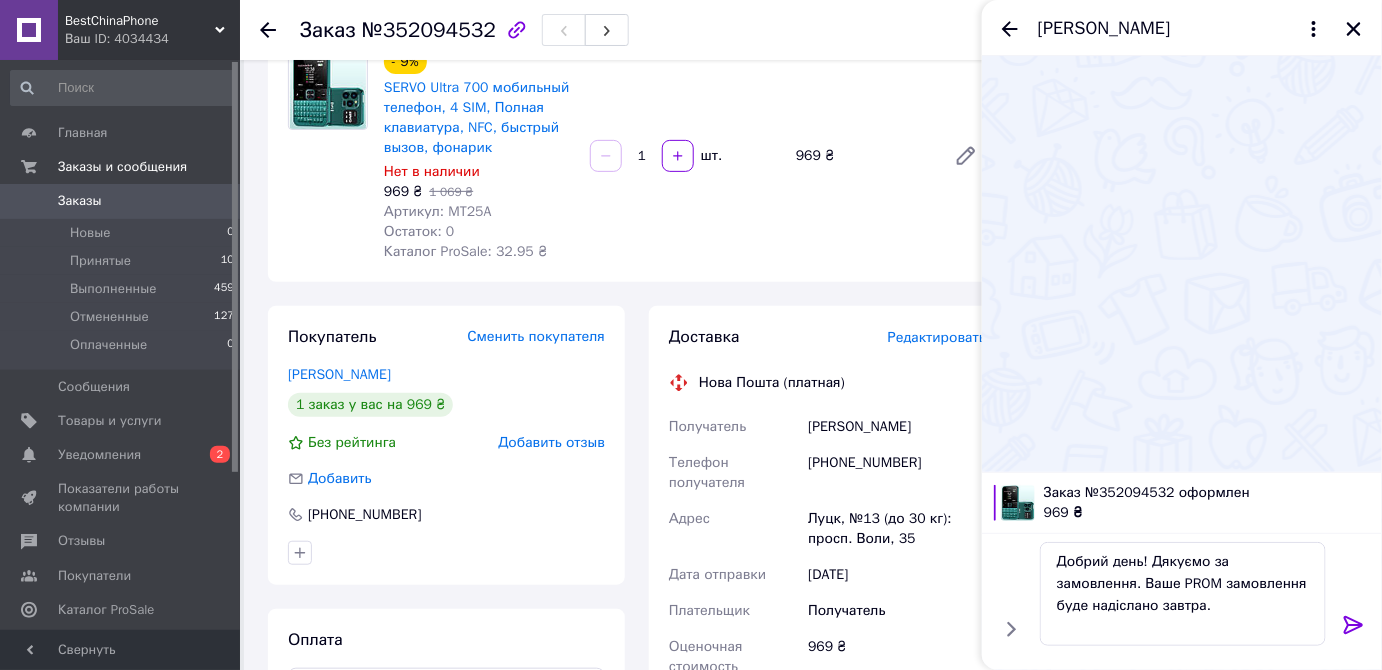 click 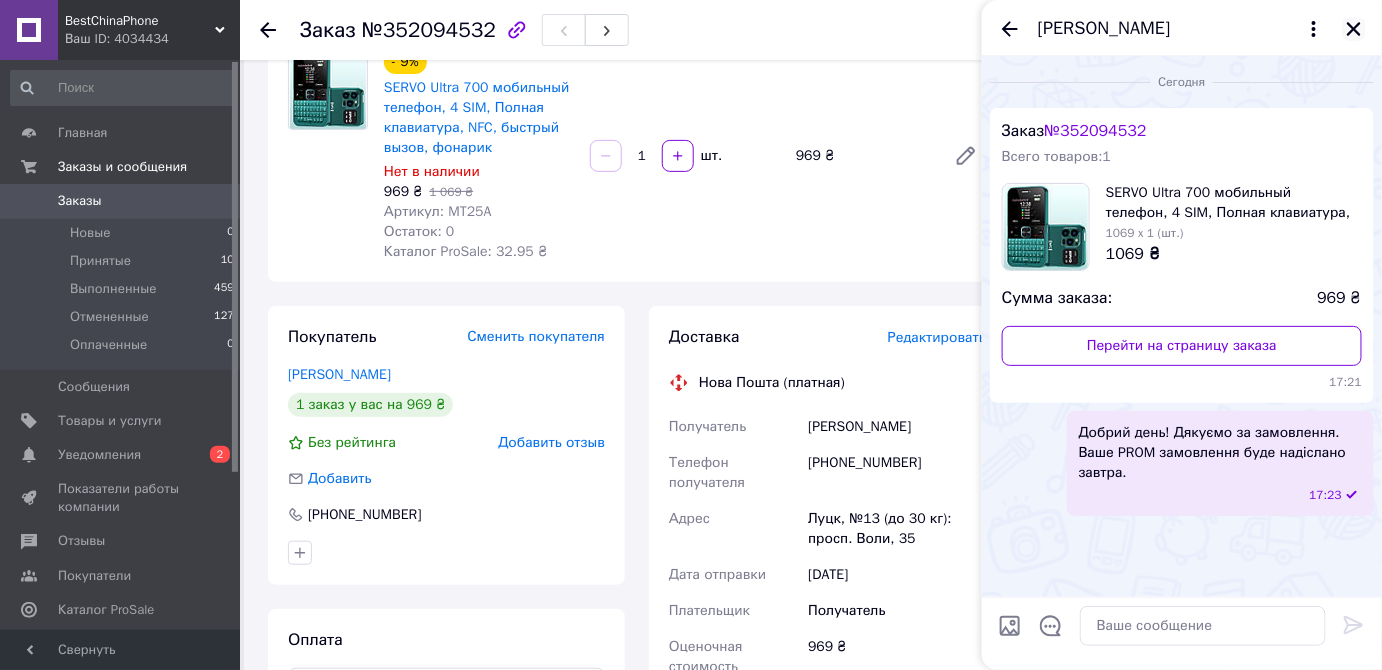 click 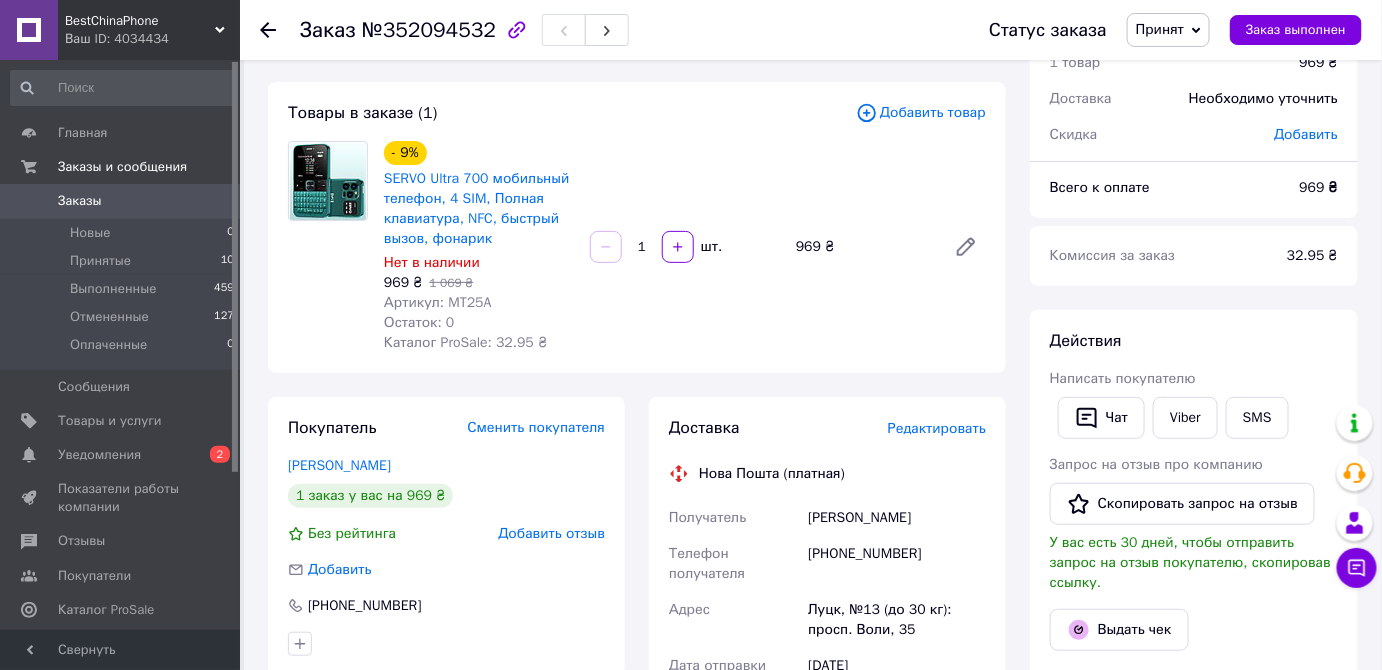 scroll, scrollTop: 0, scrollLeft: 0, axis: both 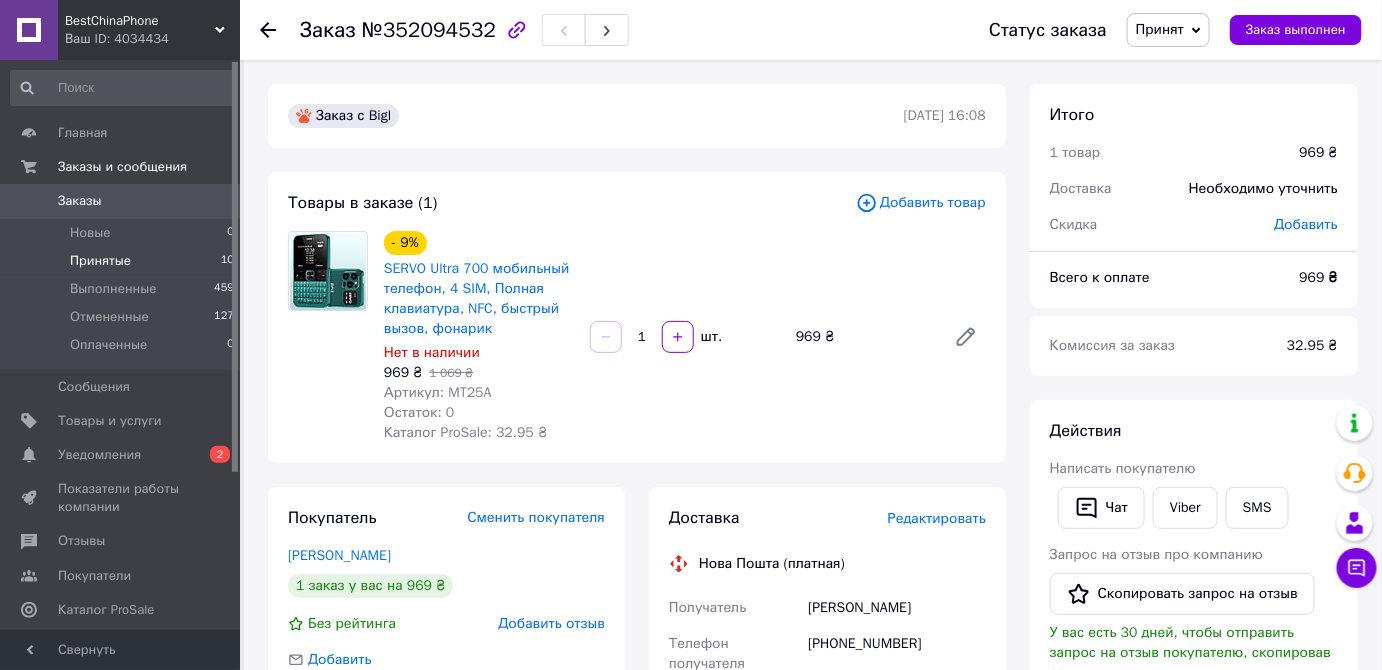 click on "Принятые" at bounding box center [100, 261] 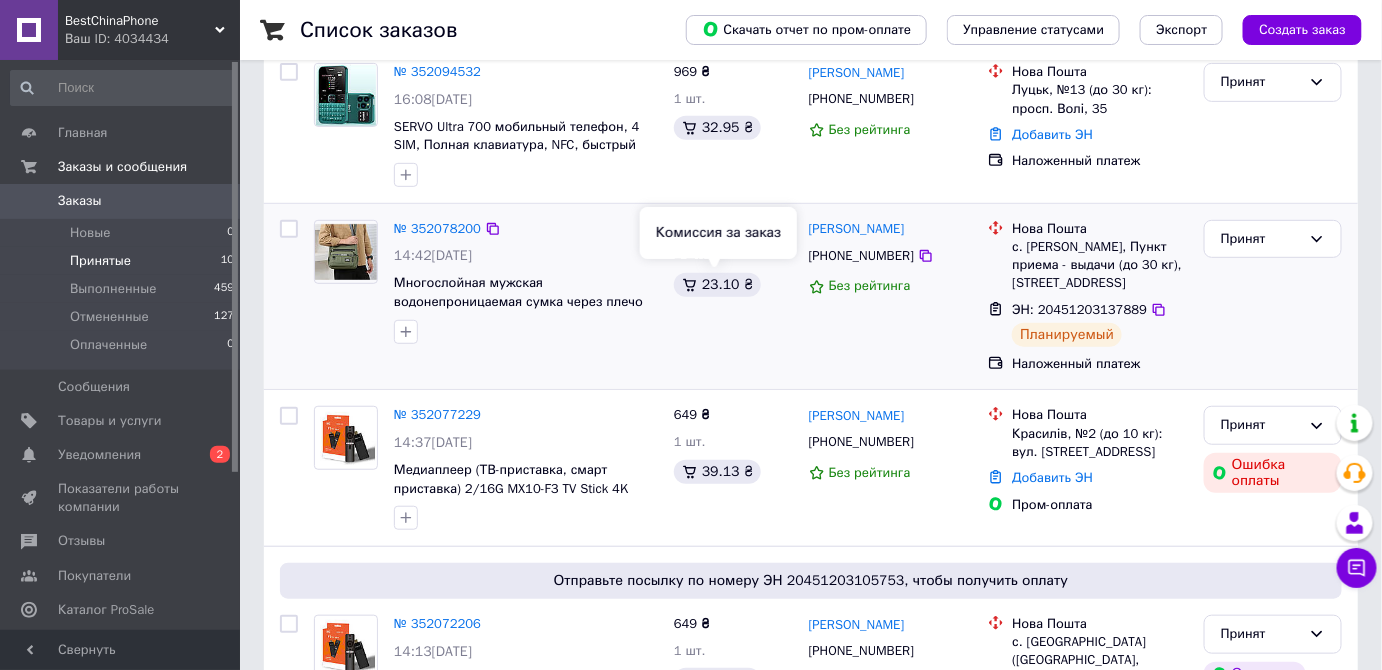 scroll, scrollTop: 272, scrollLeft: 0, axis: vertical 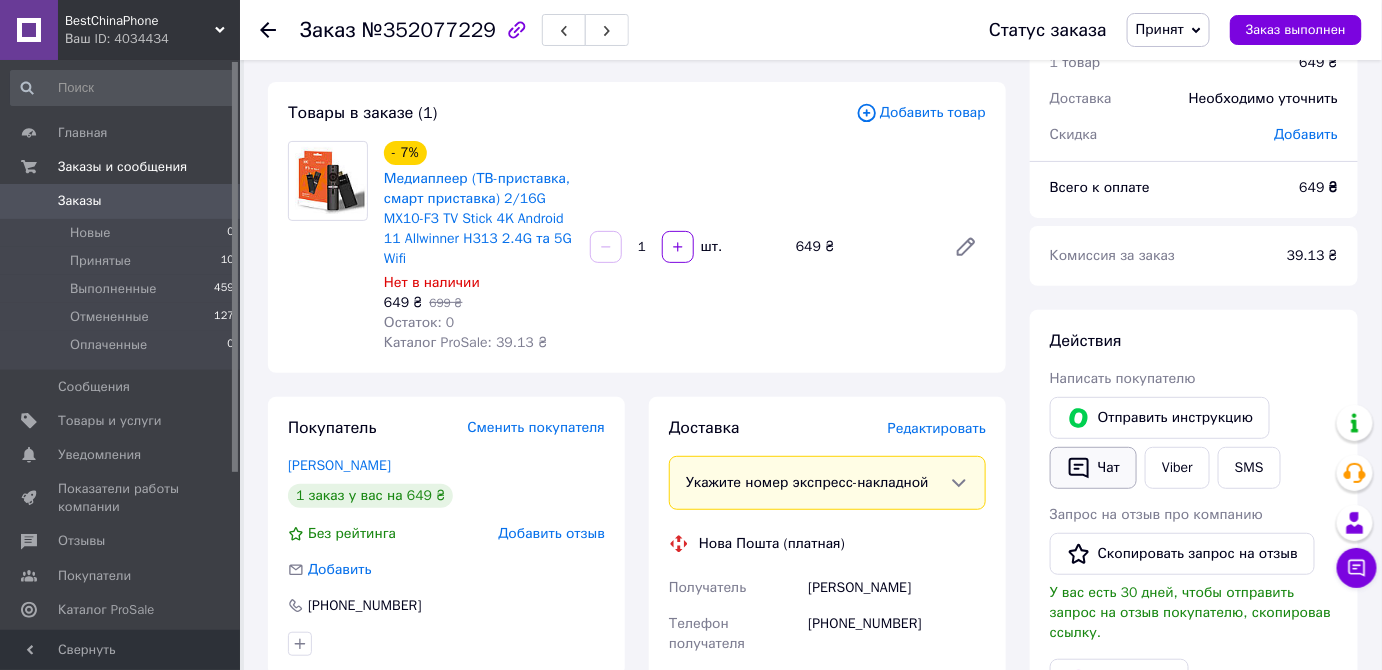 click on "Чат" at bounding box center (1093, 468) 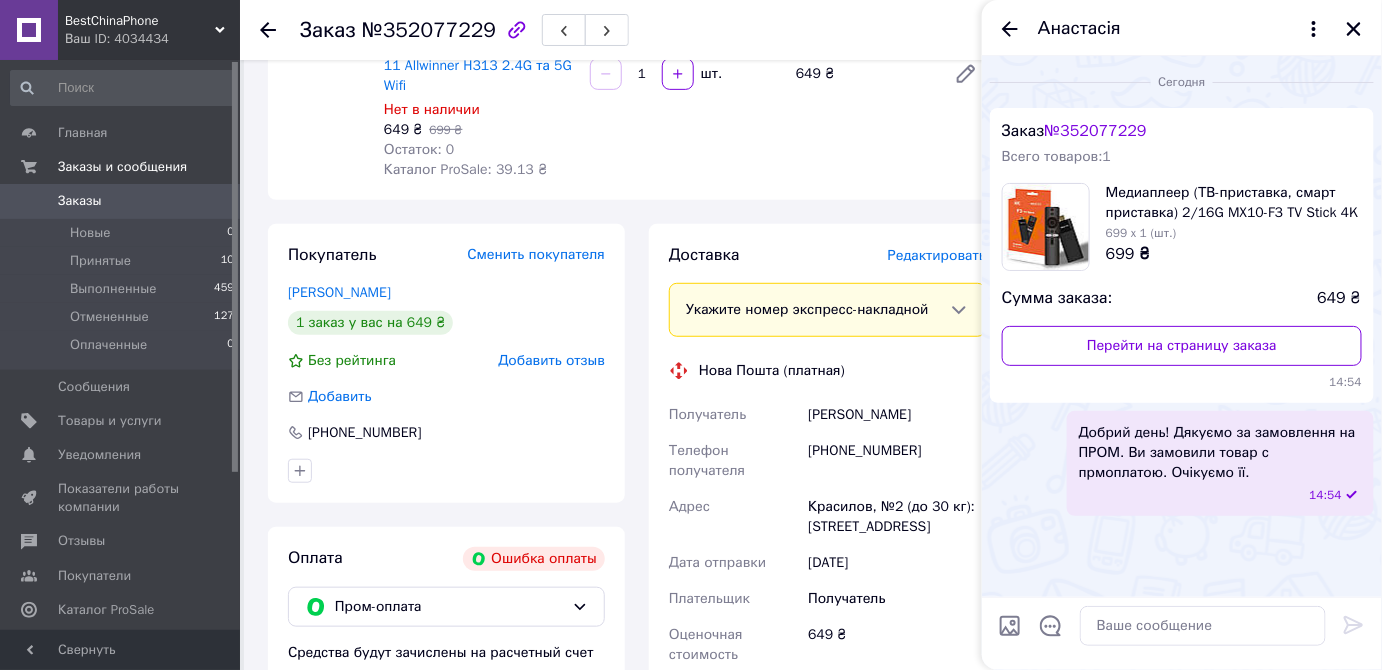 scroll, scrollTop: 181, scrollLeft: 0, axis: vertical 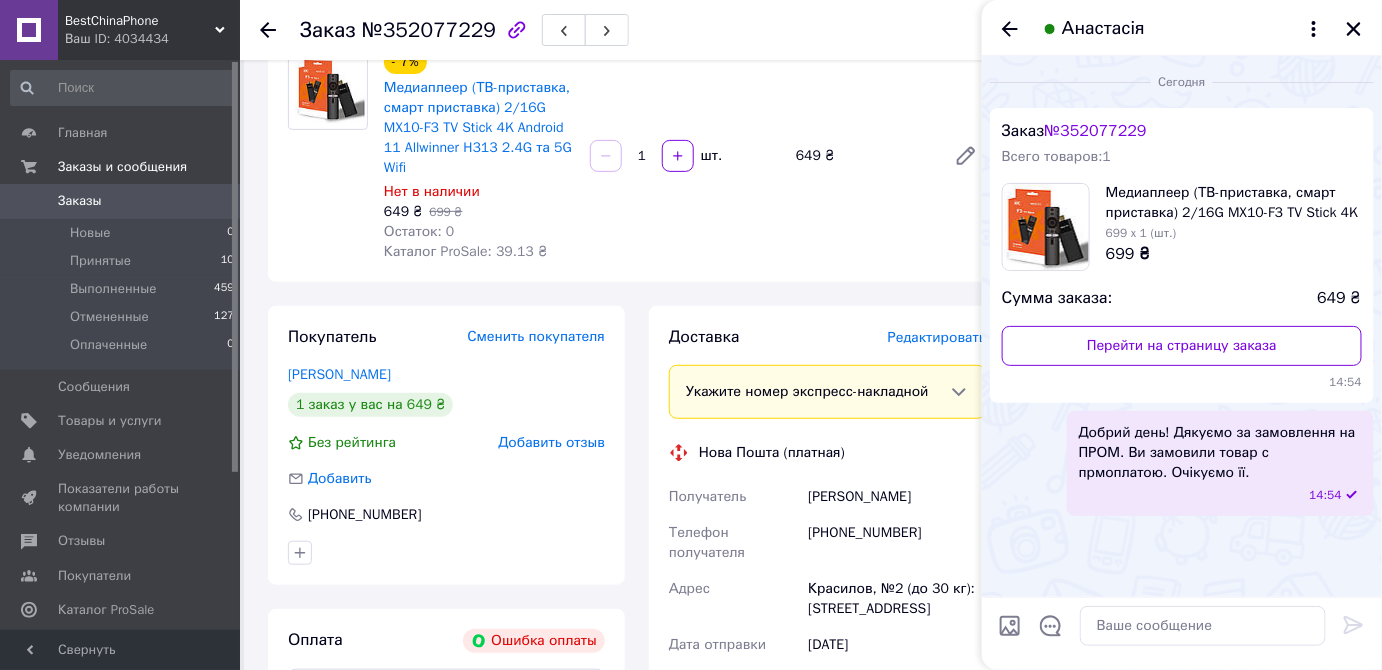 type 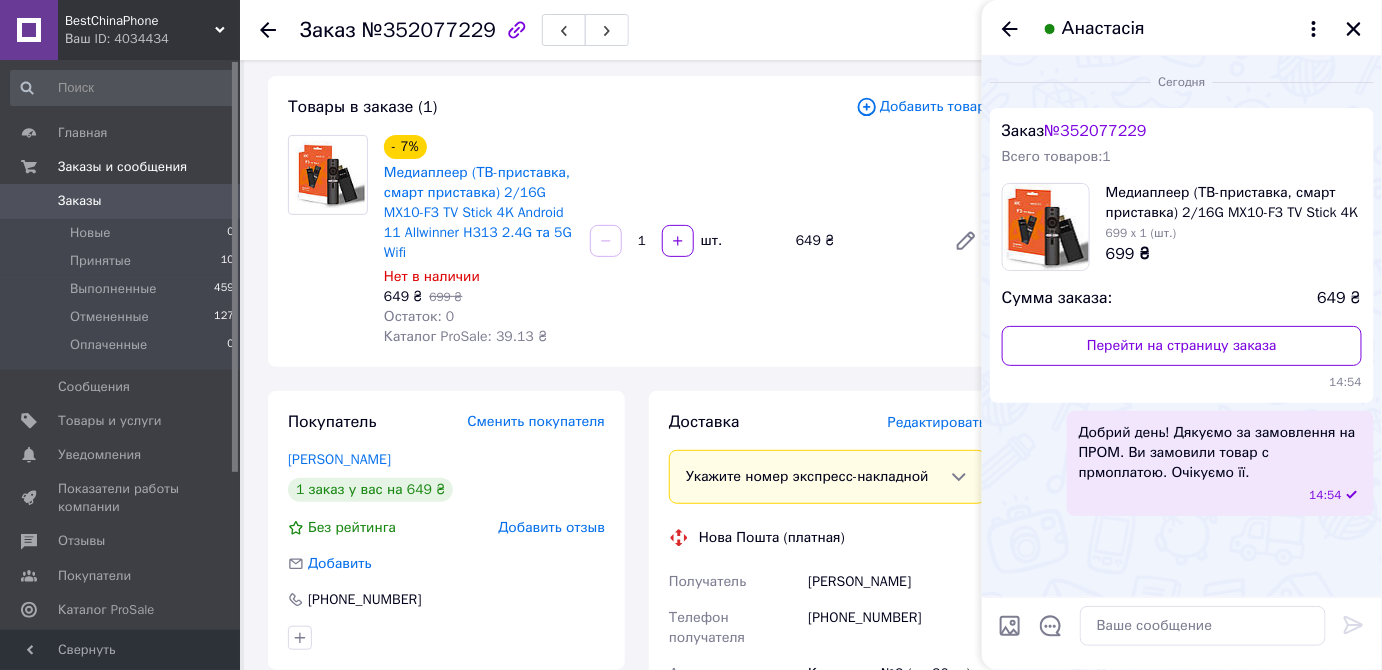 scroll, scrollTop: 0, scrollLeft: 0, axis: both 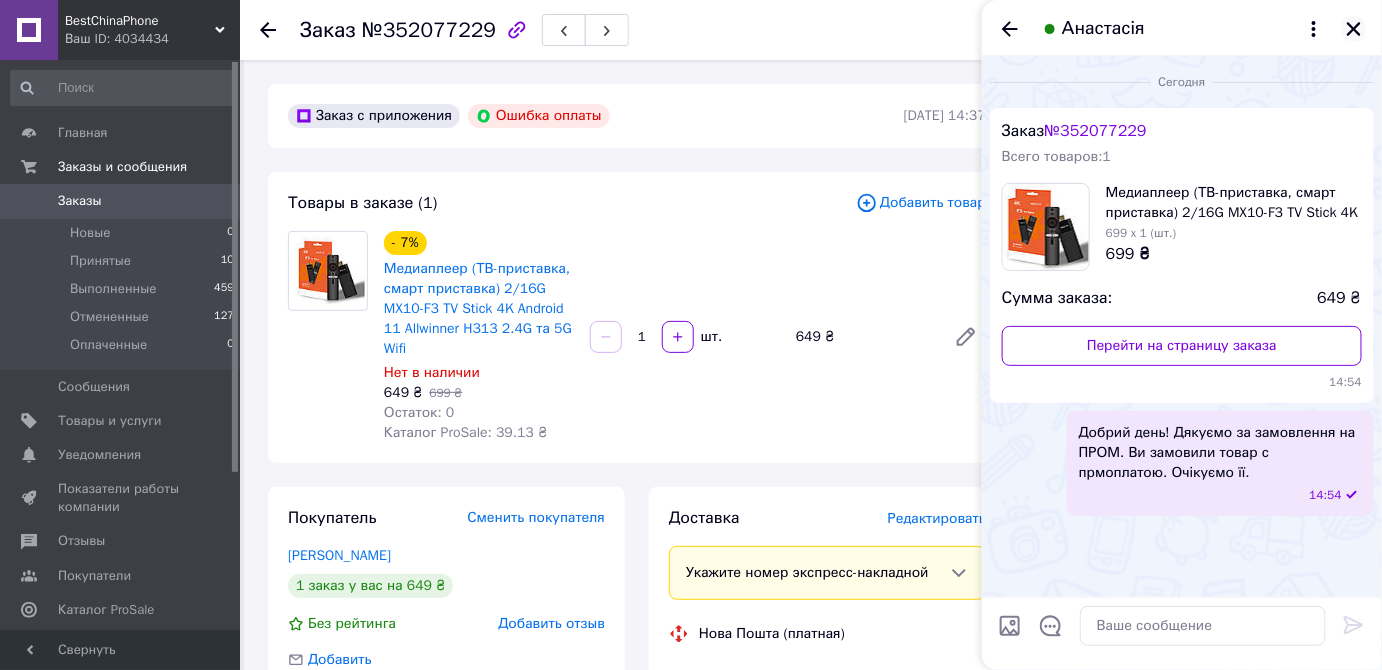 click 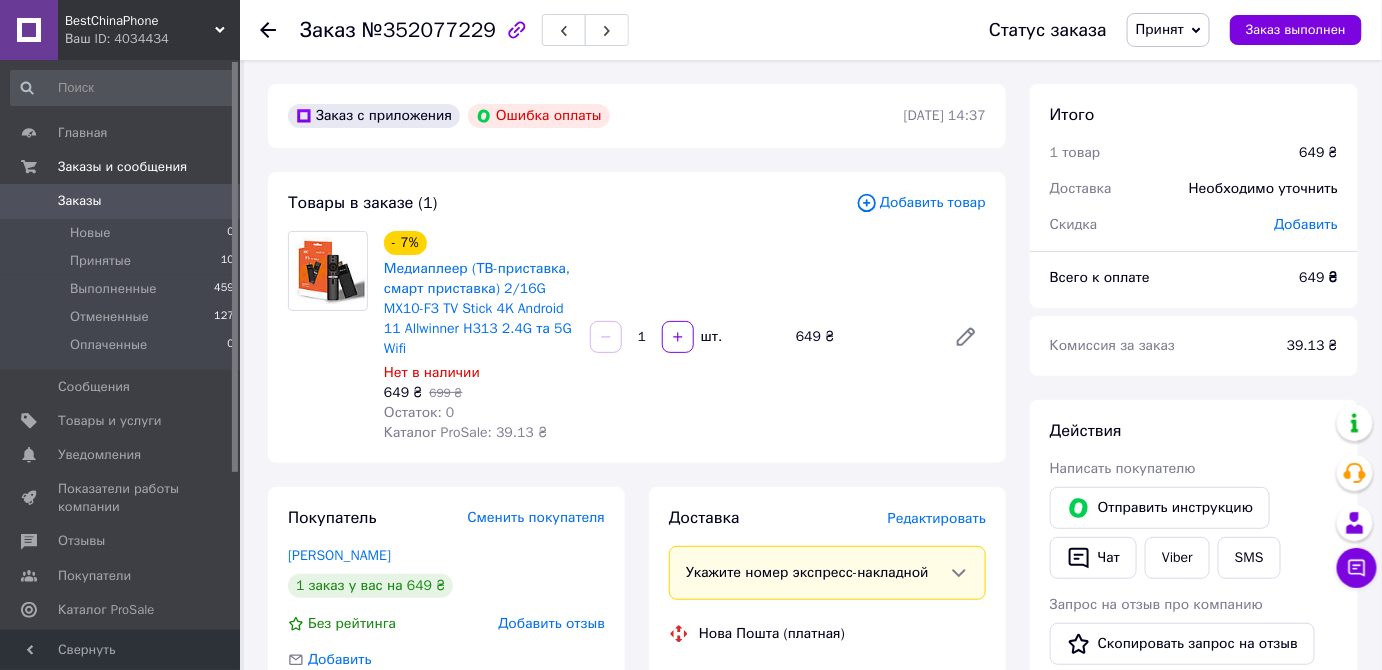 click on "Принят" at bounding box center (1168, 30) 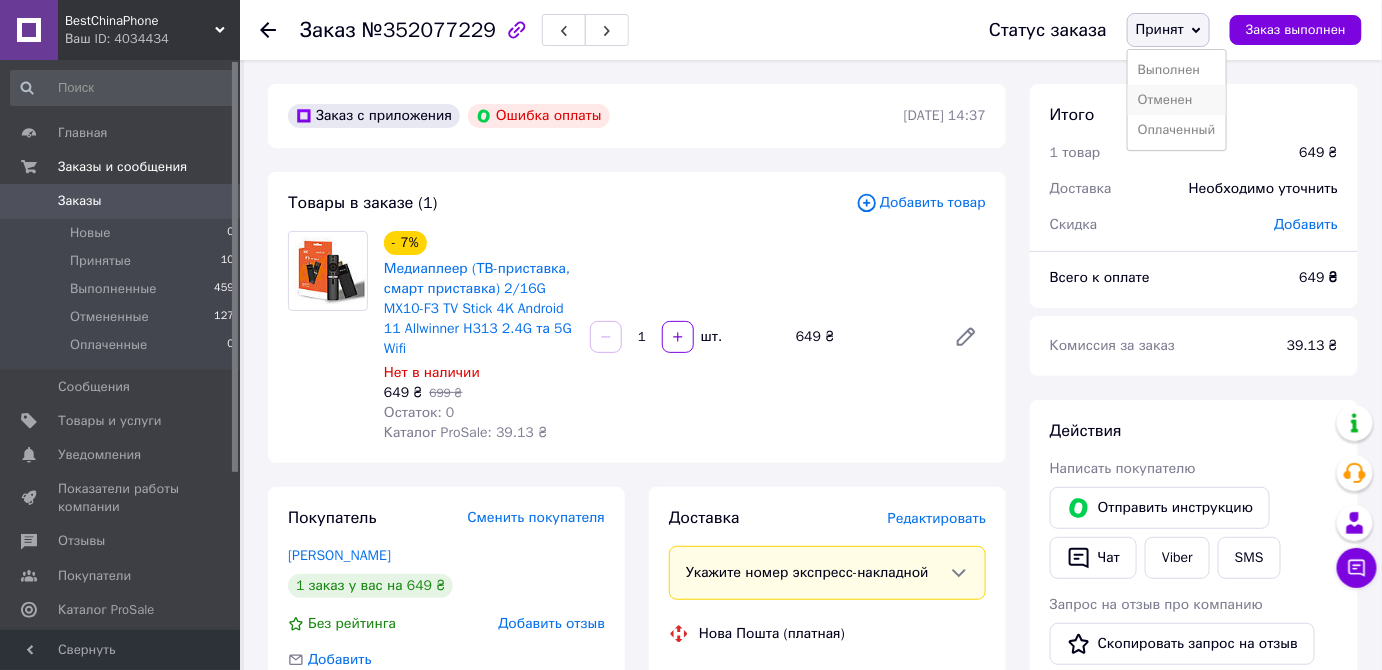 click on "Отменен" at bounding box center (1177, 100) 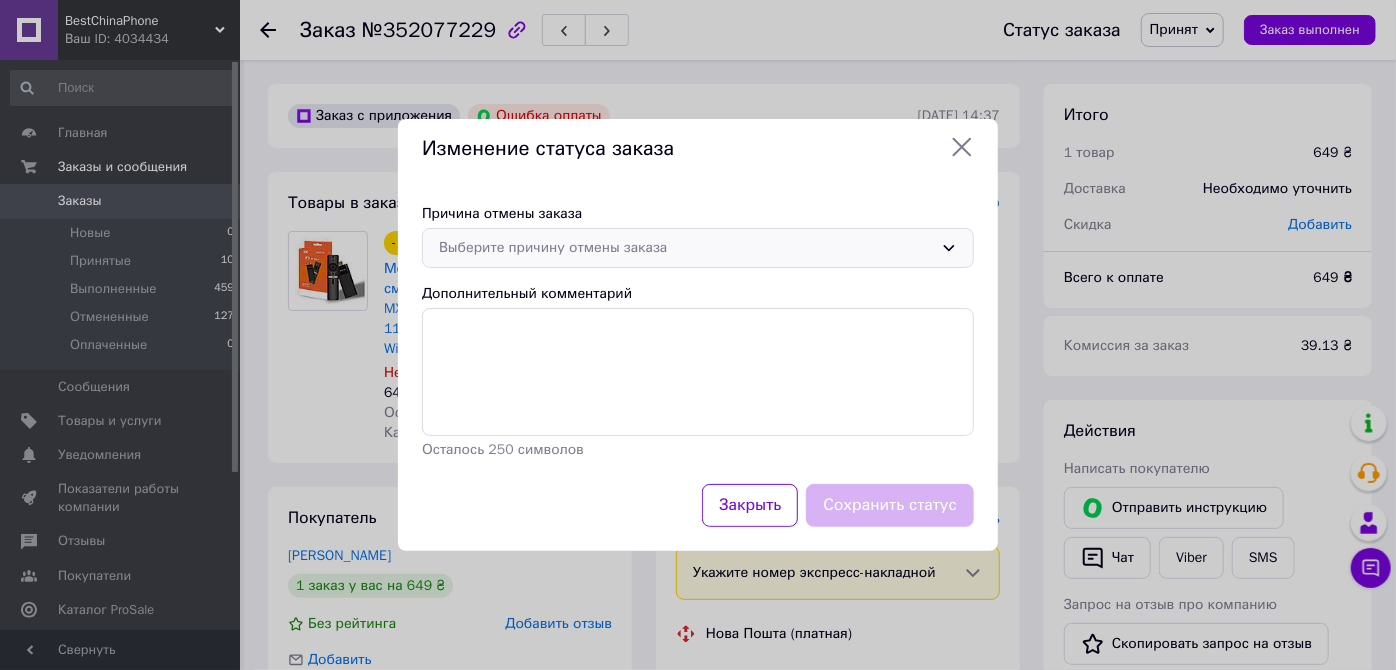 click 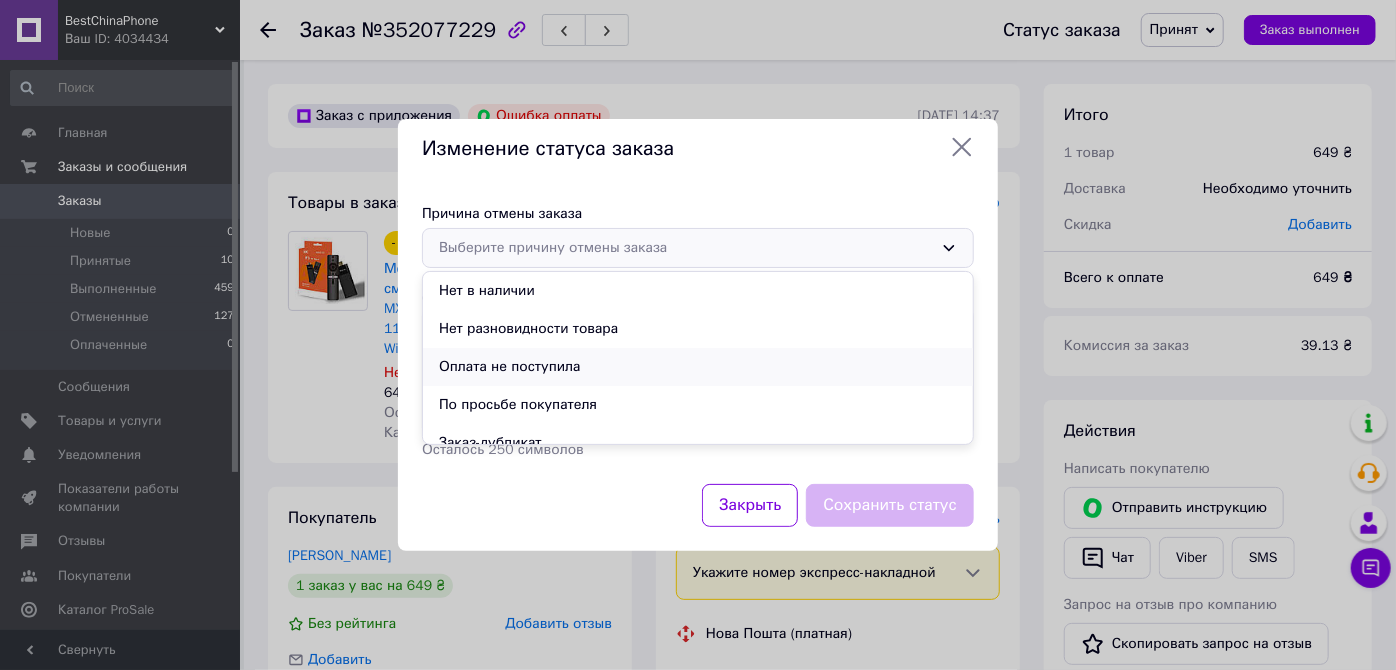 click on "Оплата не поступила" at bounding box center (698, 367) 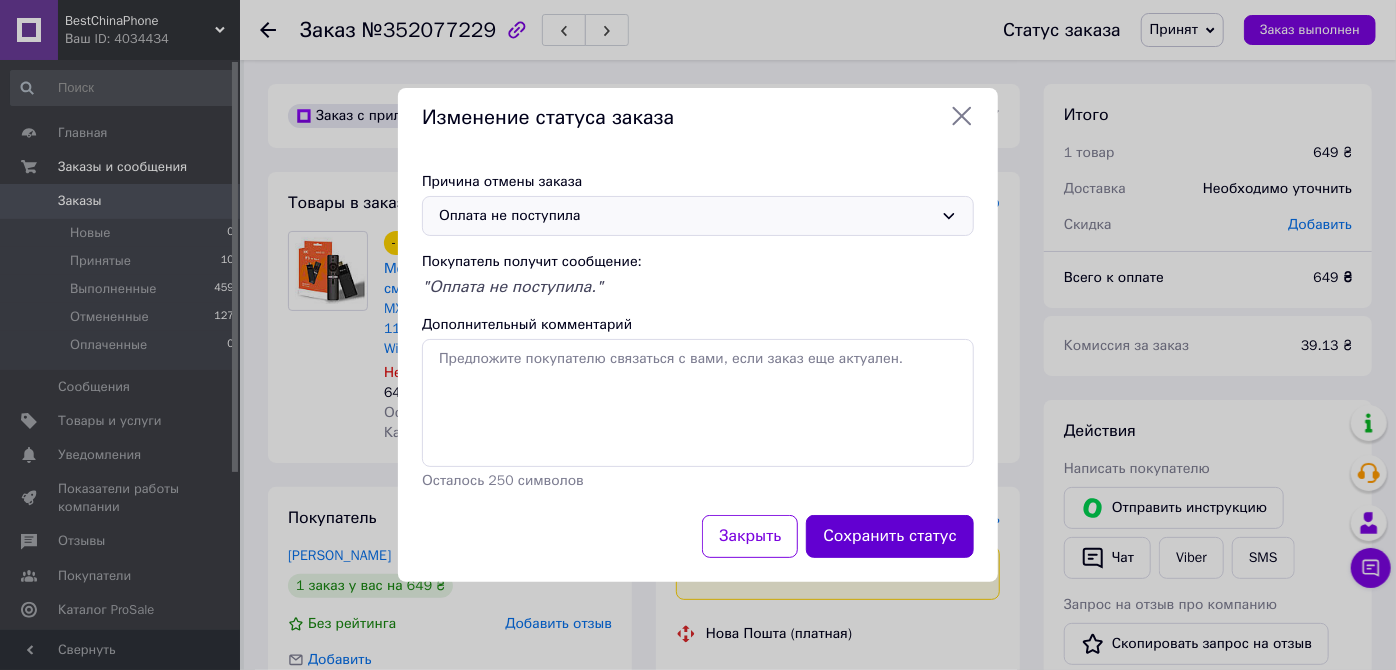 click on "Сохранить статус" at bounding box center (890, 536) 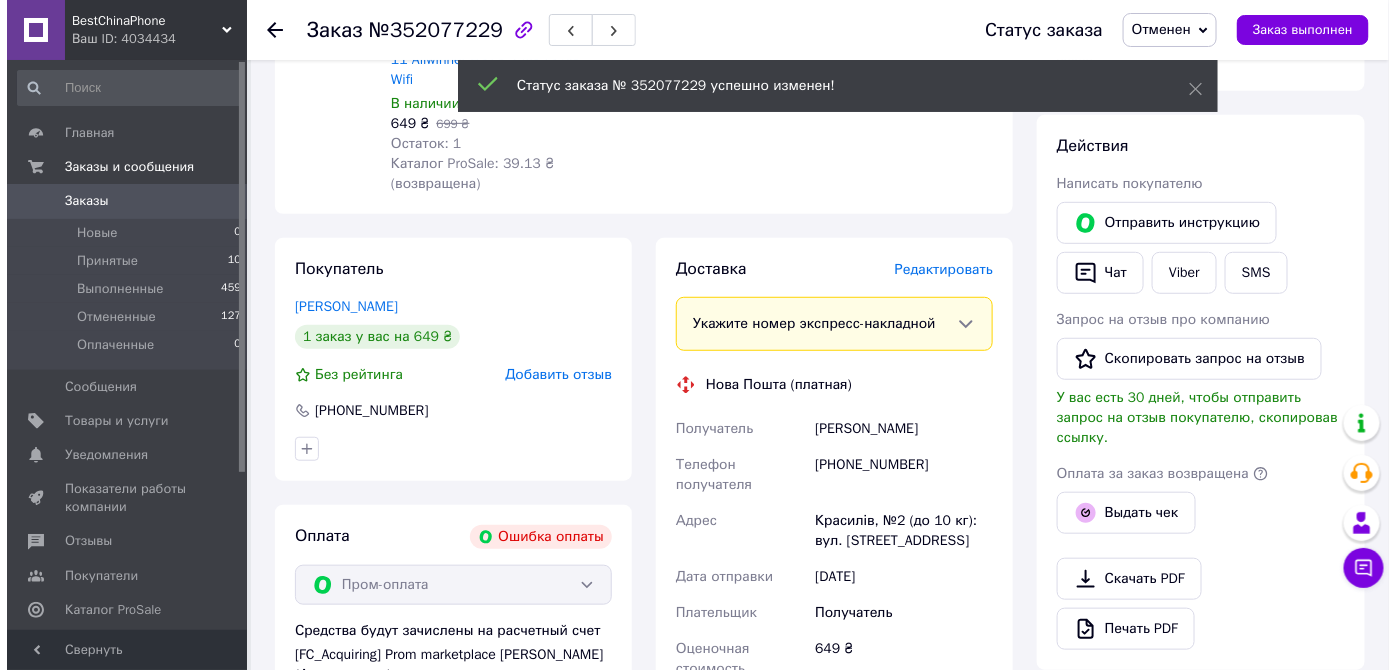 scroll, scrollTop: 272, scrollLeft: 0, axis: vertical 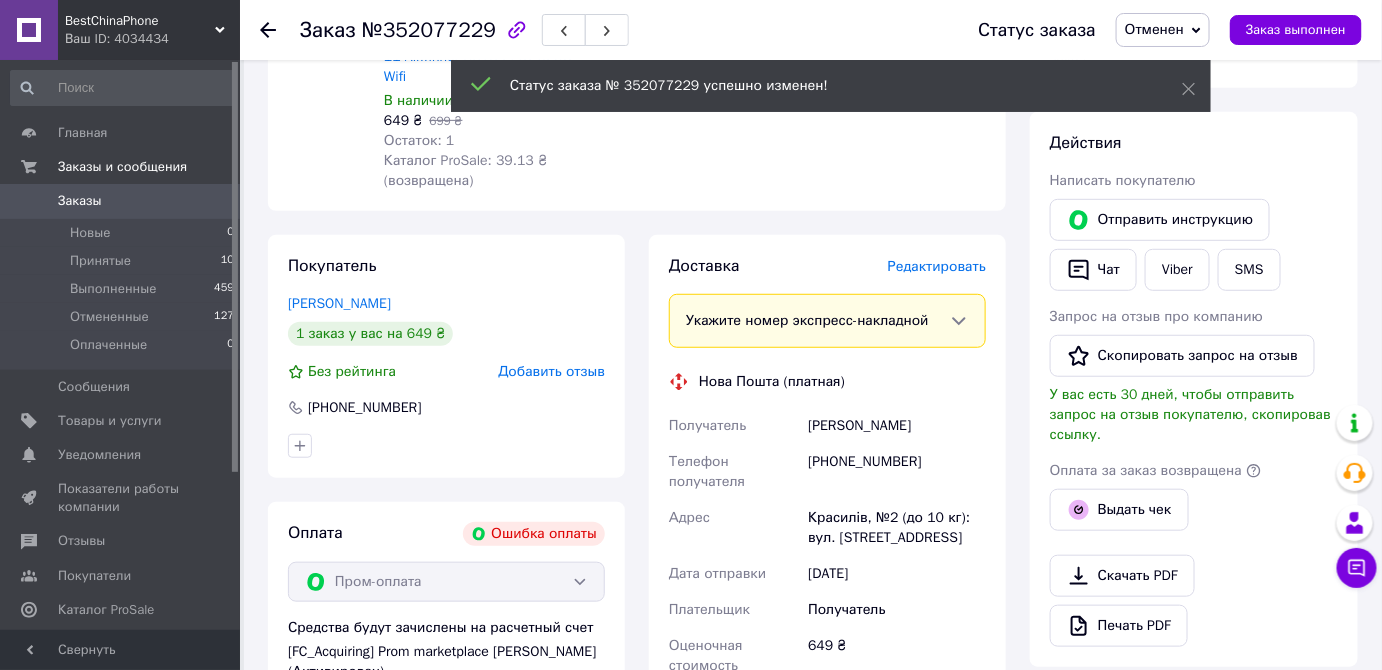 click on "Добавить отзыв" at bounding box center [551, 371] 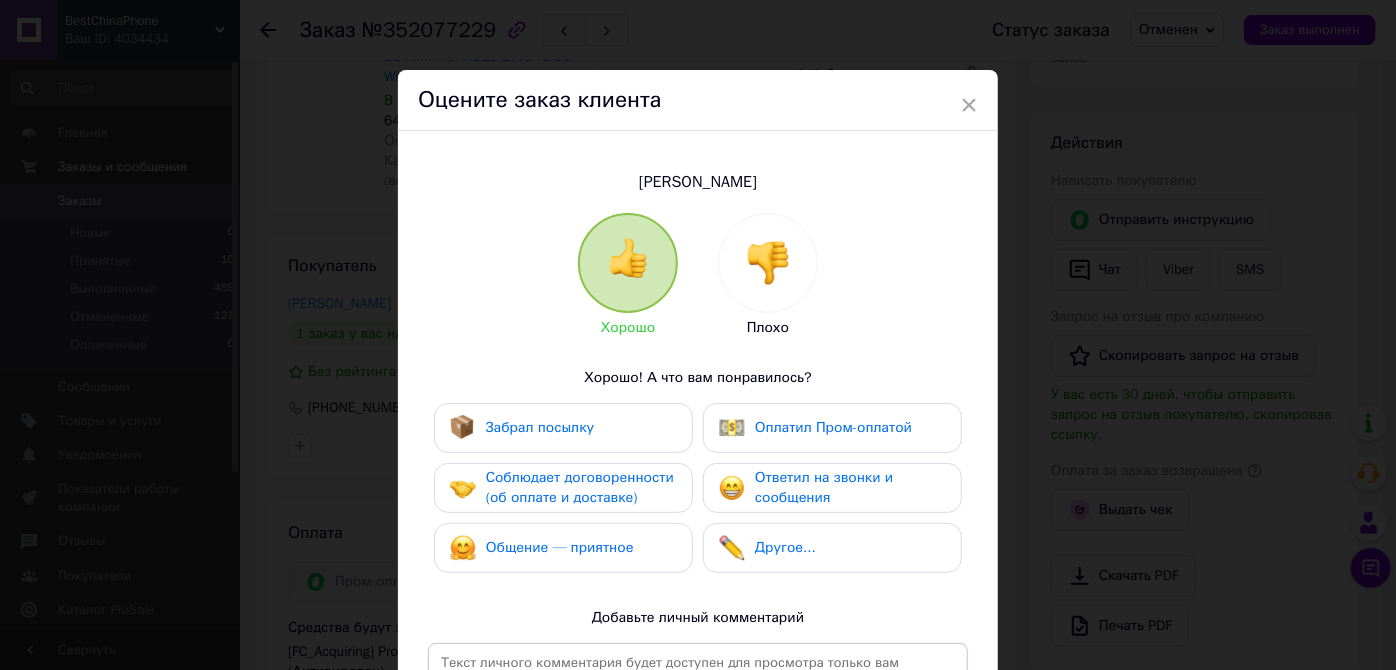click at bounding box center [768, 263] 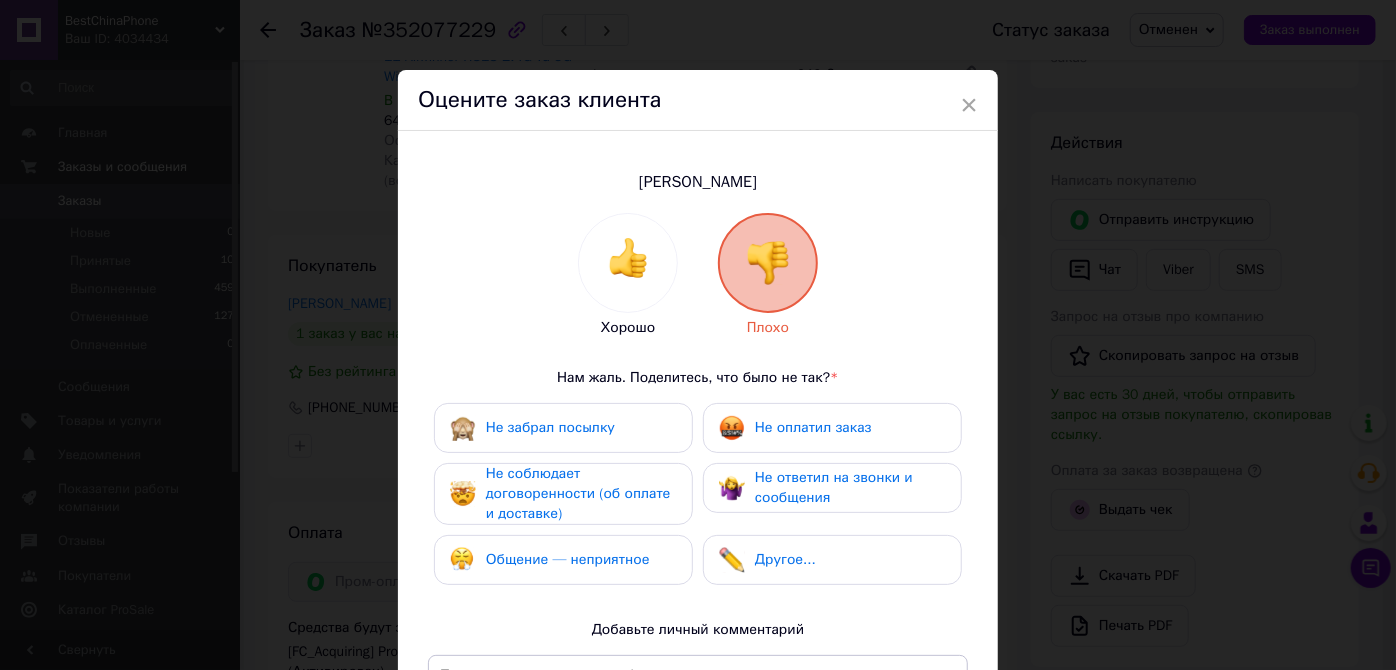 click on "Не оплатил заказ" at bounding box center (813, 427) 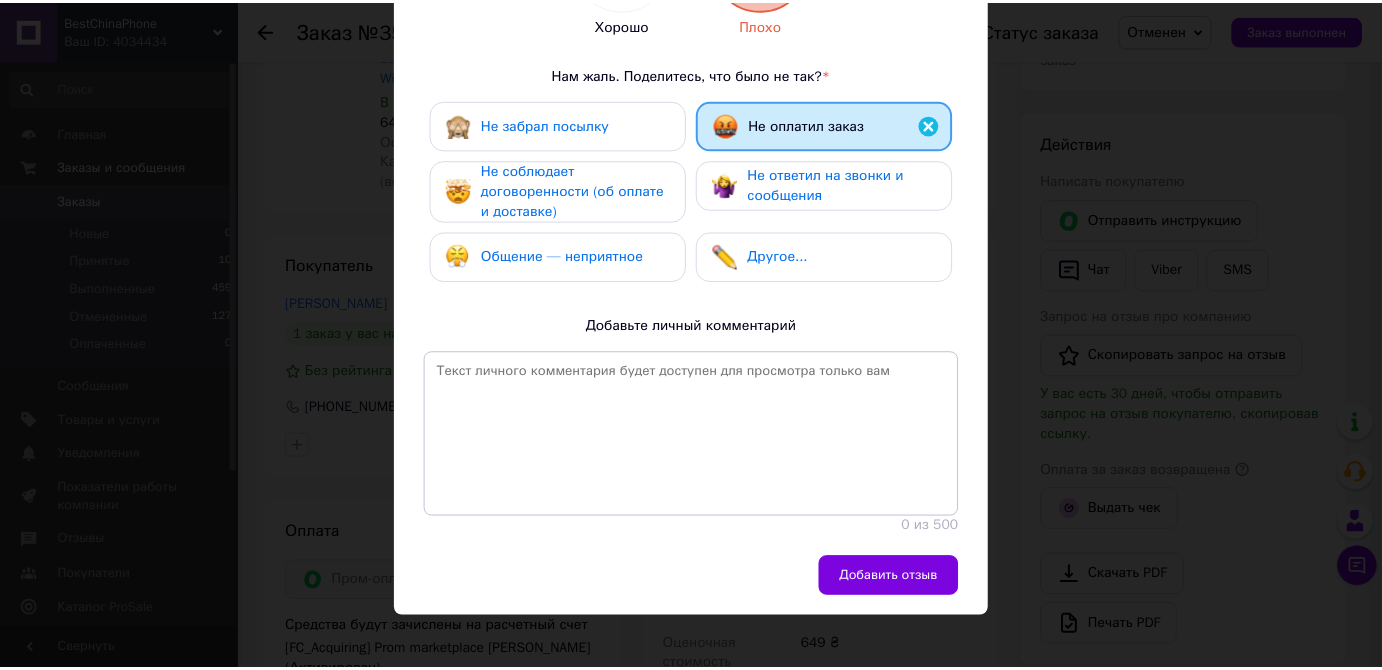 scroll, scrollTop: 320, scrollLeft: 0, axis: vertical 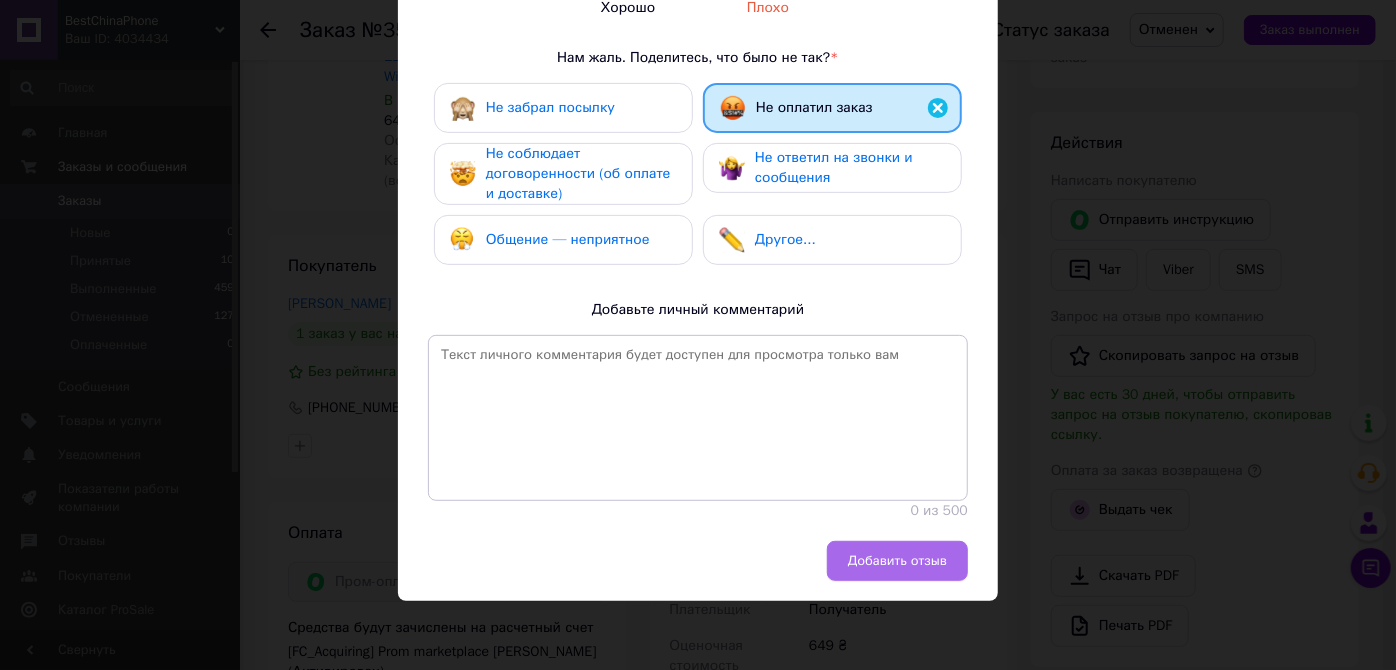 click on "Добавить отзыв" at bounding box center (897, 561) 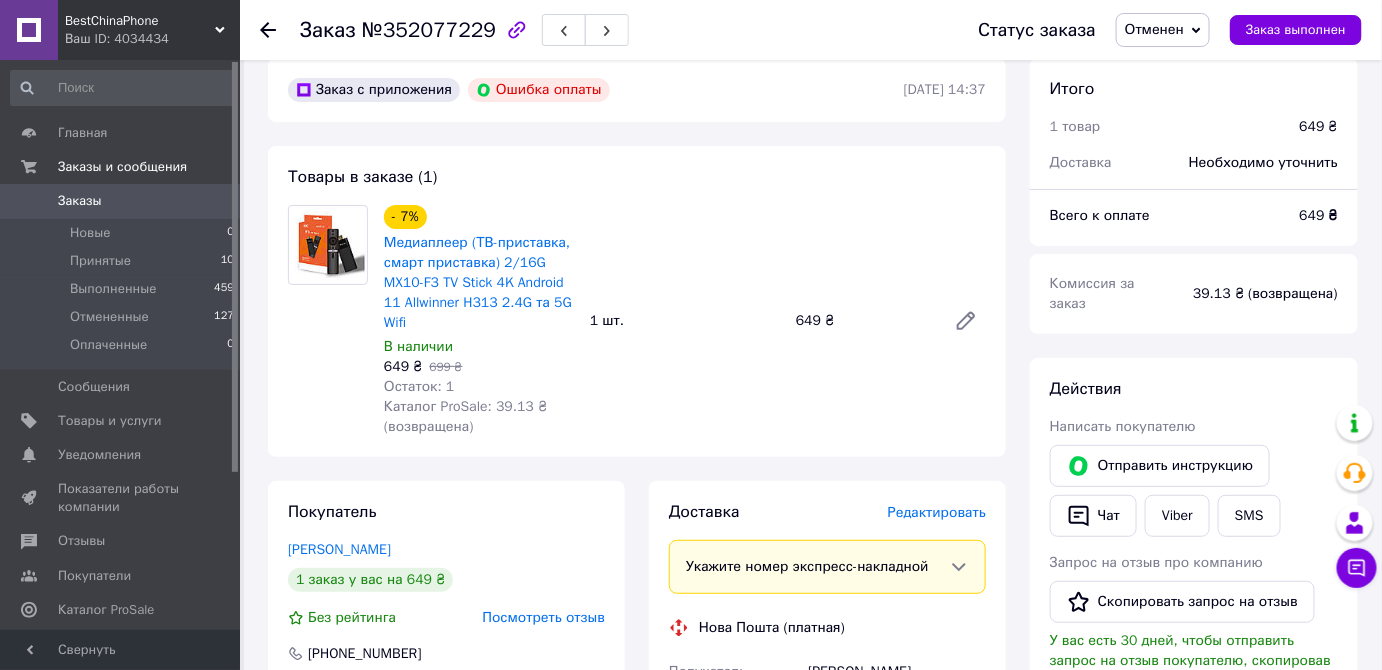 scroll, scrollTop: 0, scrollLeft: 0, axis: both 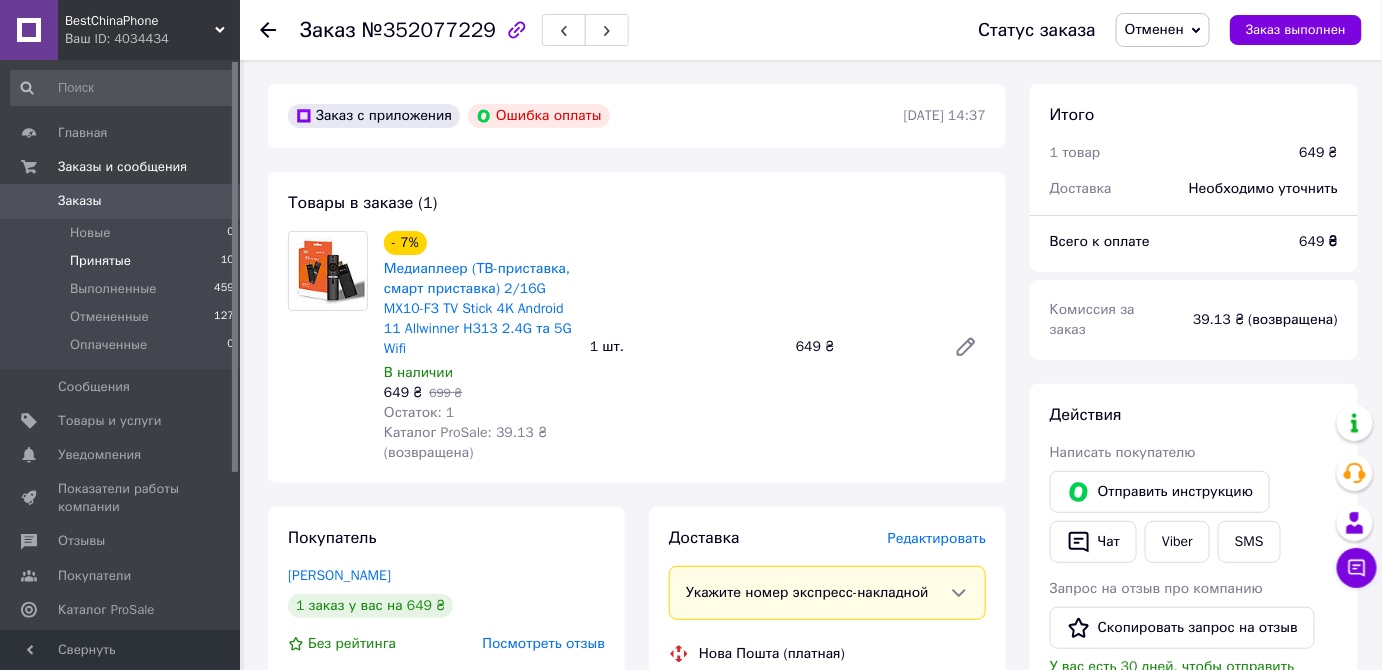 click on "Принятые" at bounding box center (100, 261) 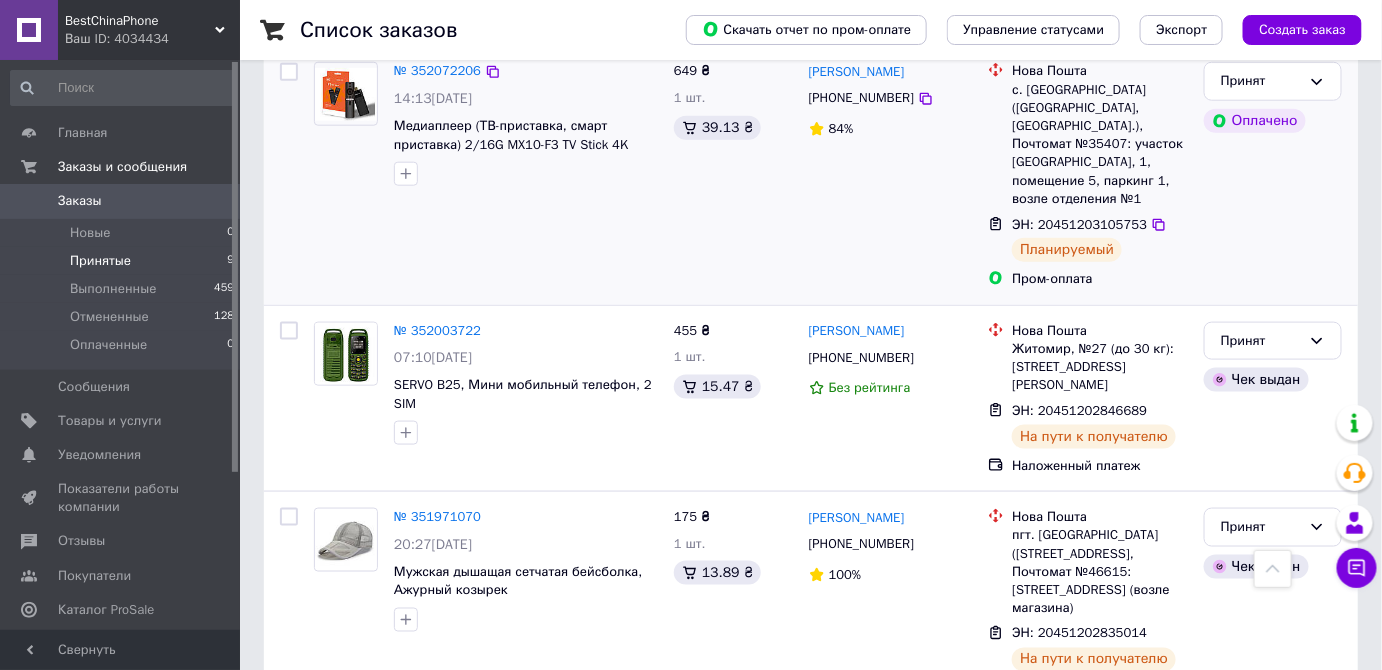 scroll, scrollTop: 454, scrollLeft: 0, axis: vertical 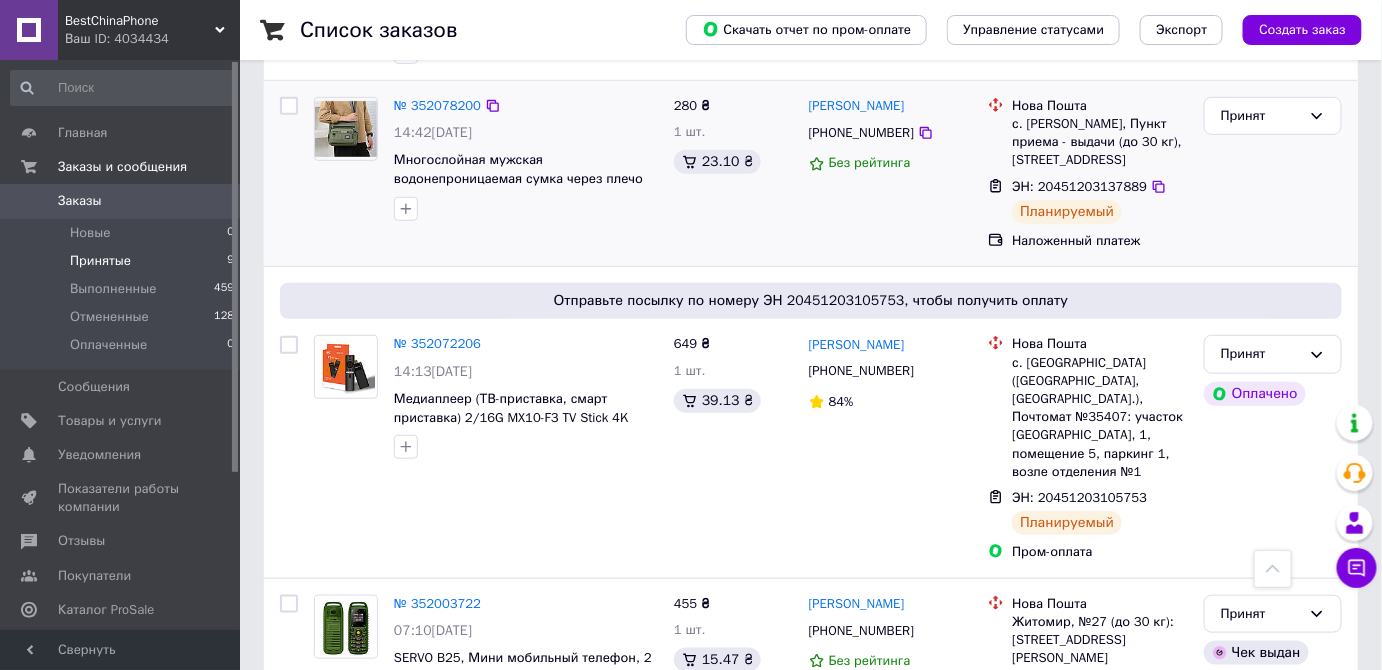 drag, startPoint x: 703, startPoint y: 222, endPoint x: 547, endPoint y: 243, distance: 157.40712 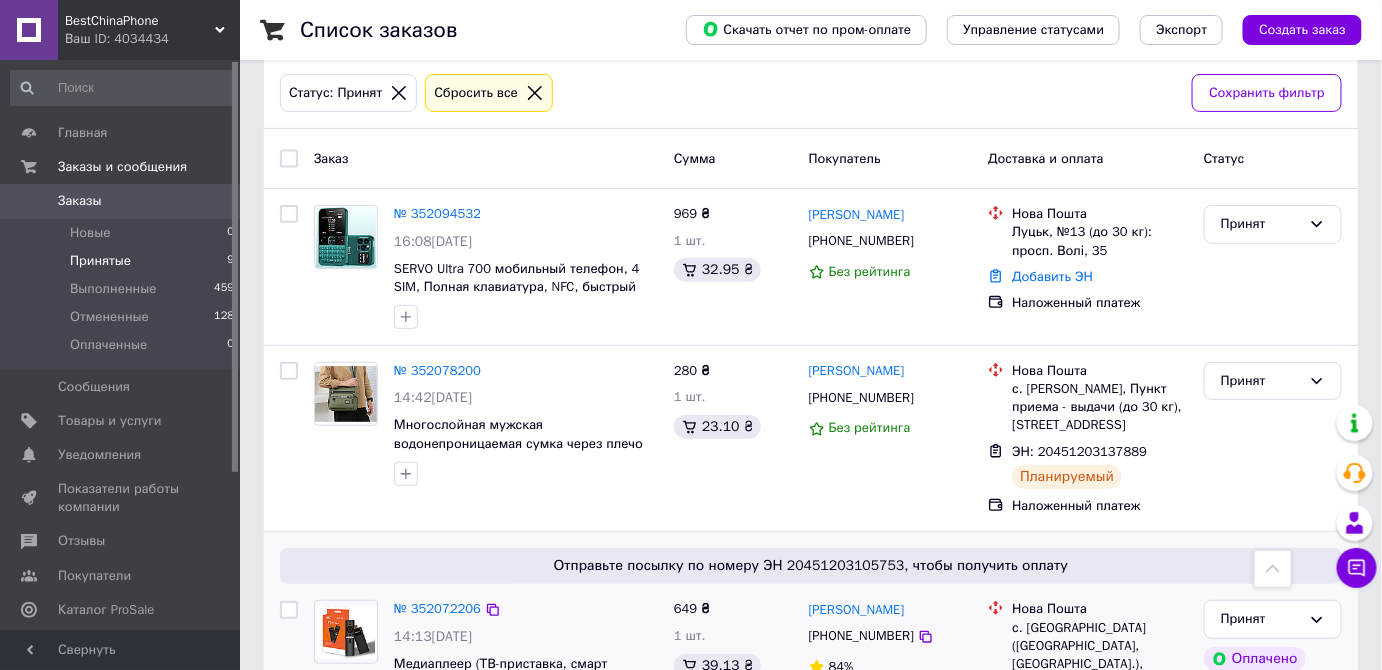 scroll, scrollTop: 90, scrollLeft: 0, axis: vertical 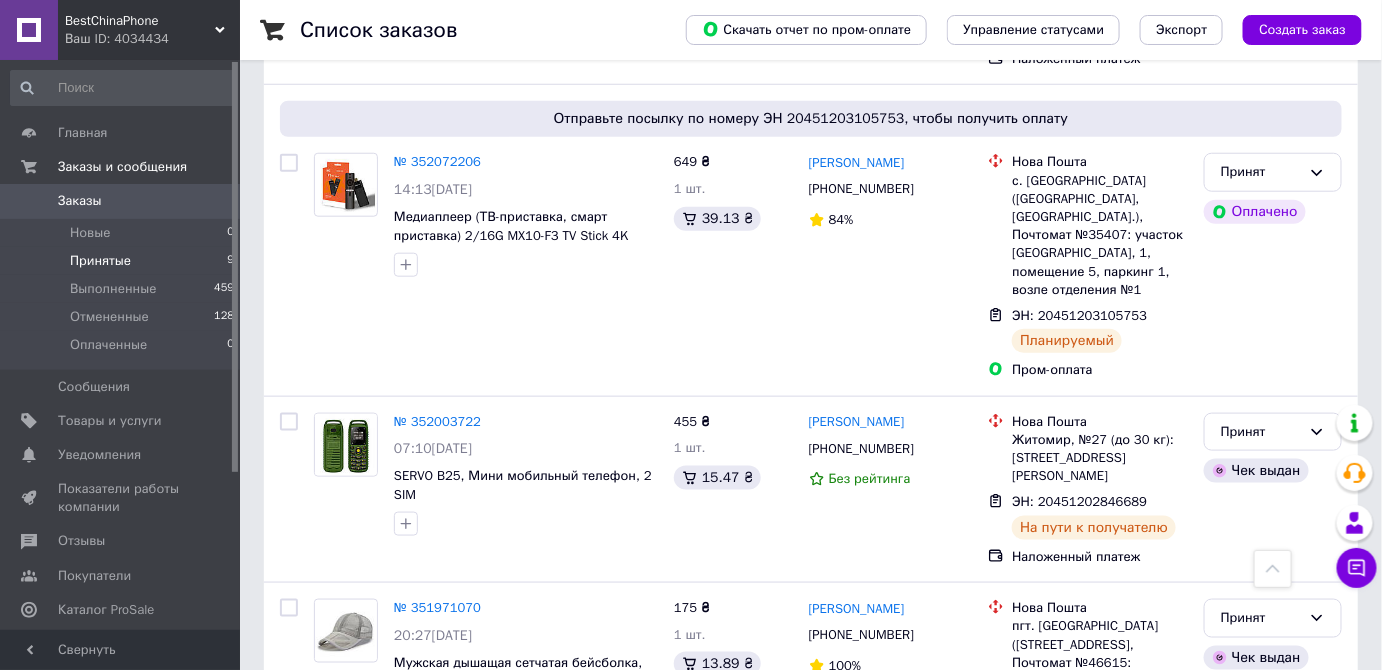 click on "Принятые" at bounding box center (100, 261) 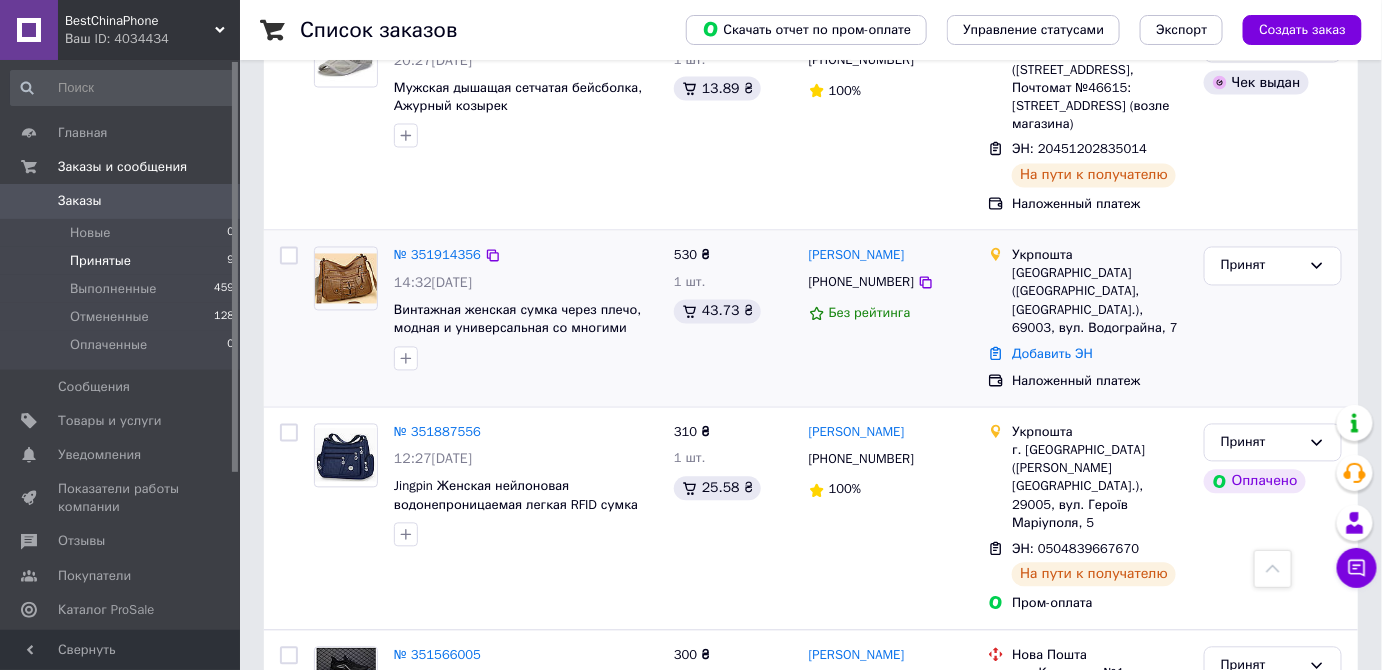 scroll, scrollTop: 1090, scrollLeft: 0, axis: vertical 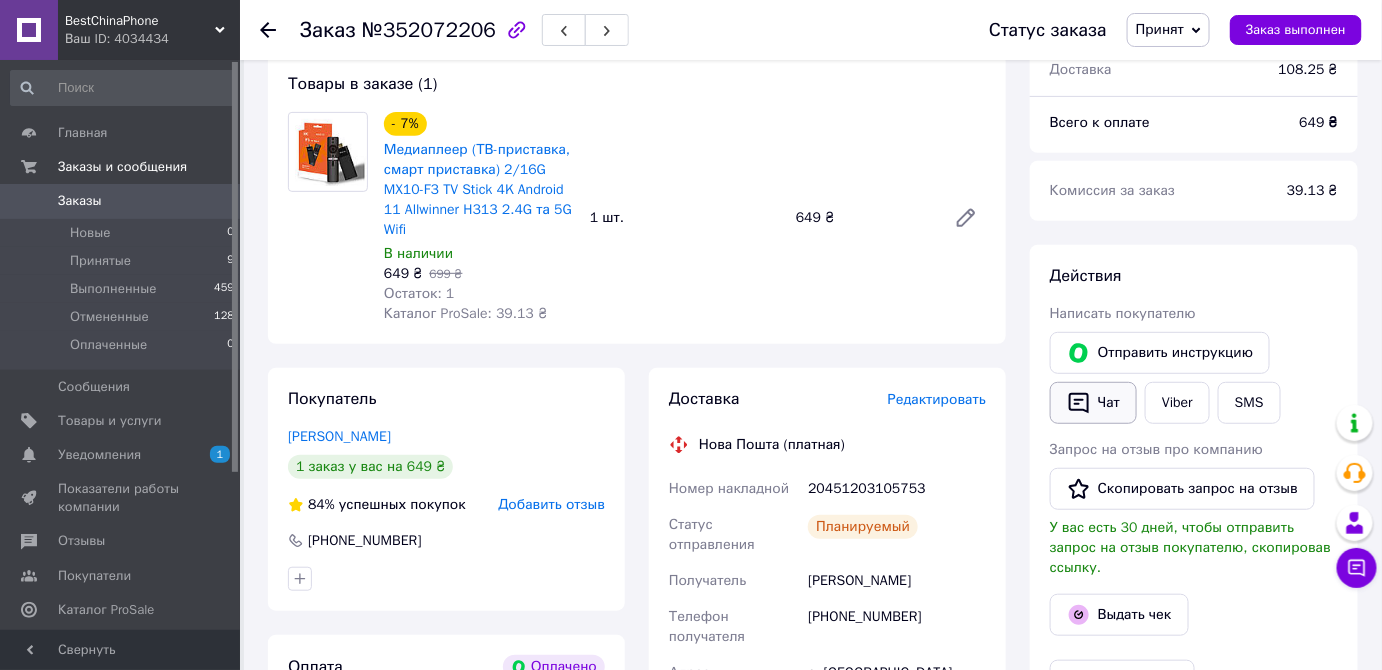 click on "Чат" at bounding box center [1093, 403] 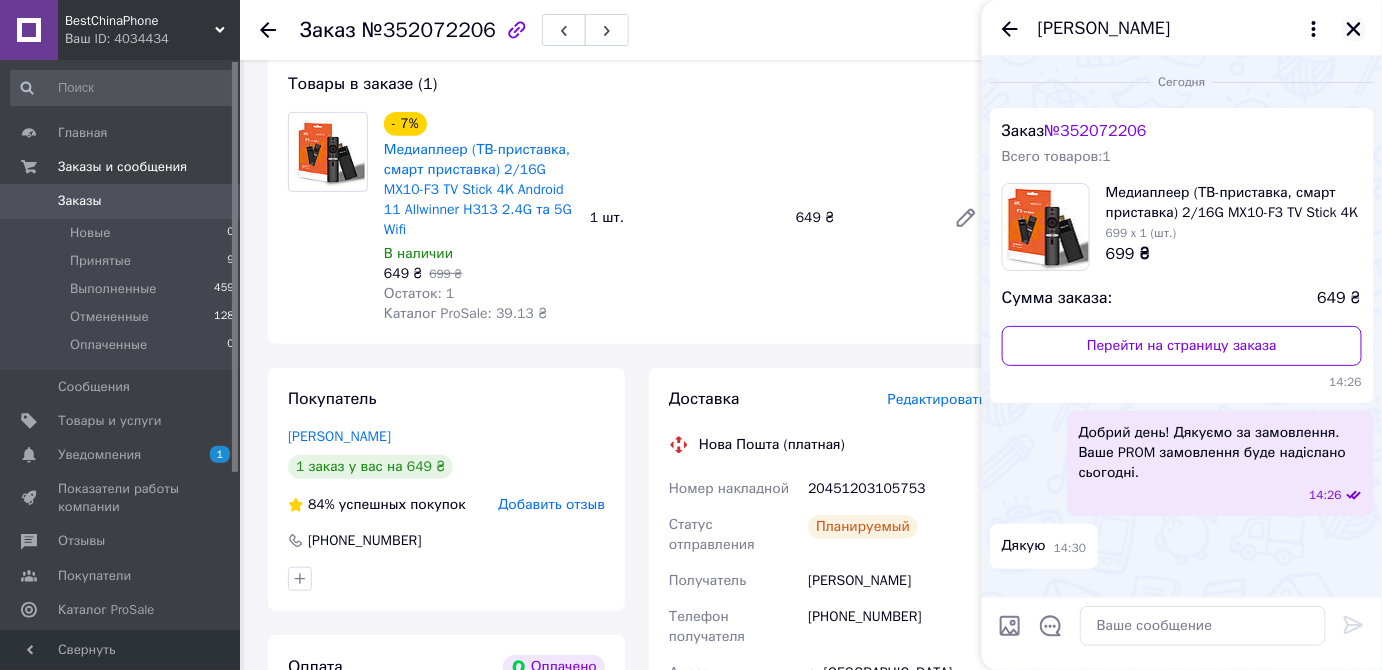 click 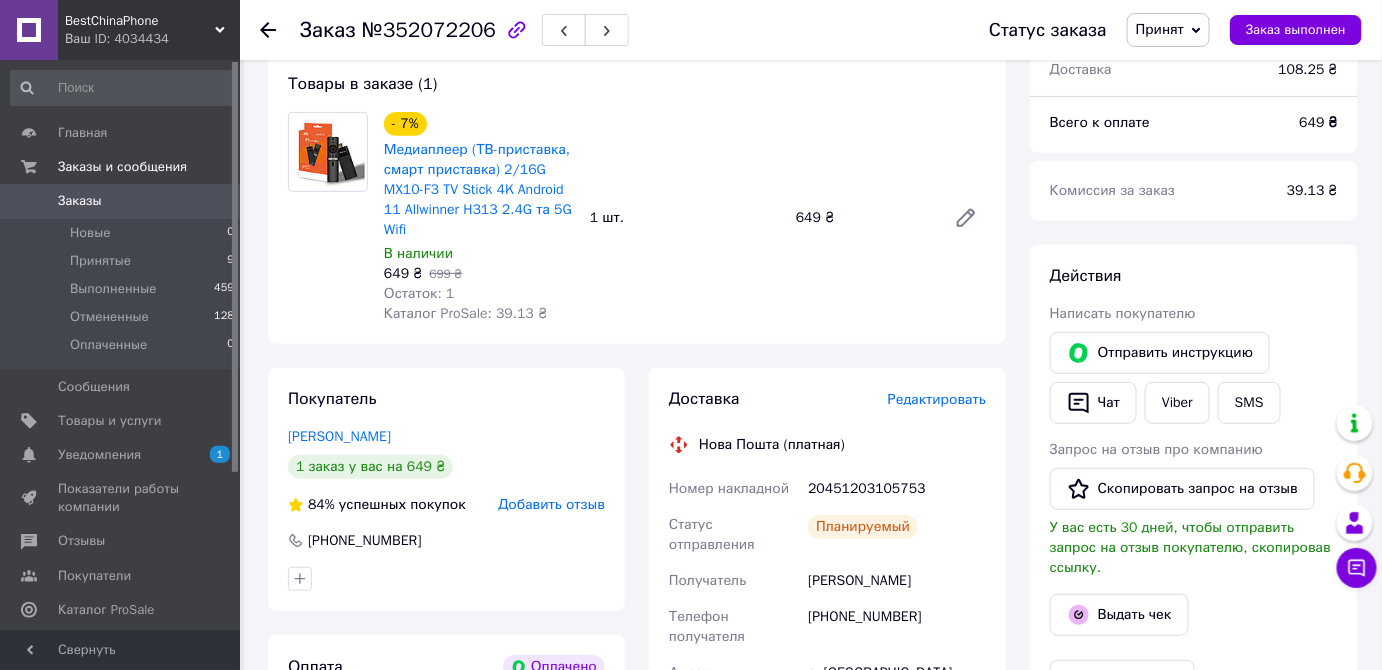 scroll, scrollTop: 272, scrollLeft: 0, axis: vertical 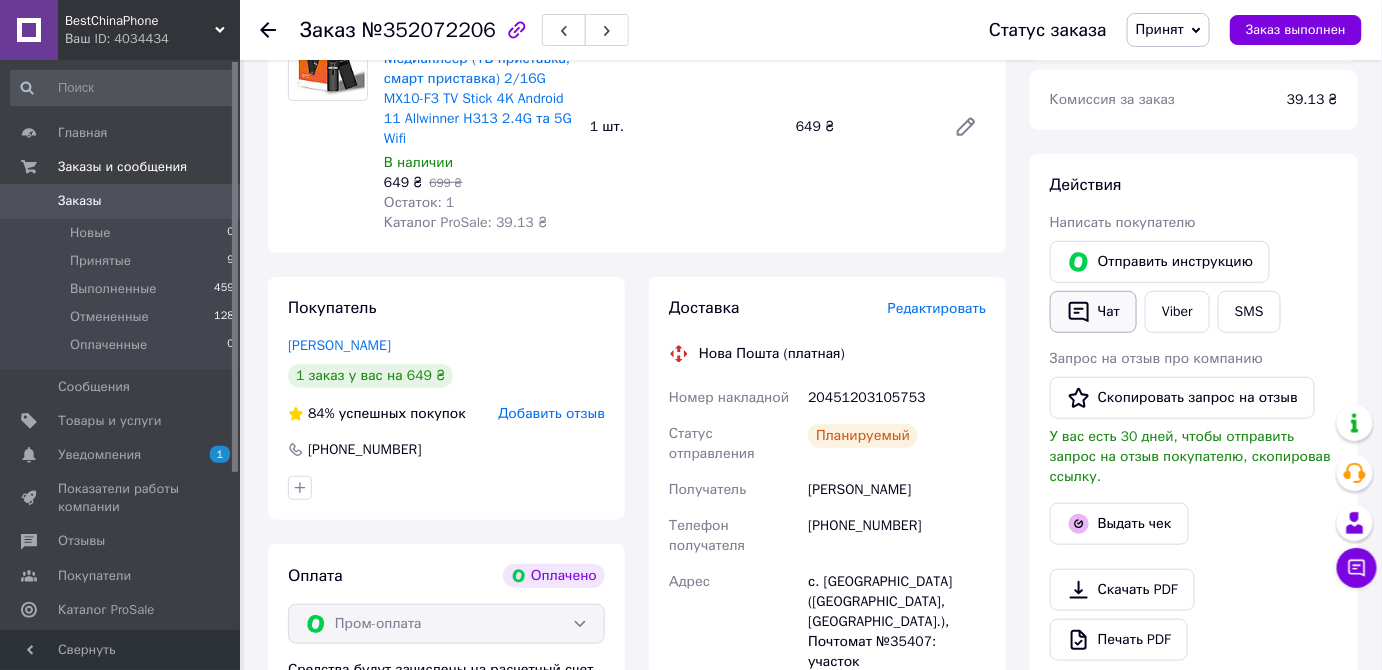 click on "Чат" at bounding box center (1093, 312) 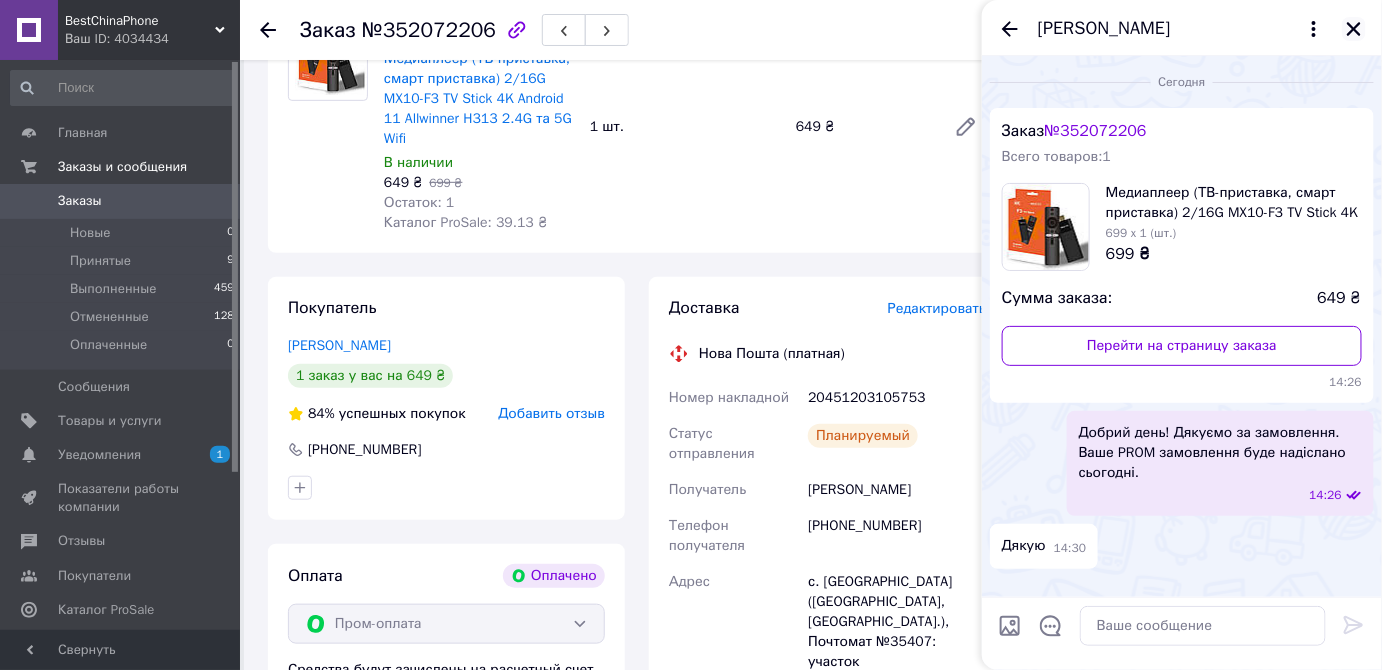 click 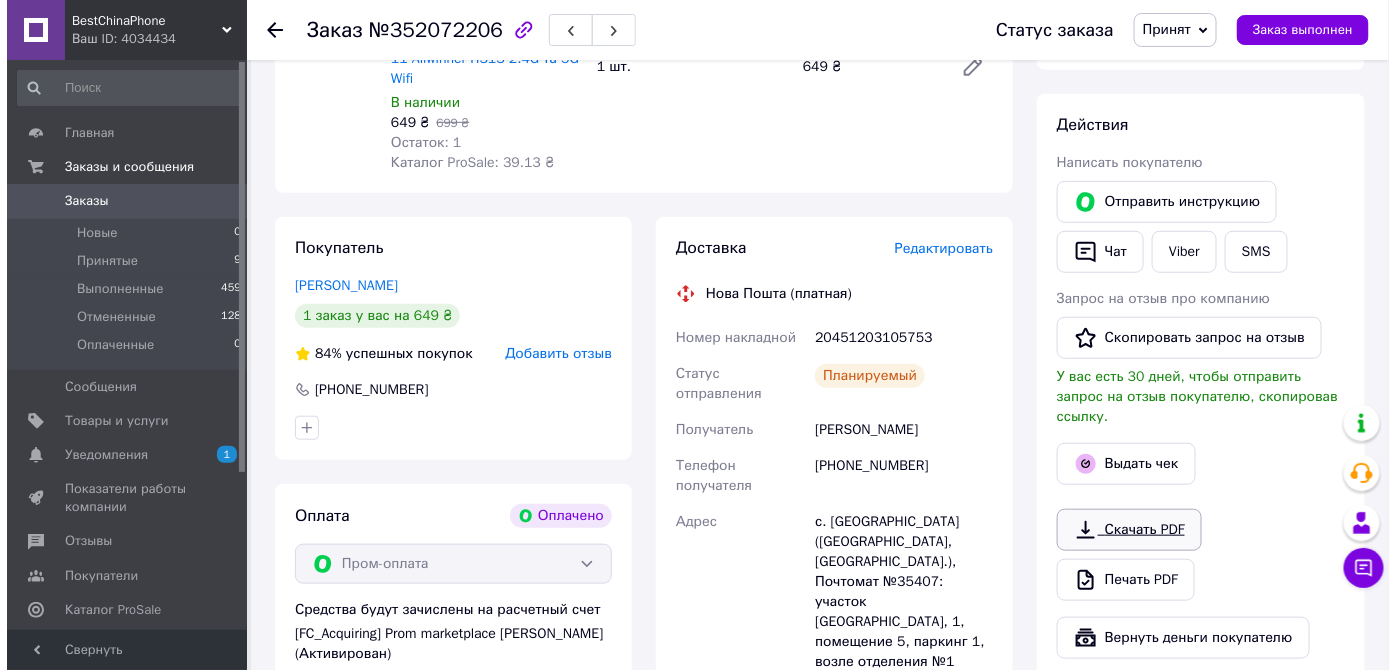 scroll, scrollTop: 363, scrollLeft: 0, axis: vertical 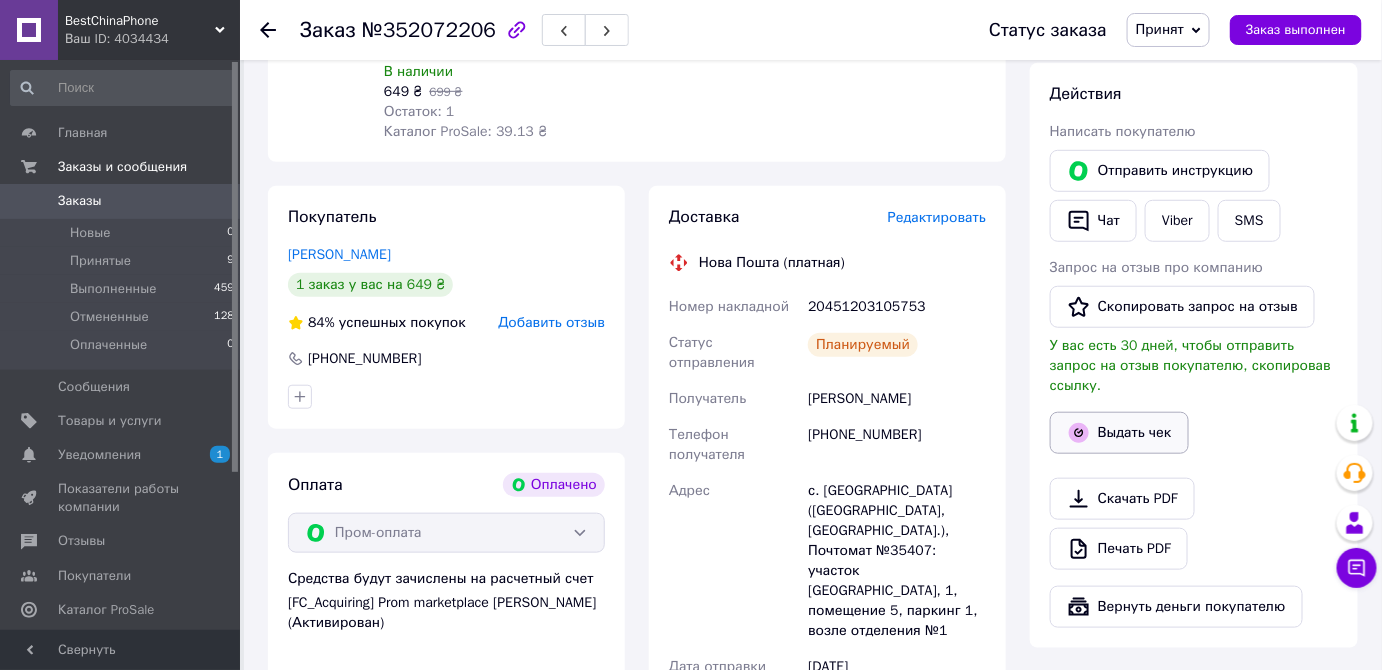 click on "Выдать чек" at bounding box center (1119, 433) 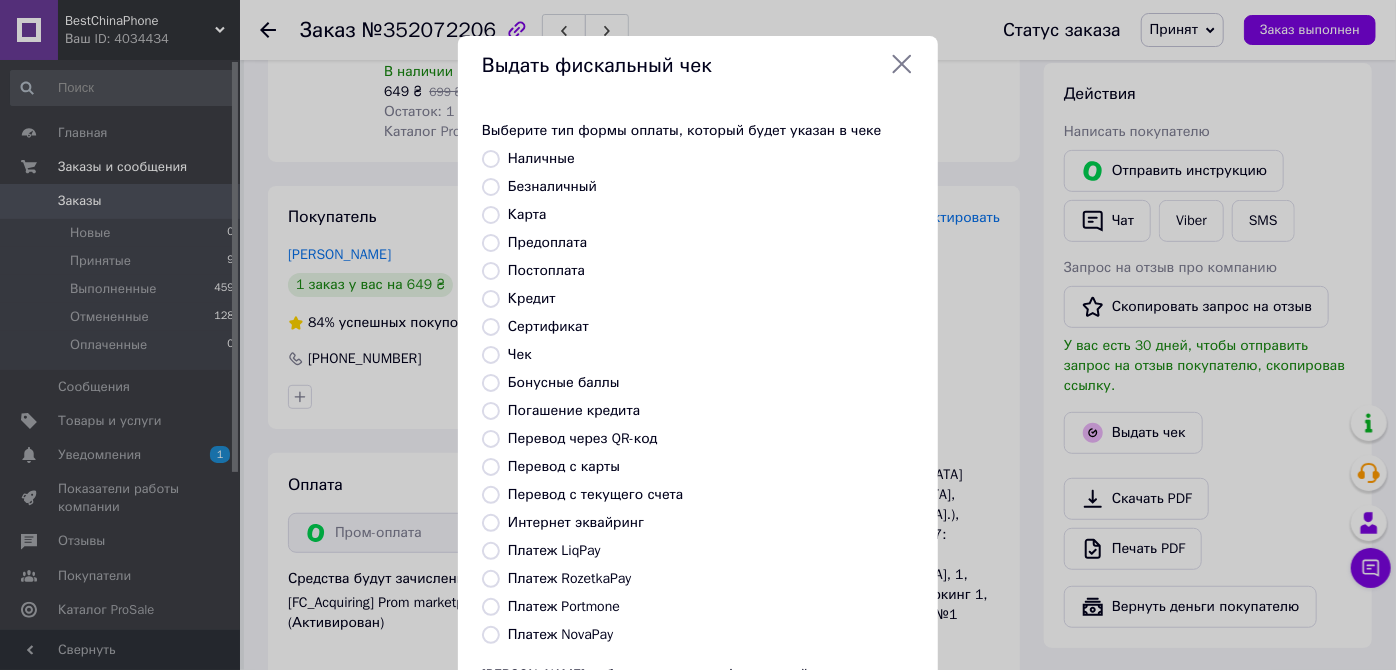 click on "Безналичный" at bounding box center [491, 187] 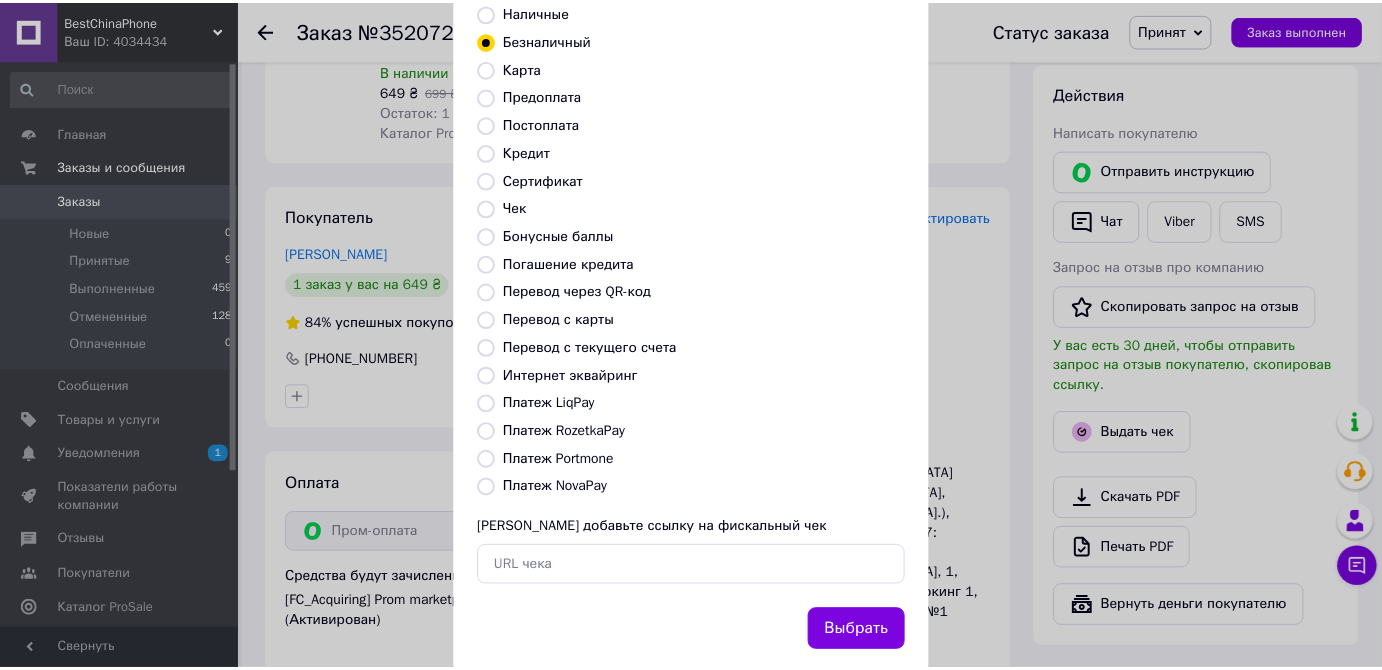 scroll, scrollTop: 188, scrollLeft: 0, axis: vertical 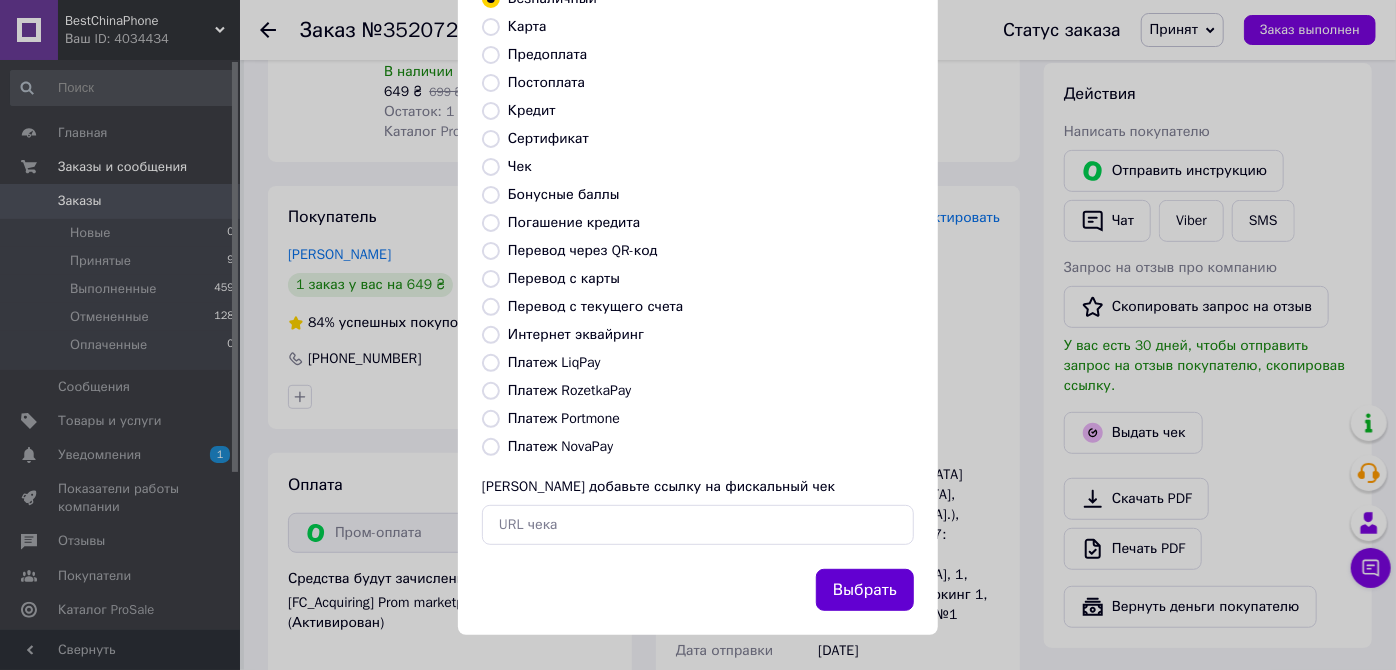 click on "Выбрать" at bounding box center [865, 590] 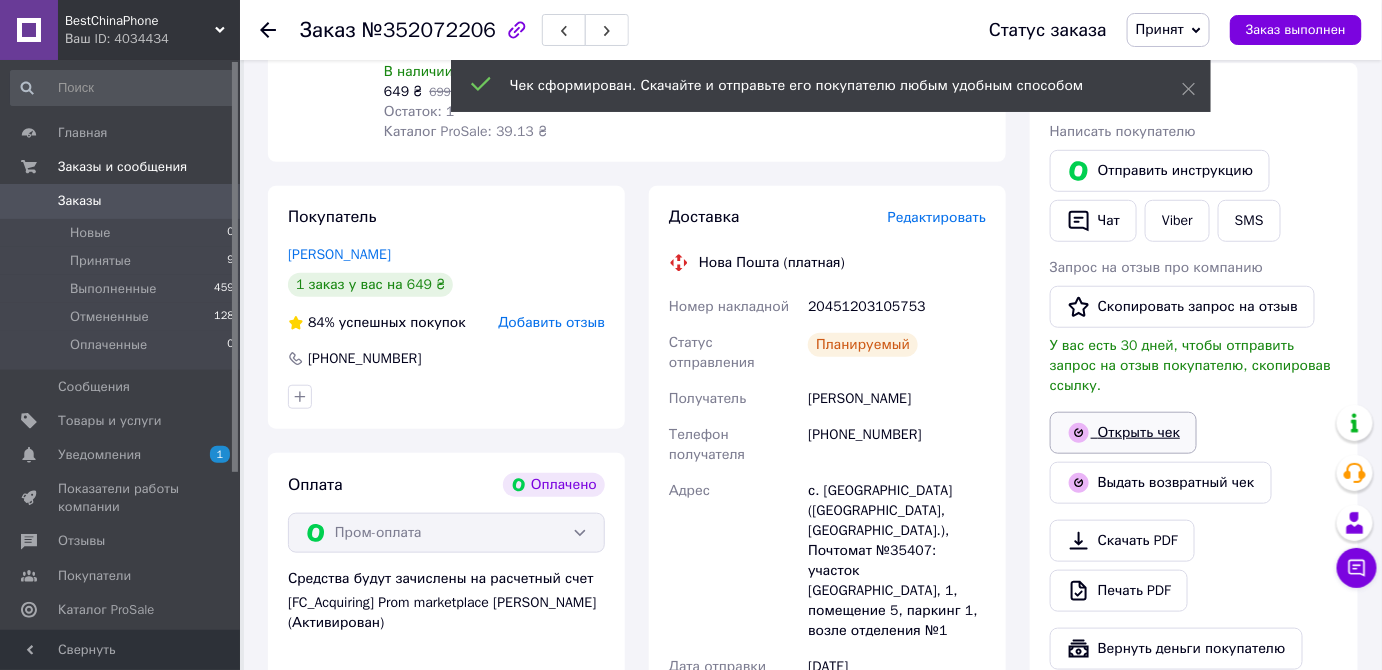 click on "Открыть чек" at bounding box center [1123, 433] 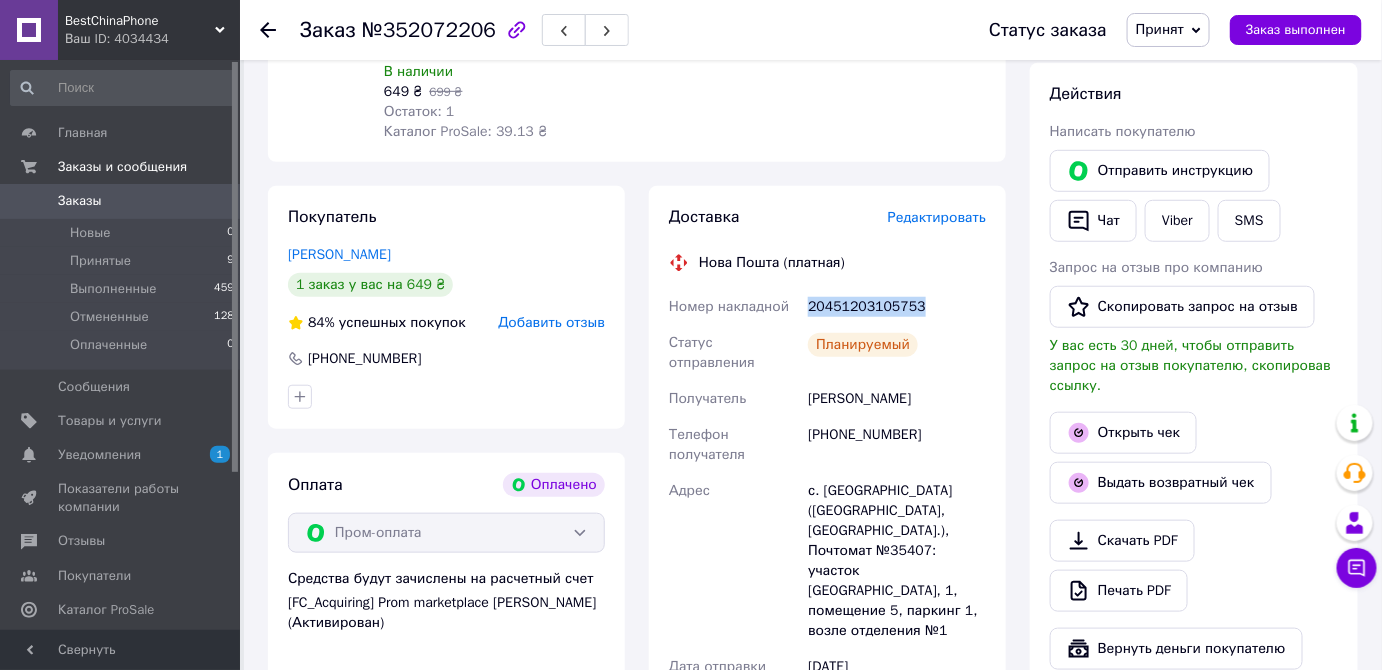drag, startPoint x: 923, startPoint y: 305, endPoint x: 887, endPoint y: 280, distance: 43.829212 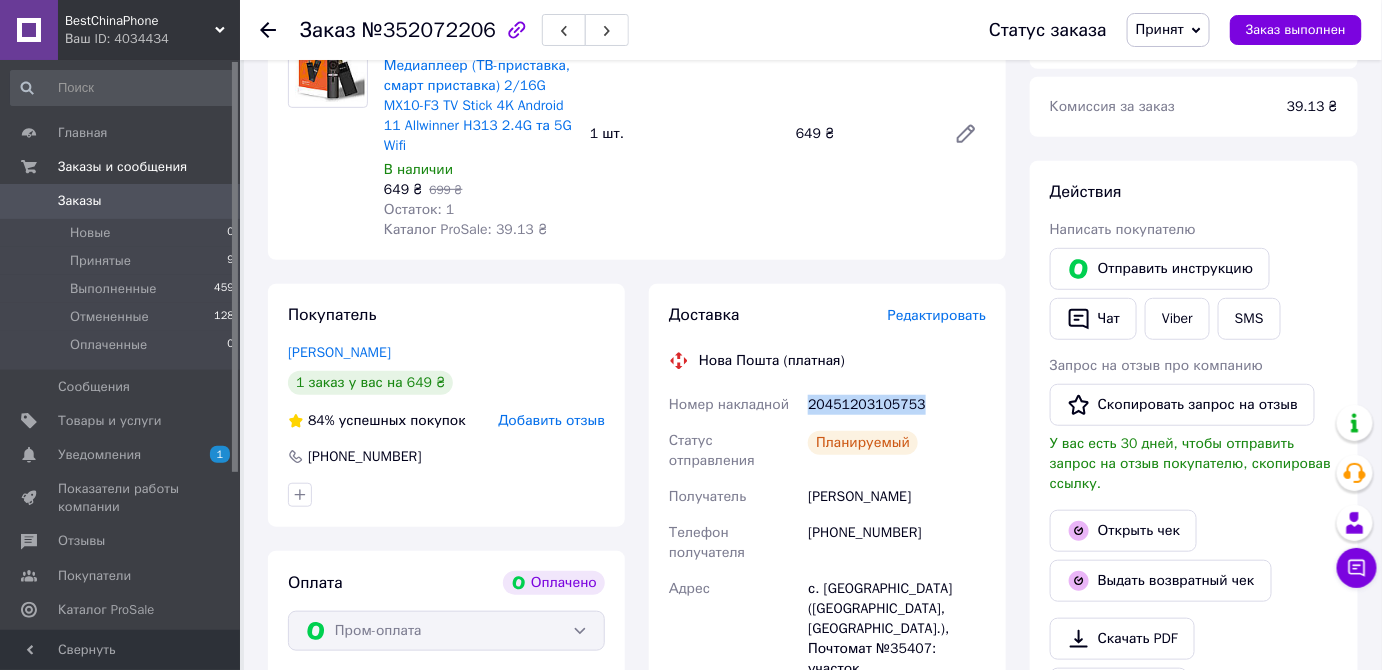 scroll, scrollTop: 363, scrollLeft: 0, axis: vertical 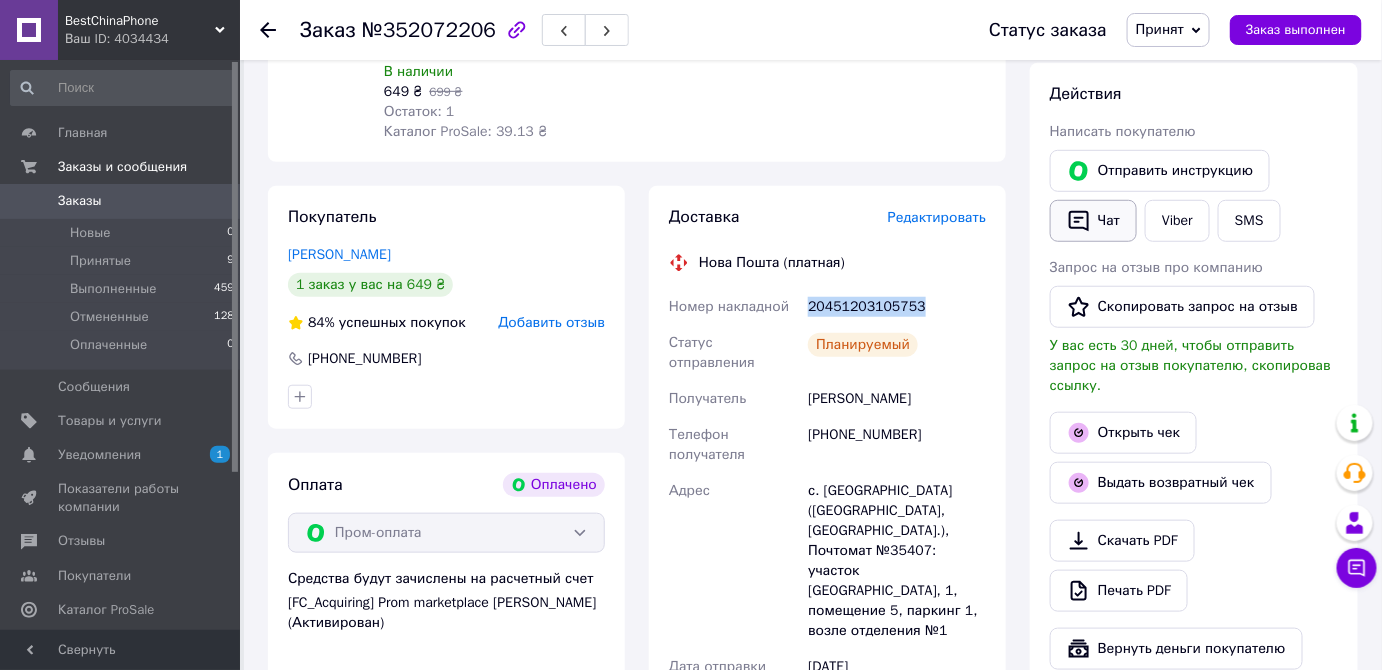 click on "Чат" at bounding box center (1093, 221) 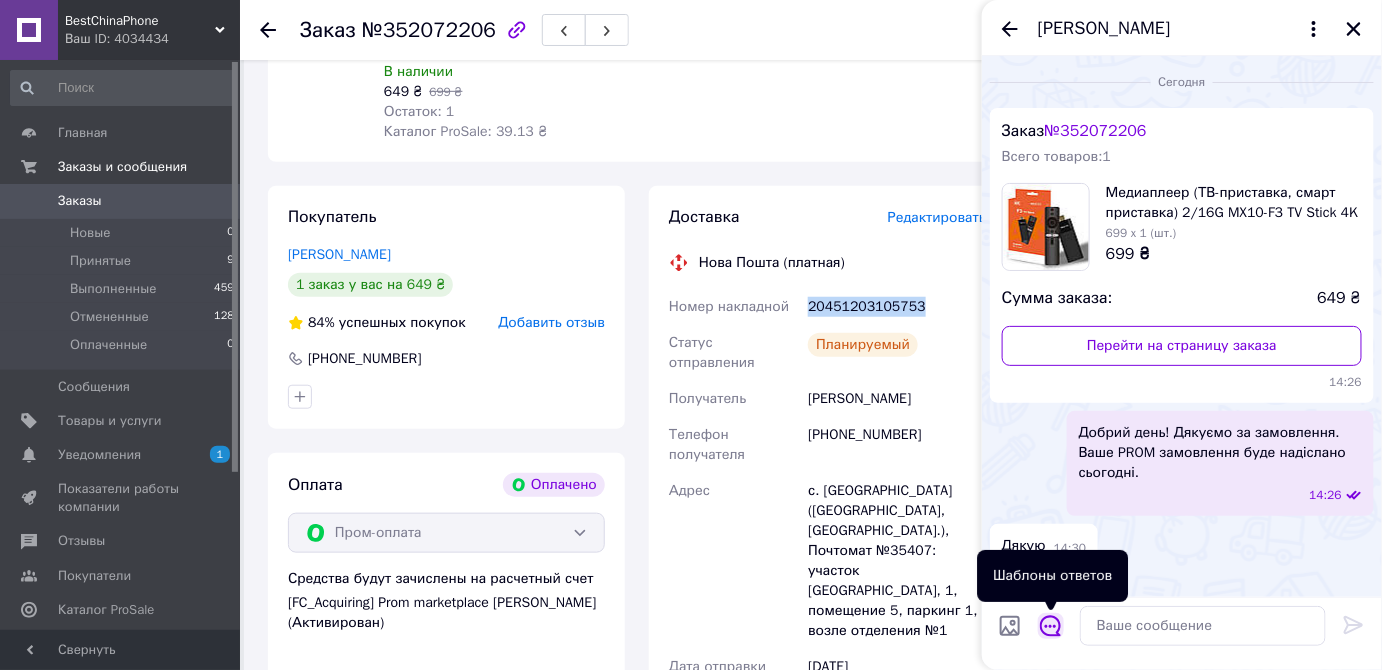 click 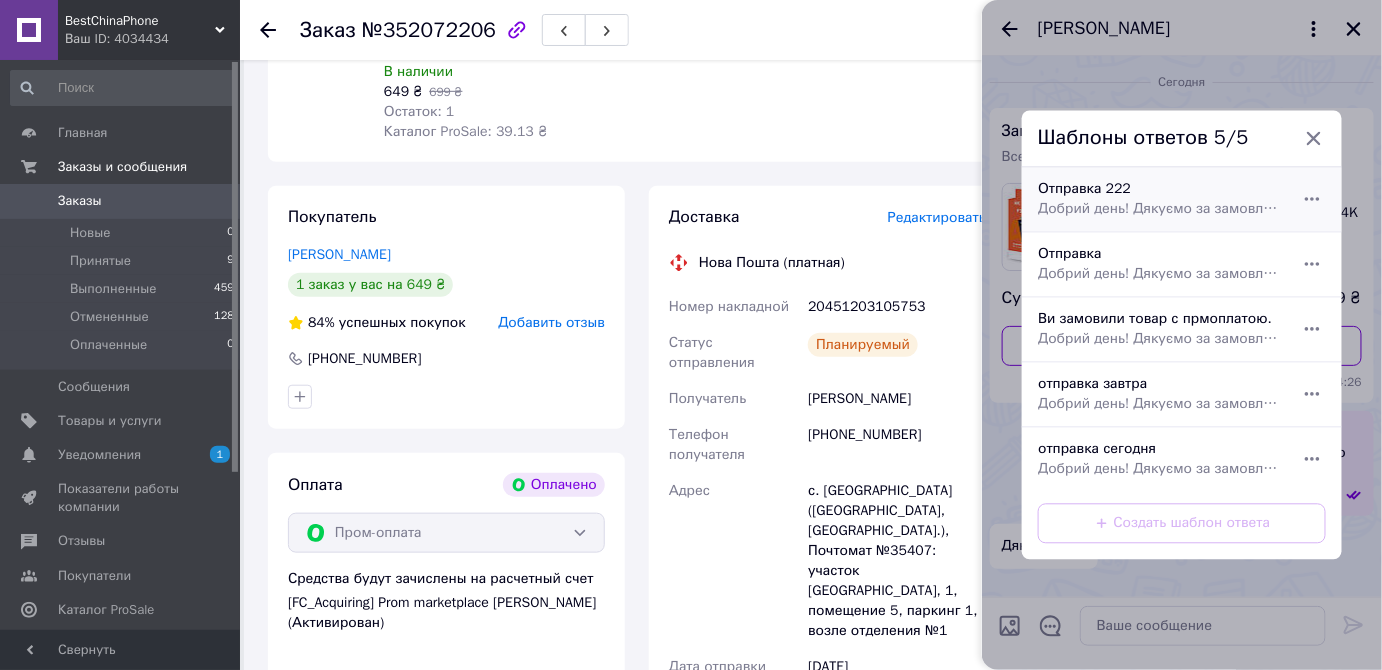 click on "Добрий день! Дякуємо за замовлення. Ваше Пром замовлення надіслано. Номер ТТН/трек" at bounding box center [1160, 210] 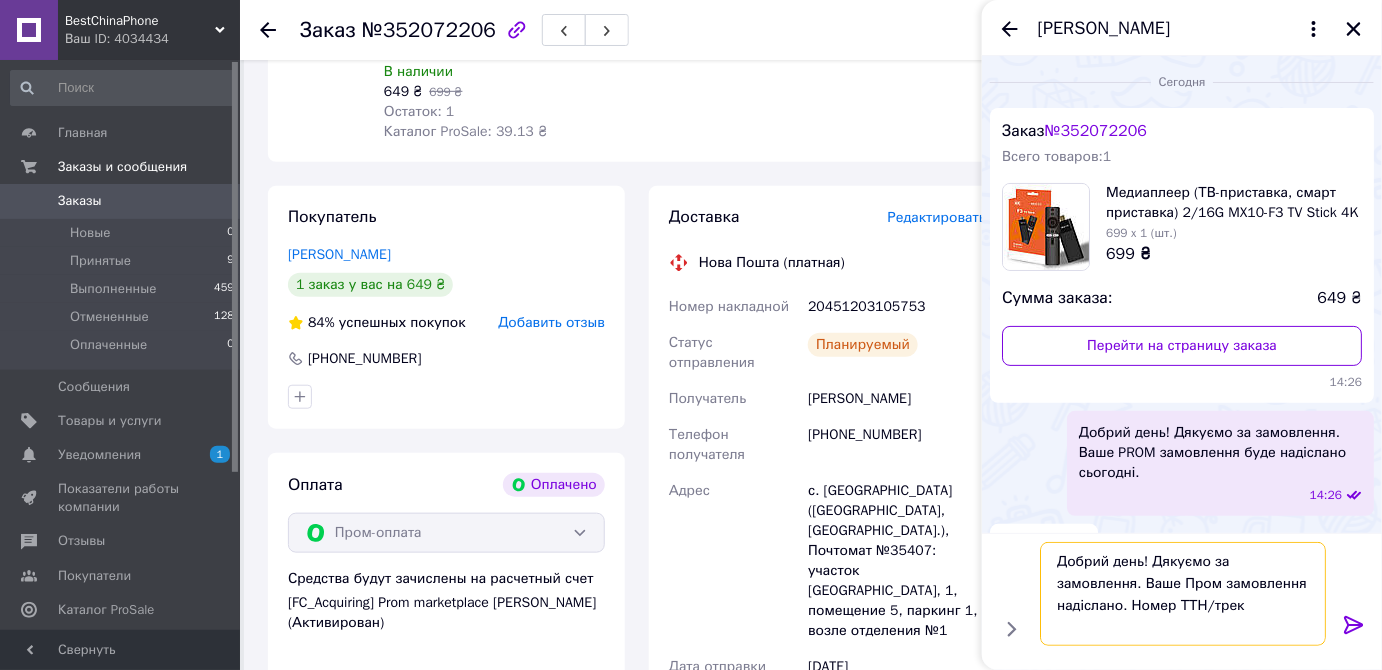 click on "Добрий день! Дякуємо за замовлення. Ваше Пром замовлення надіслано. Номер ТТН/трек" at bounding box center (1183, 594) 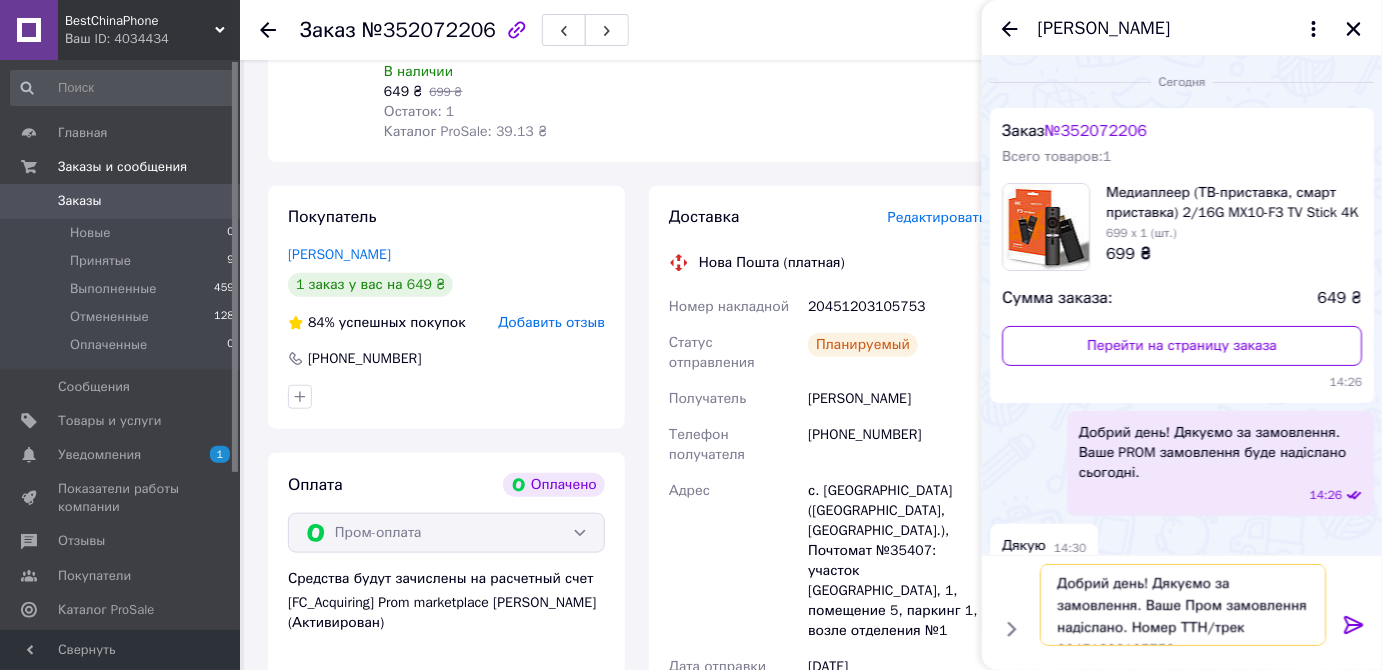 type on "Добрий день! Дякуємо за замовлення. Ваше Пром замовлення надіслано. Номер ТТН/трек  20451203105753" 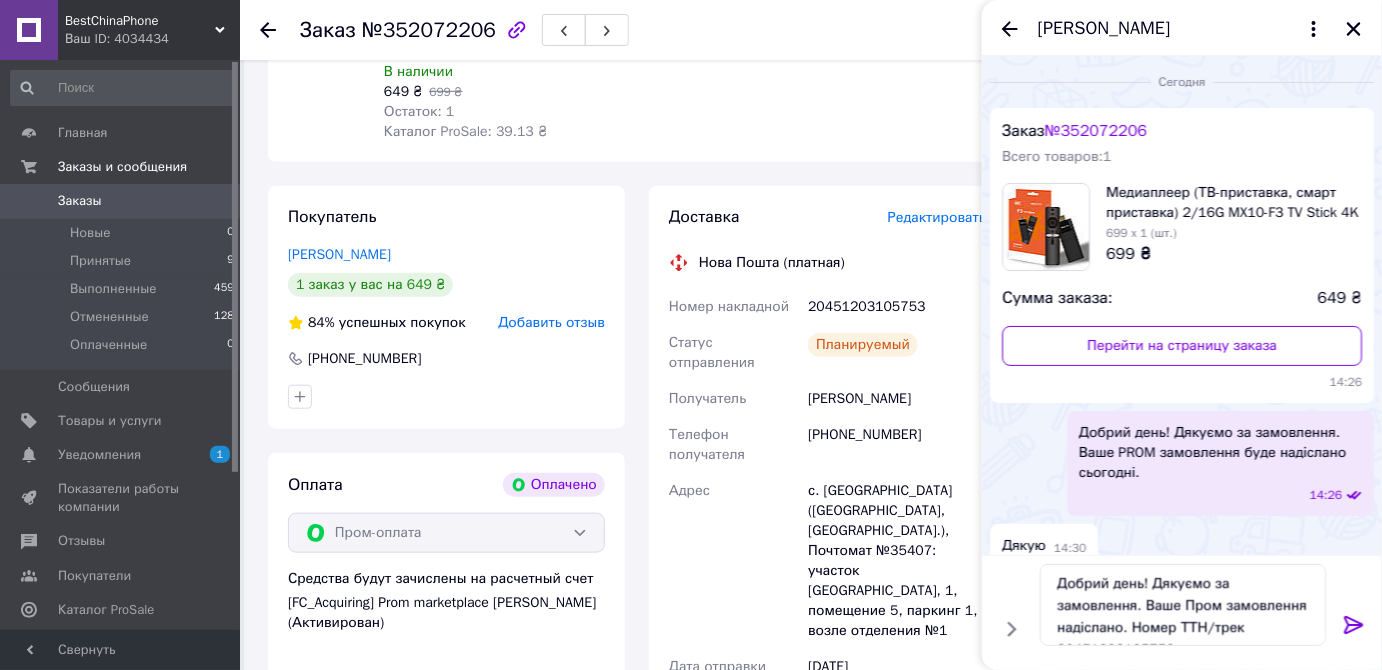 click 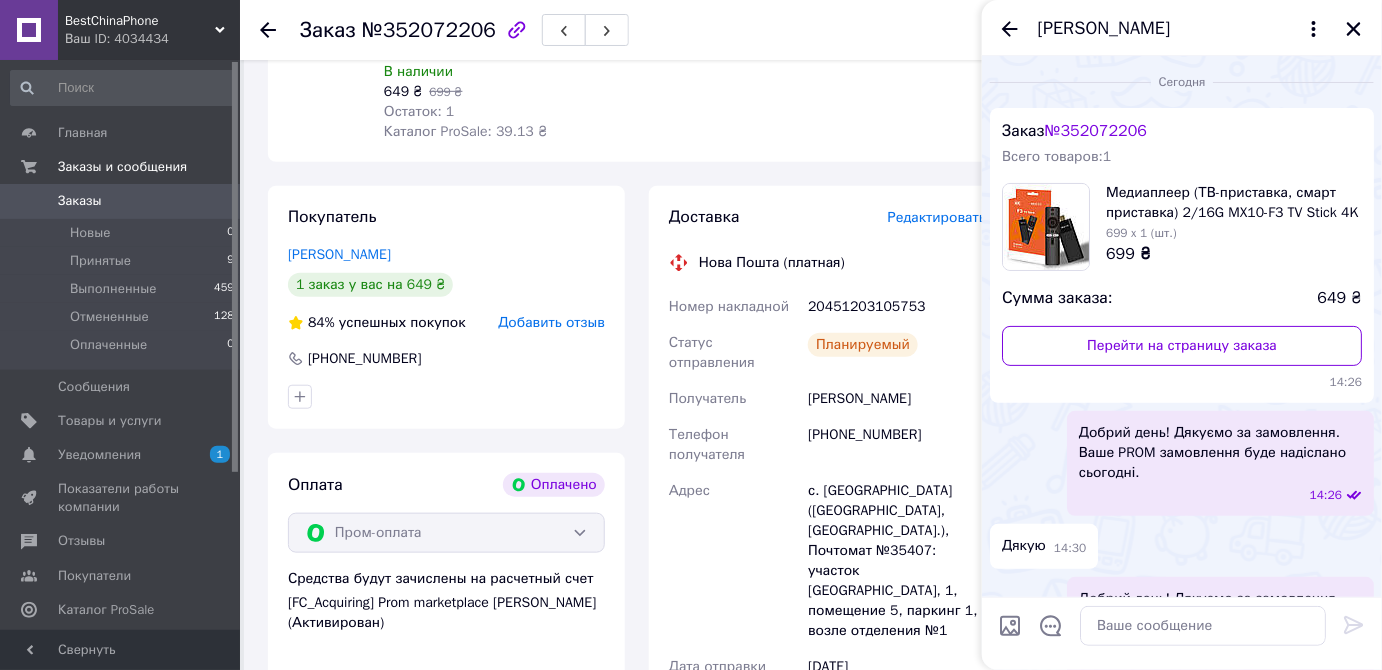 scroll, scrollTop: 92, scrollLeft: 0, axis: vertical 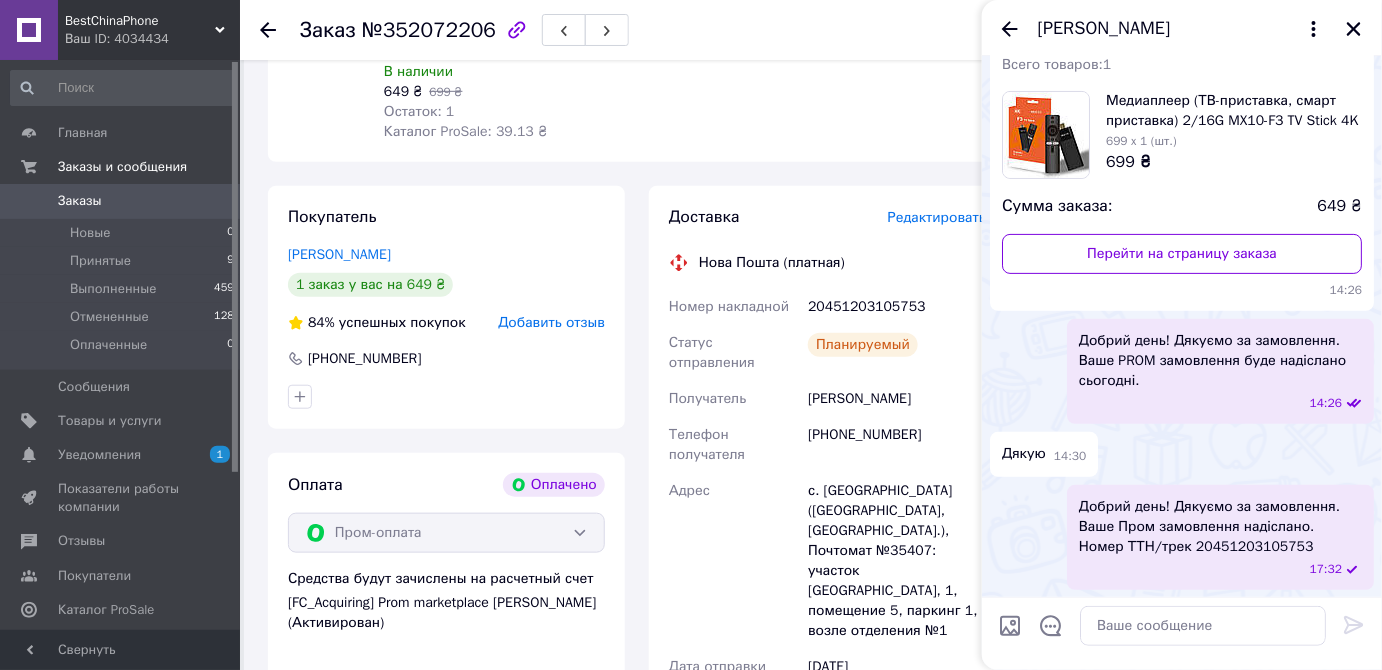 click at bounding box center (1010, 626) 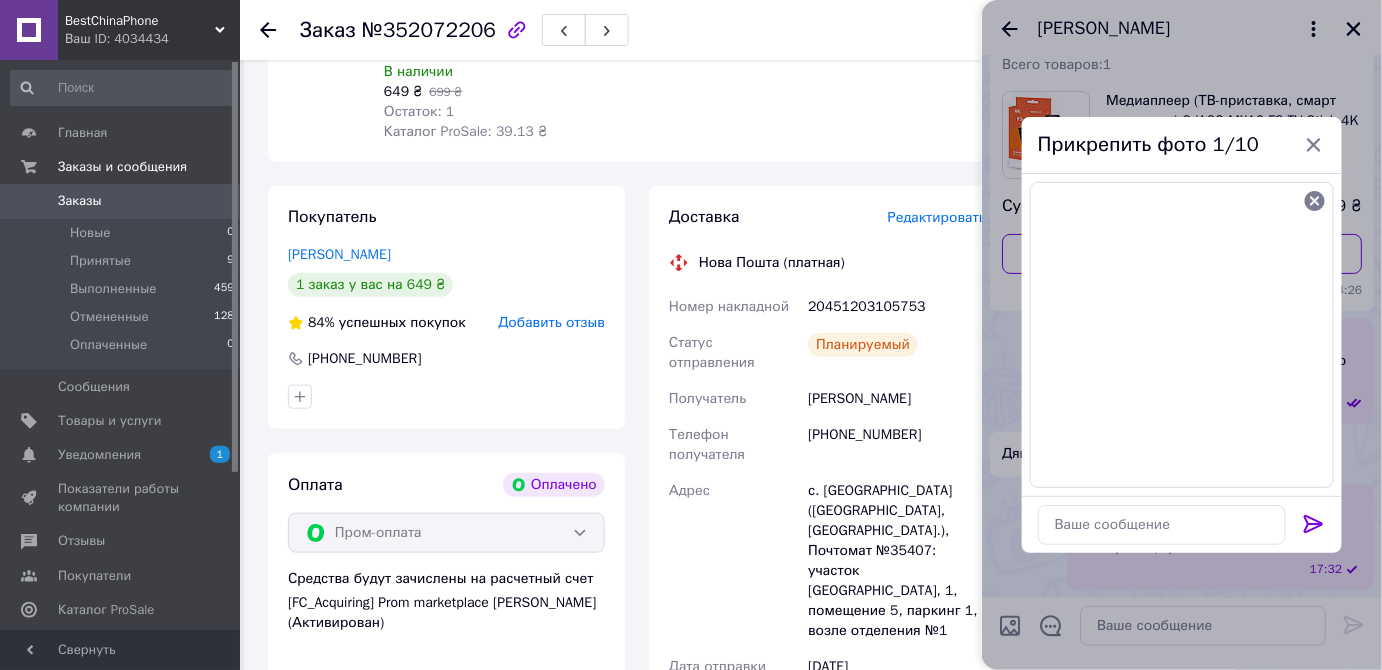 click 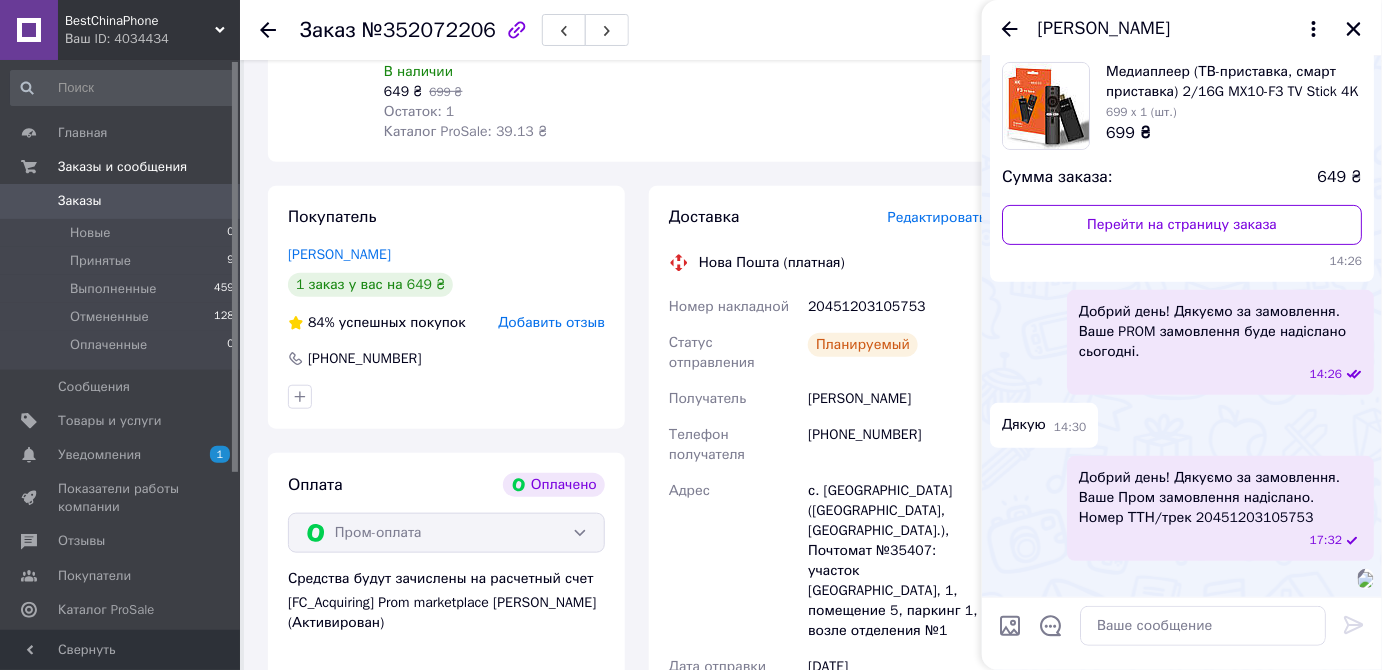 scroll, scrollTop: 400, scrollLeft: 0, axis: vertical 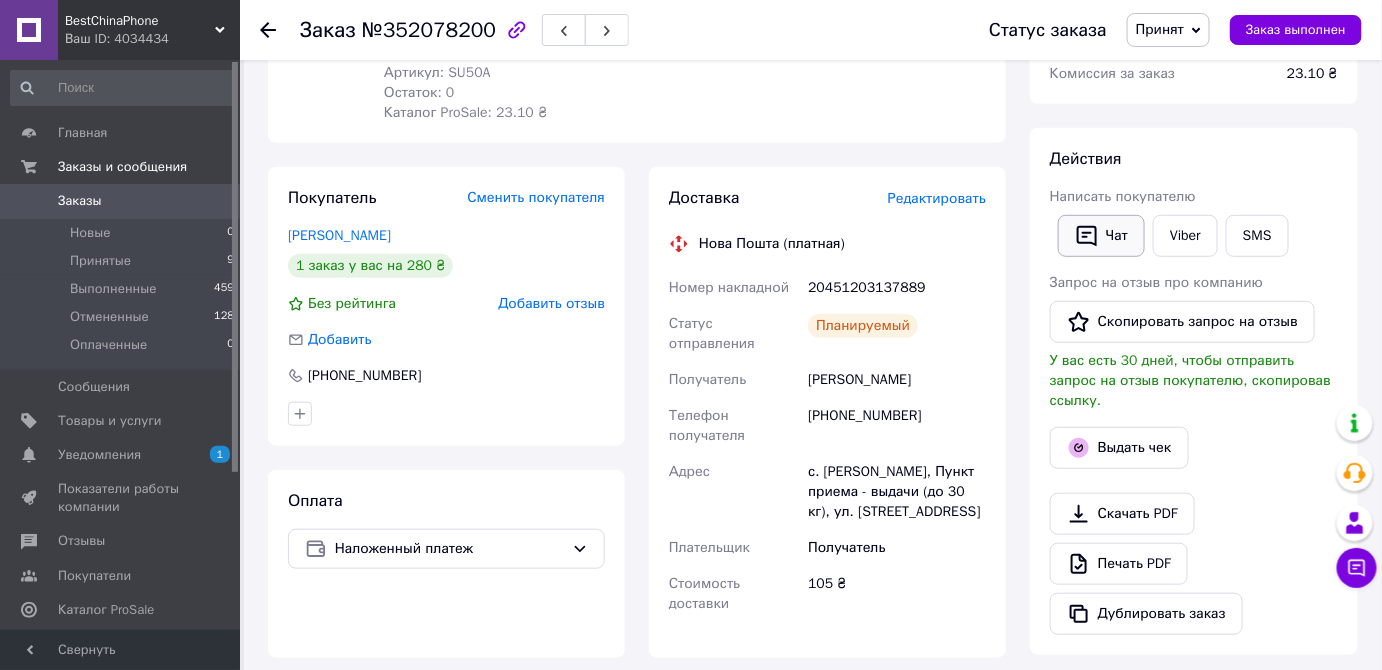 click 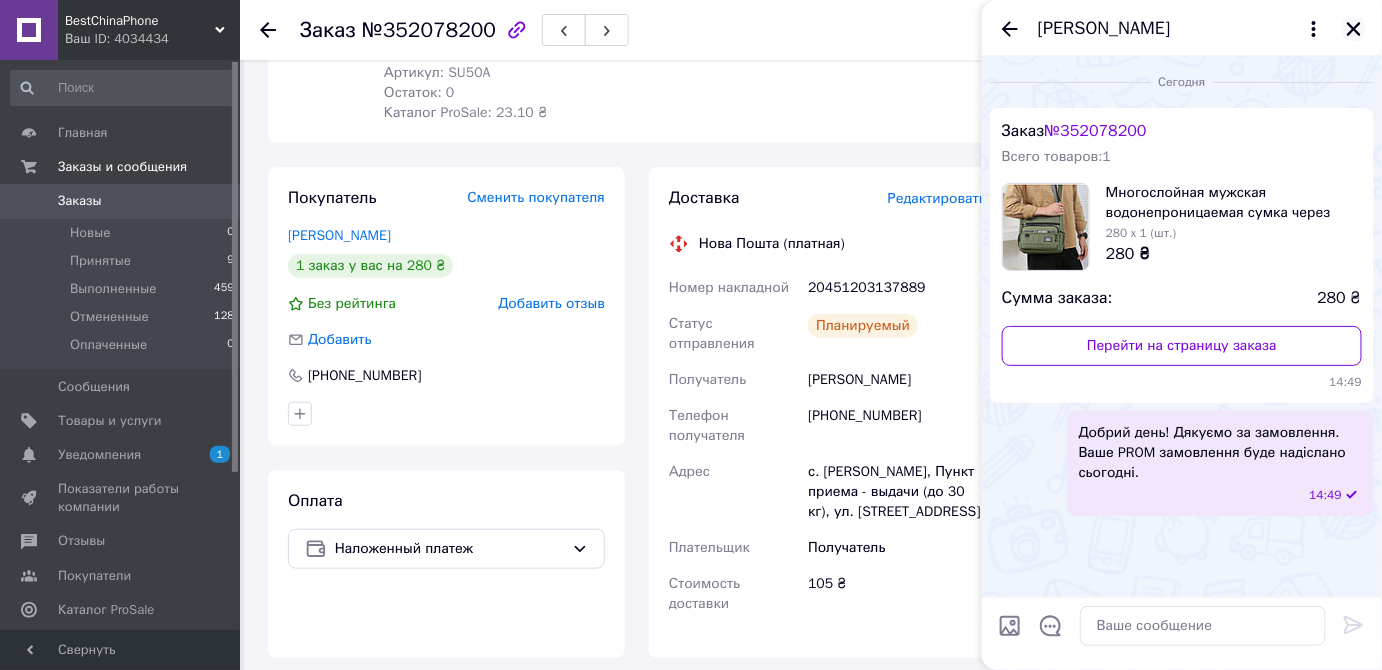 click 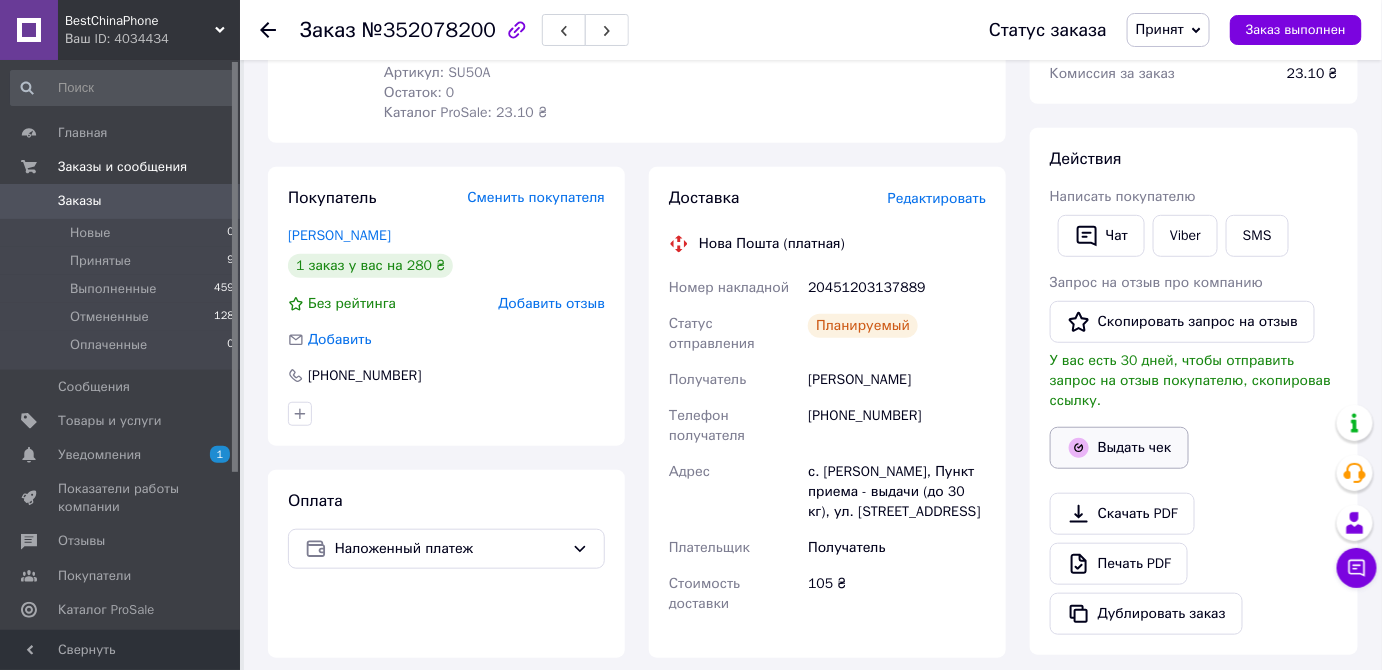 click on "Выдать чек" at bounding box center (1119, 448) 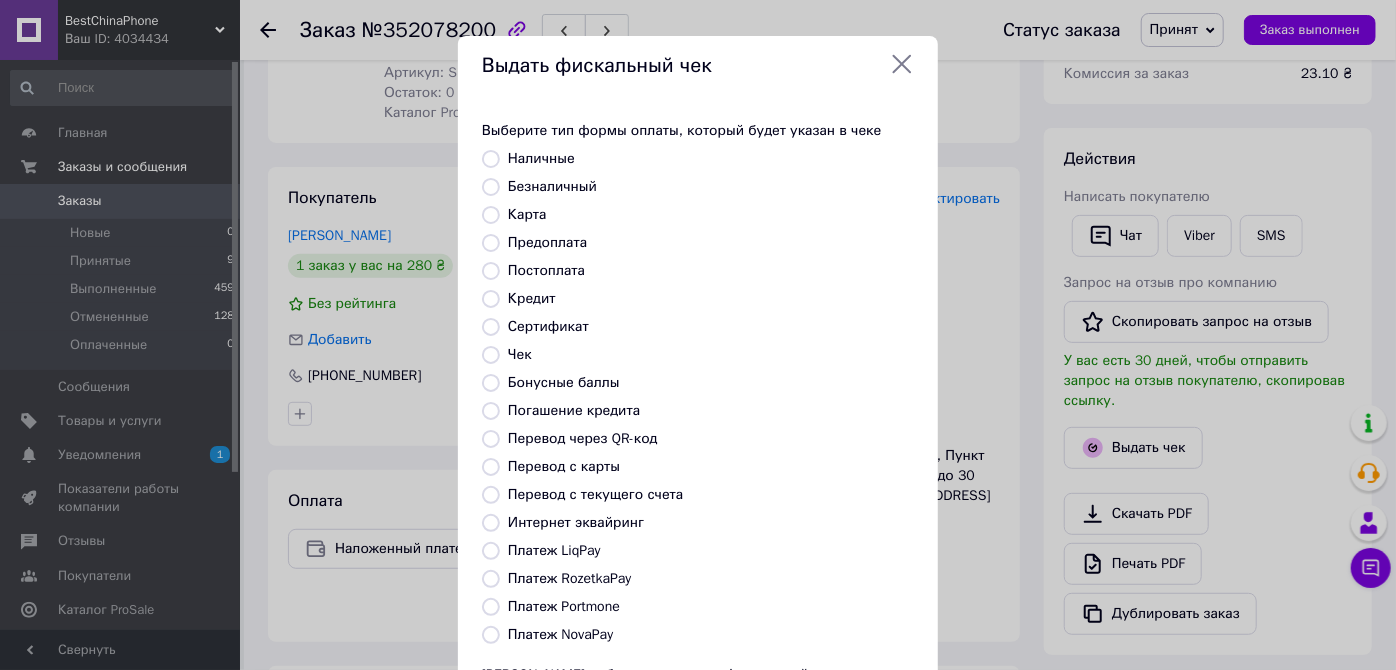 click on "Безналичный" at bounding box center (491, 187) 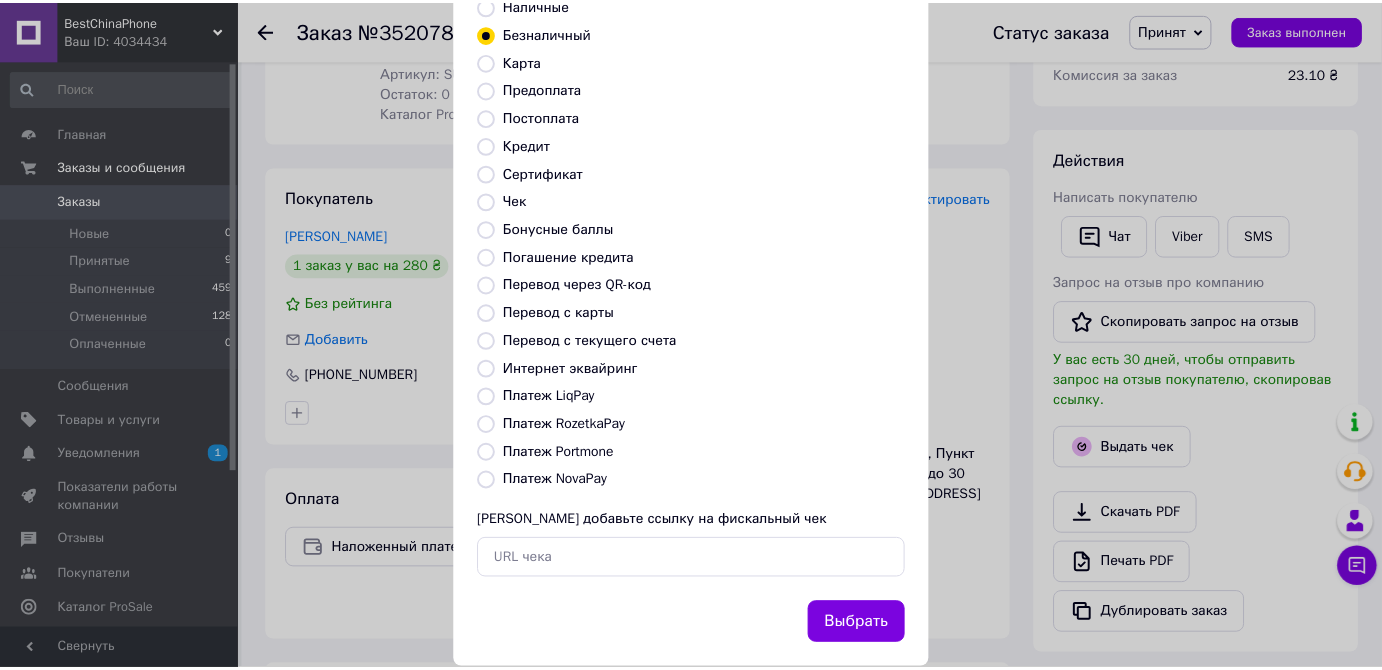 scroll, scrollTop: 188, scrollLeft: 0, axis: vertical 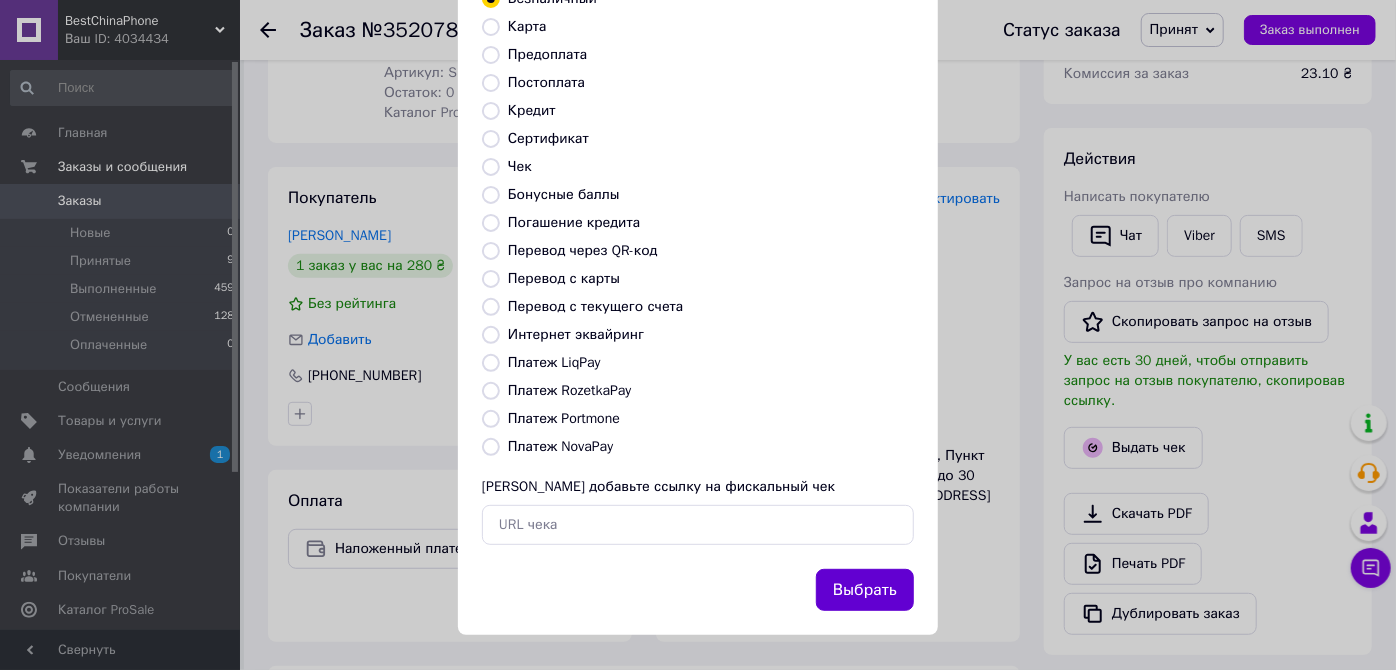 click on "Выбрать" at bounding box center [865, 590] 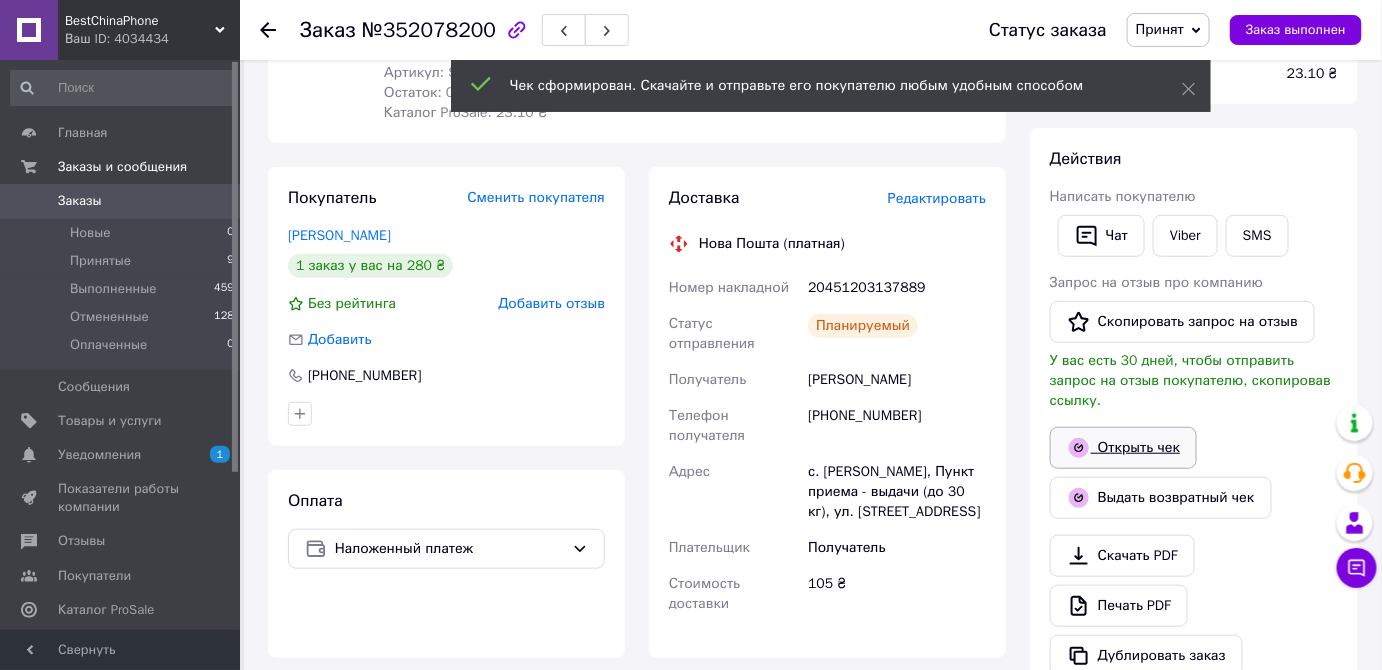 click on "Открыть чек" at bounding box center (1123, 448) 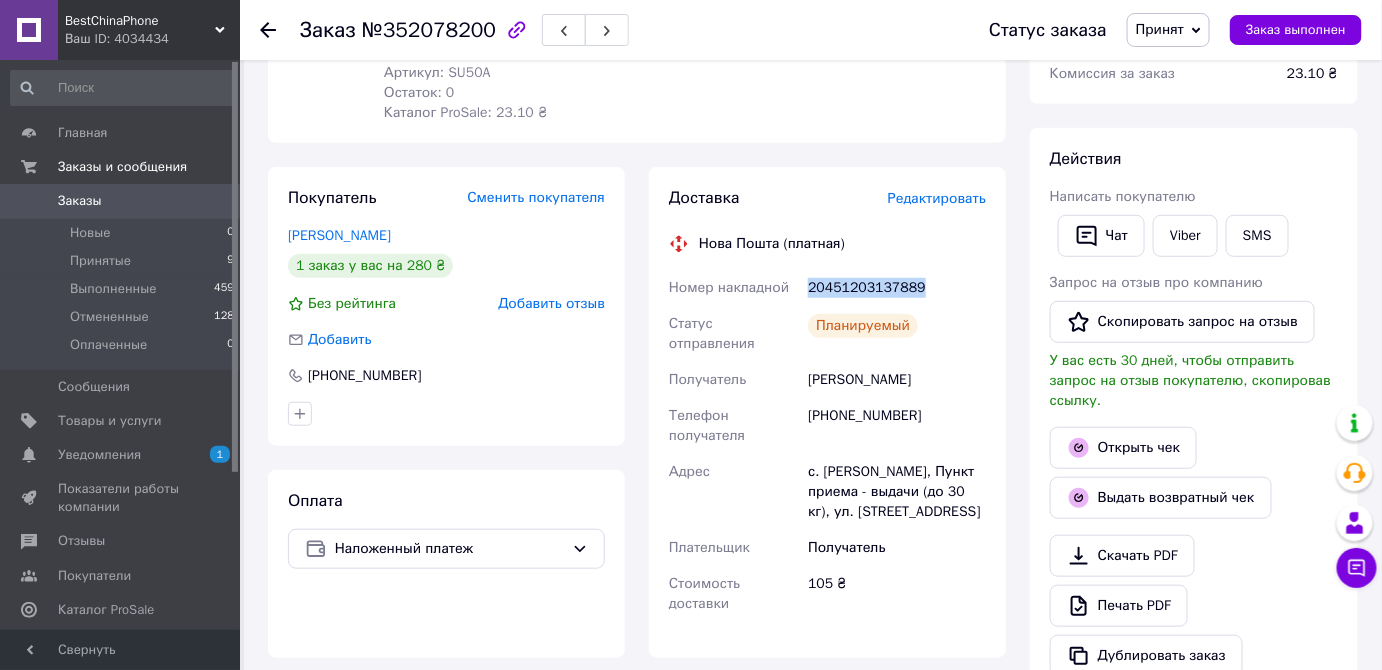 drag, startPoint x: 879, startPoint y: 291, endPoint x: 808, endPoint y: 291, distance: 71 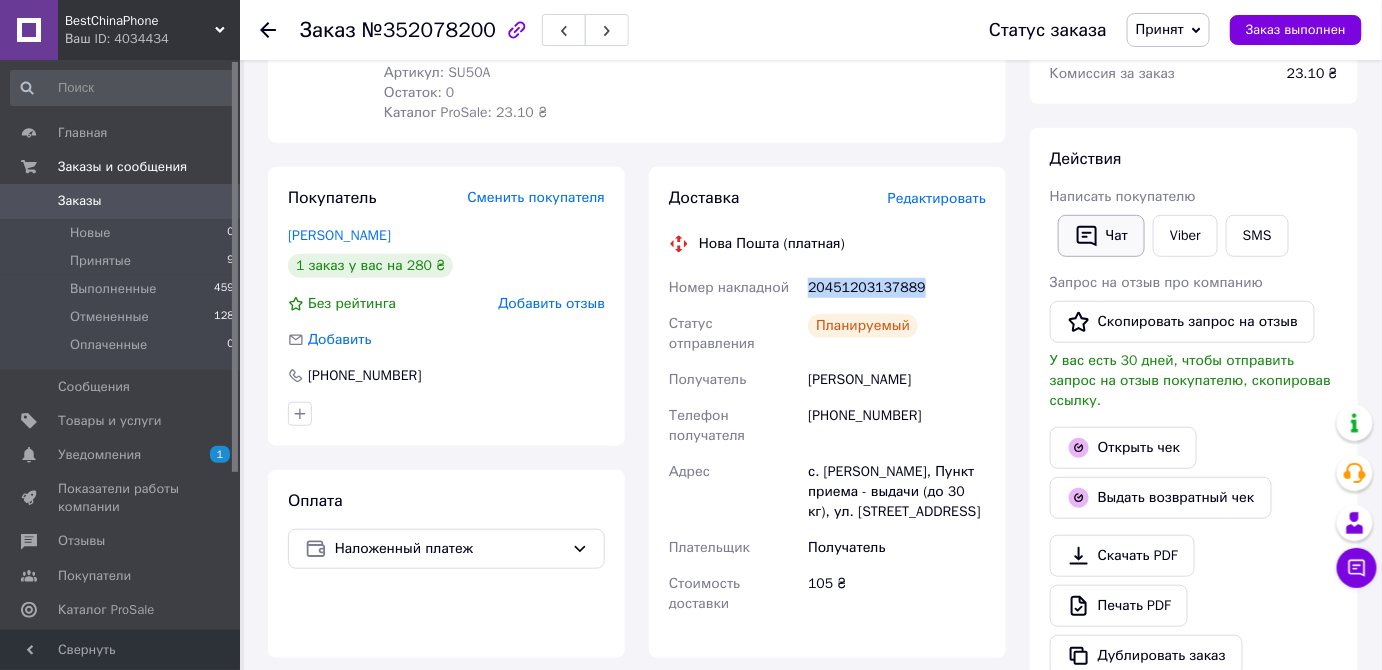 click on "Чат" at bounding box center [1101, 236] 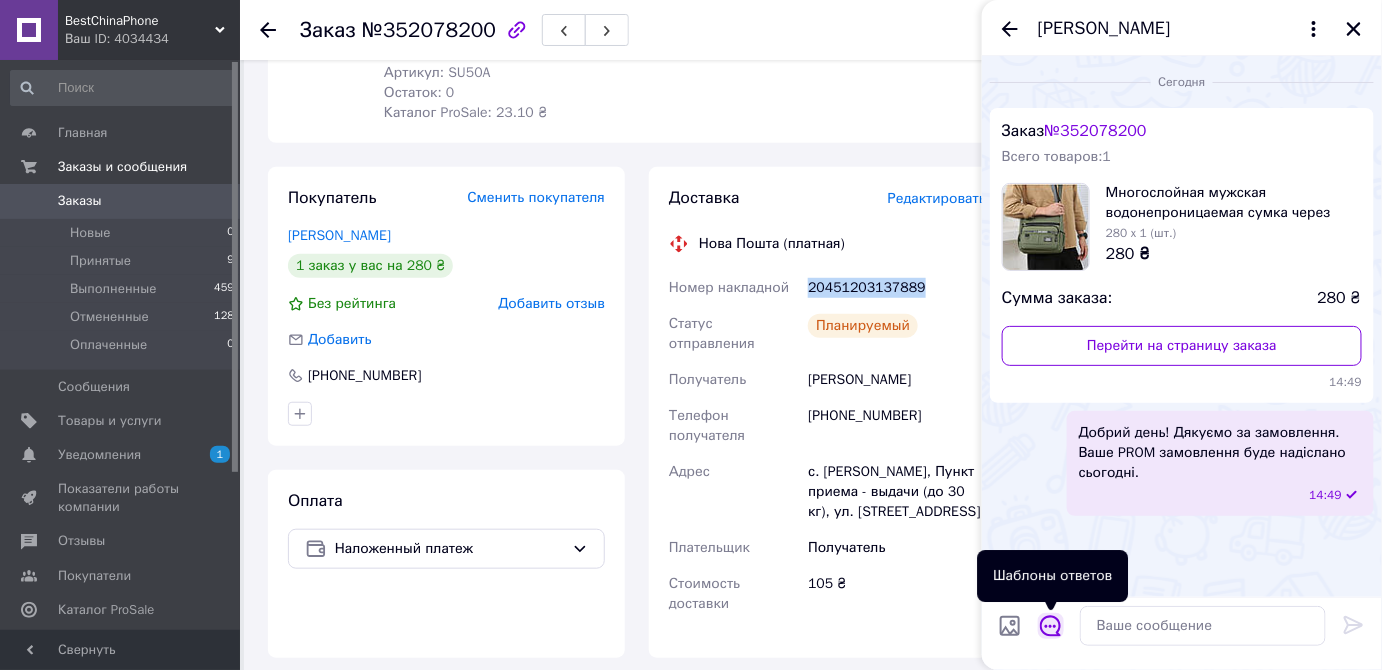 click 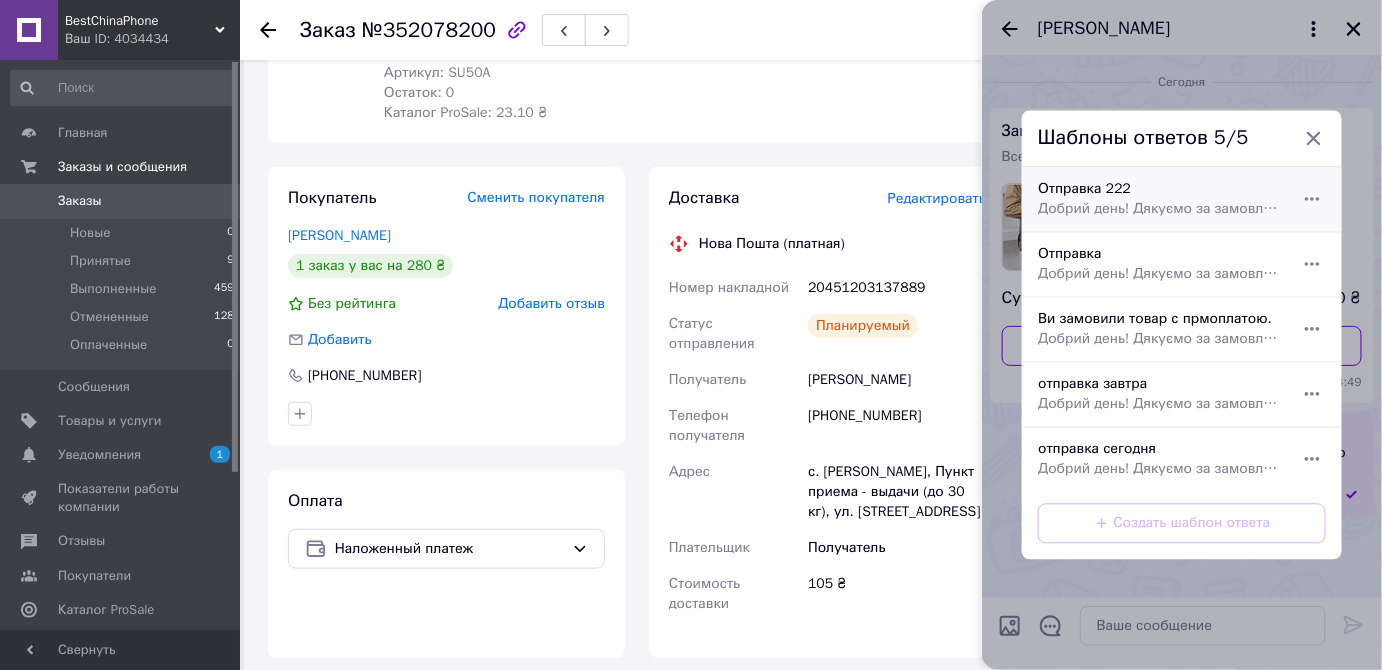 click on "Отправка 222 Добрий день! Дякуємо за замовлення. Ваше Пром замовлення надіслано. Номер ТТН/трек" at bounding box center (1160, 200) 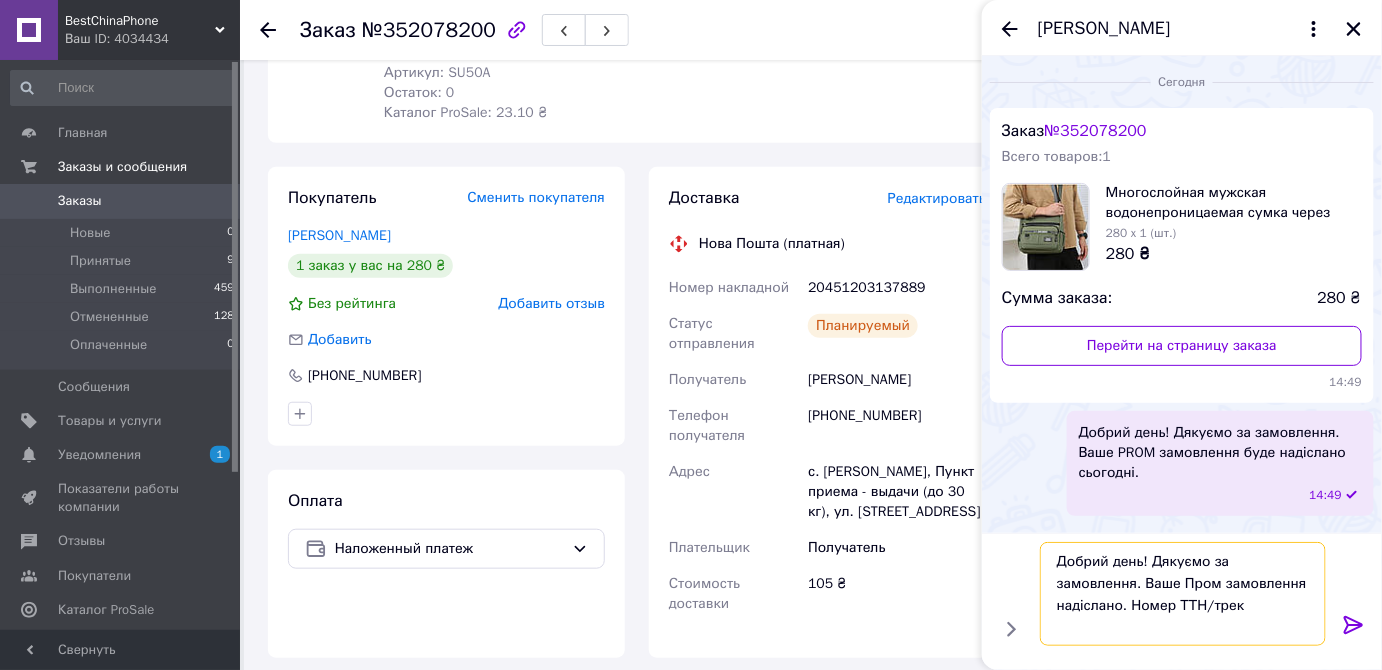click on "Добрий день! Дякуємо за замовлення. Ваше Пром замовлення надіслано. Номер ТТН/трек" at bounding box center [1183, 594] 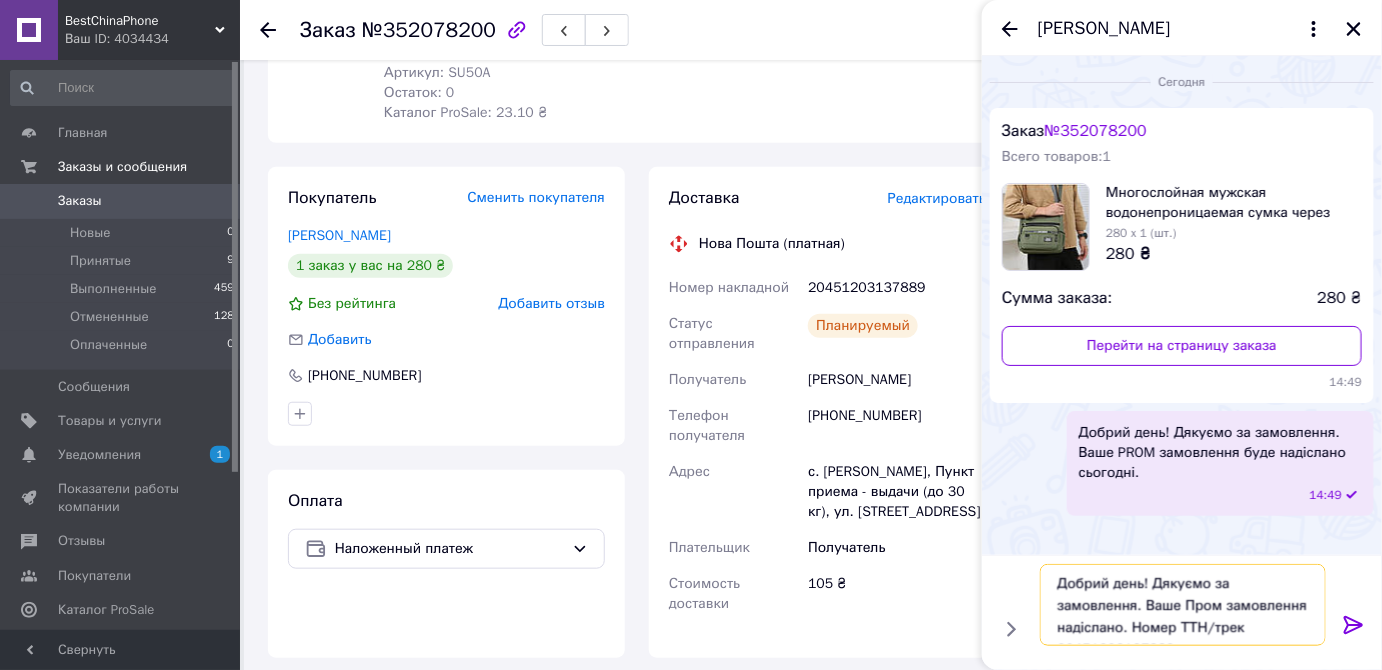 type on "Добрий день! Дякуємо за замовлення. Ваше Пром замовлення надіслано. Номер ТТН/трек  20451203137889" 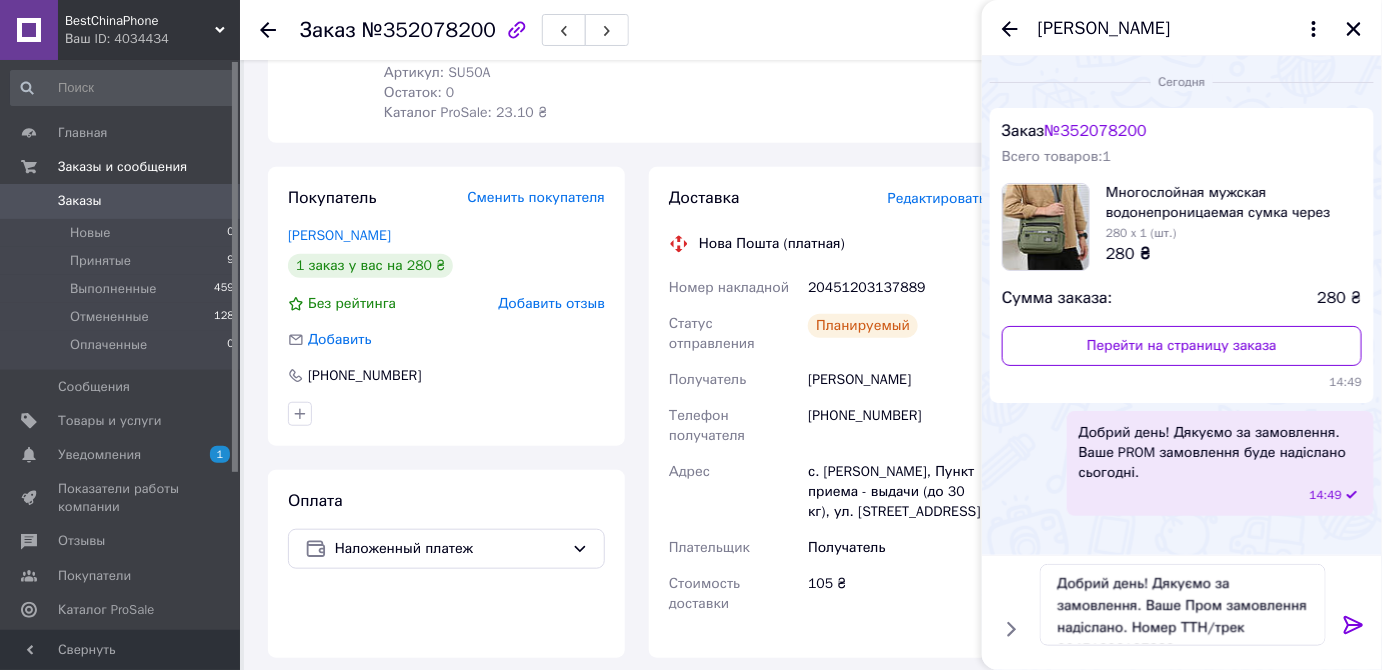 click 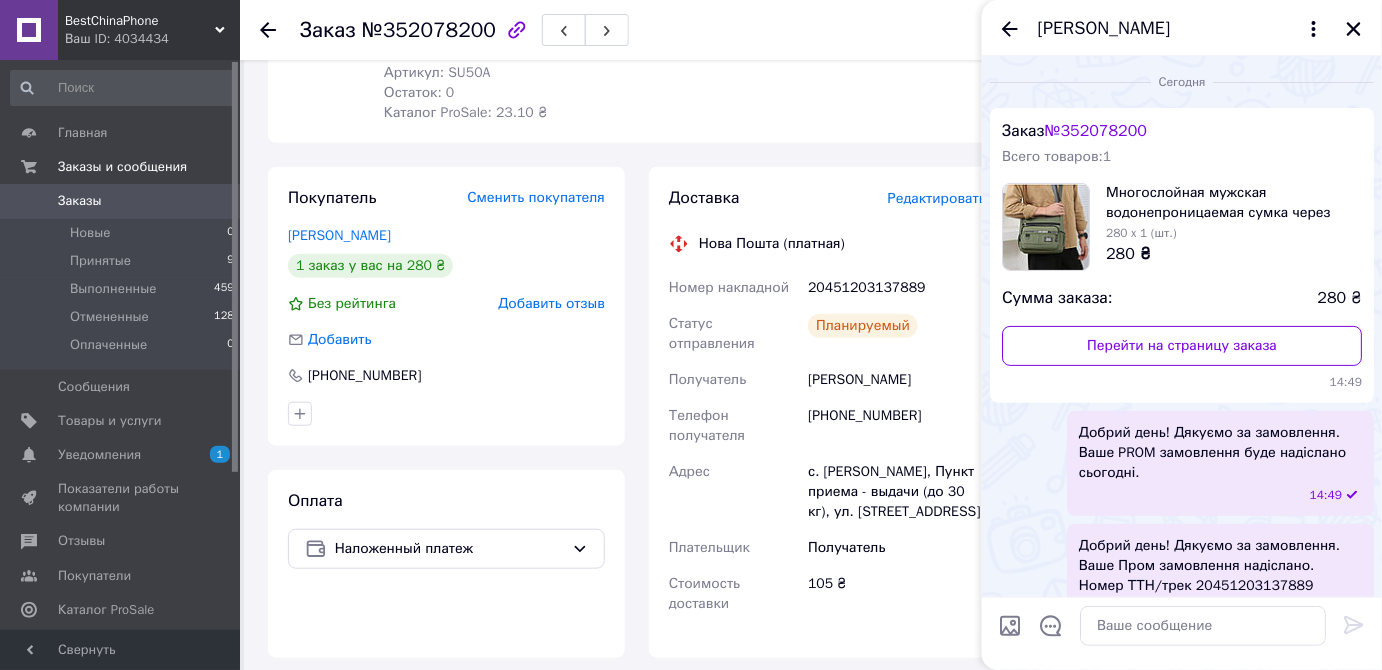 scroll, scrollTop: 39, scrollLeft: 0, axis: vertical 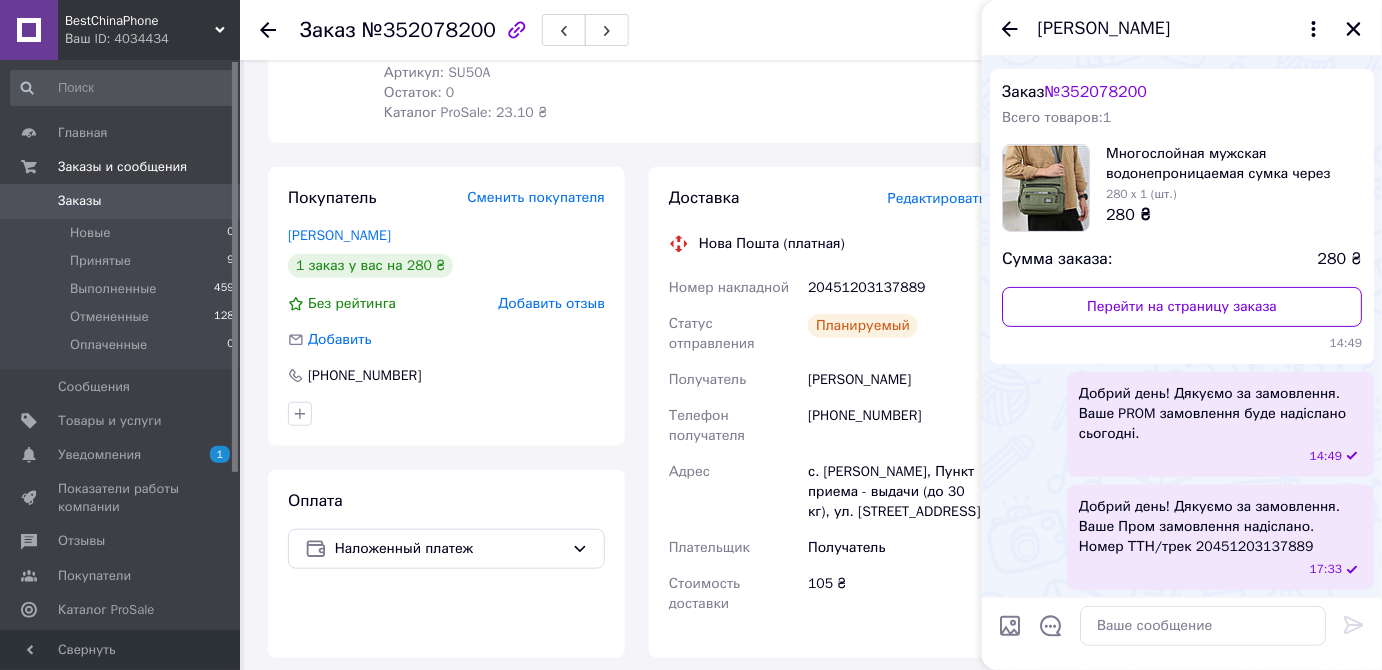 click at bounding box center (1010, 626) 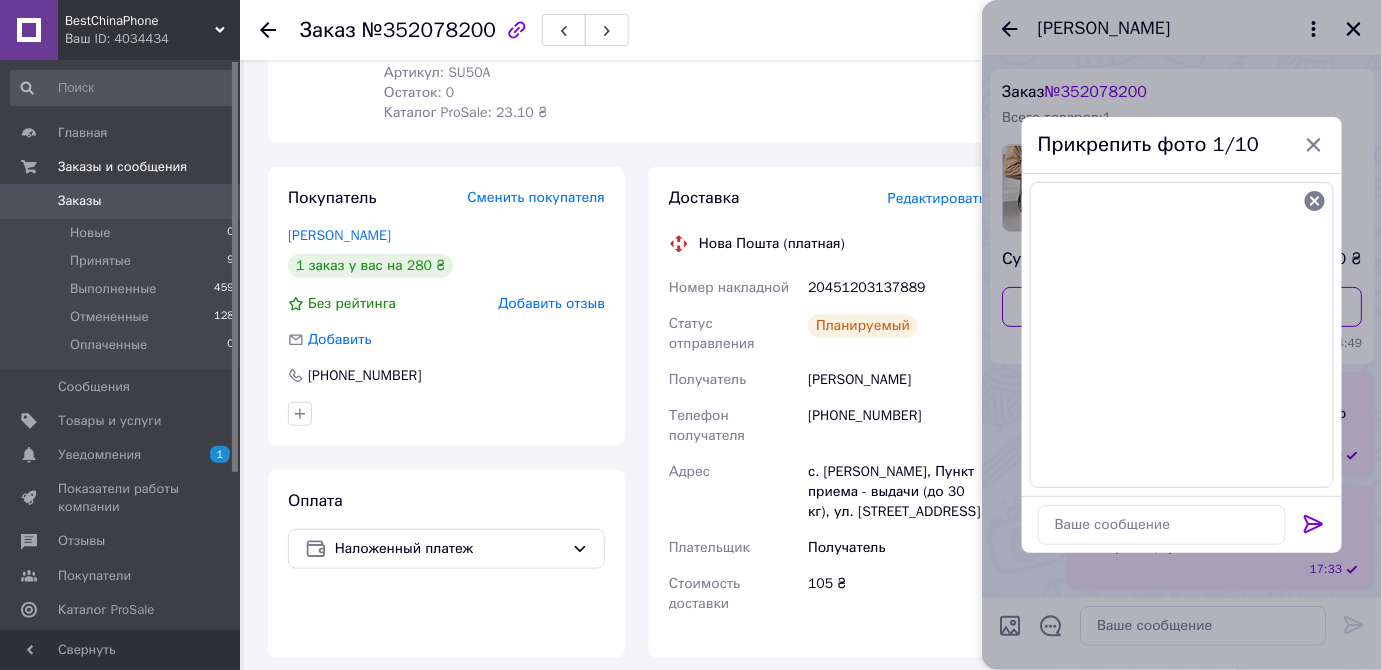 click 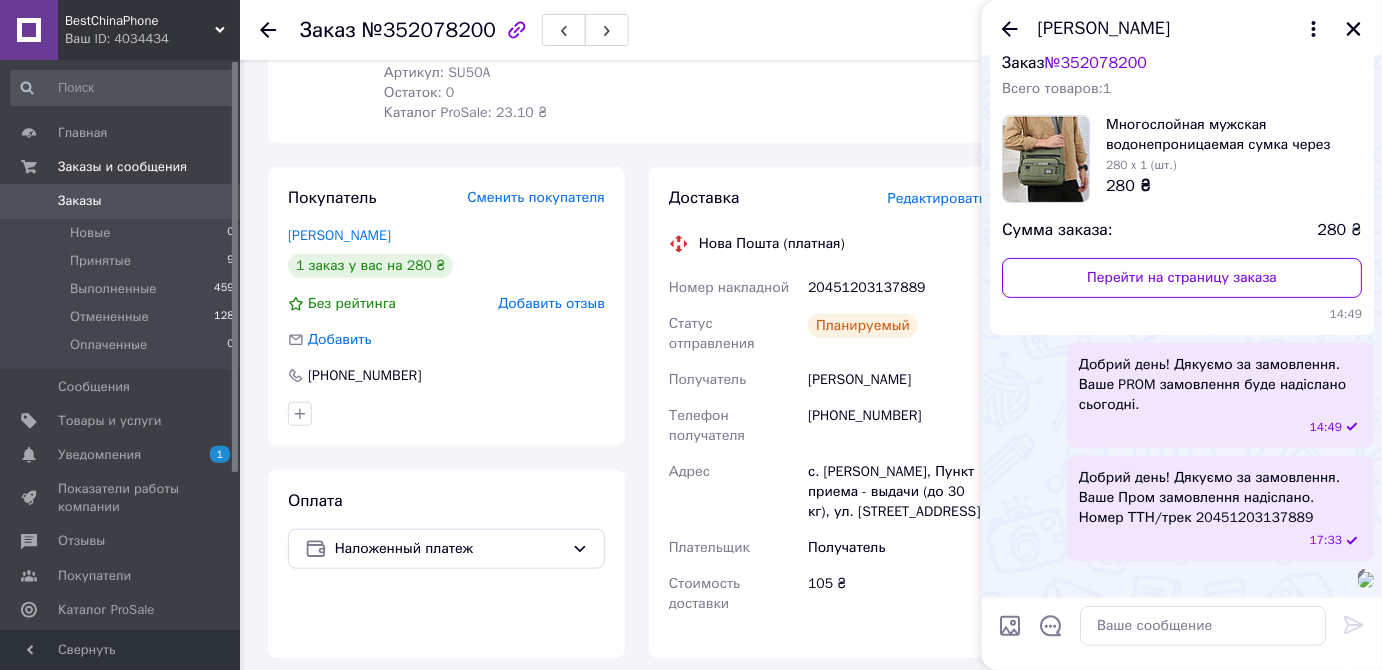 scroll, scrollTop: 346, scrollLeft: 0, axis: vertical 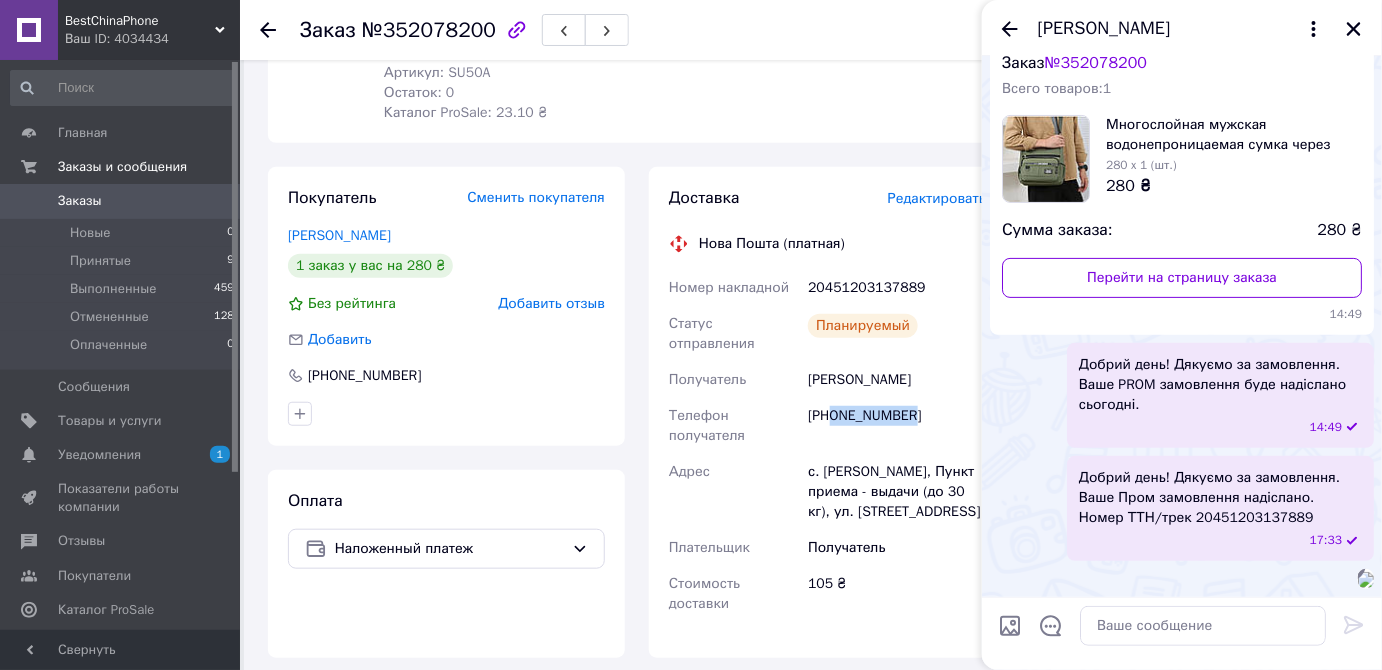 drag, startPoint x: 914, startPoint y: 402, endPoint x: 836, endPoint y: 405, distance: 78.05767 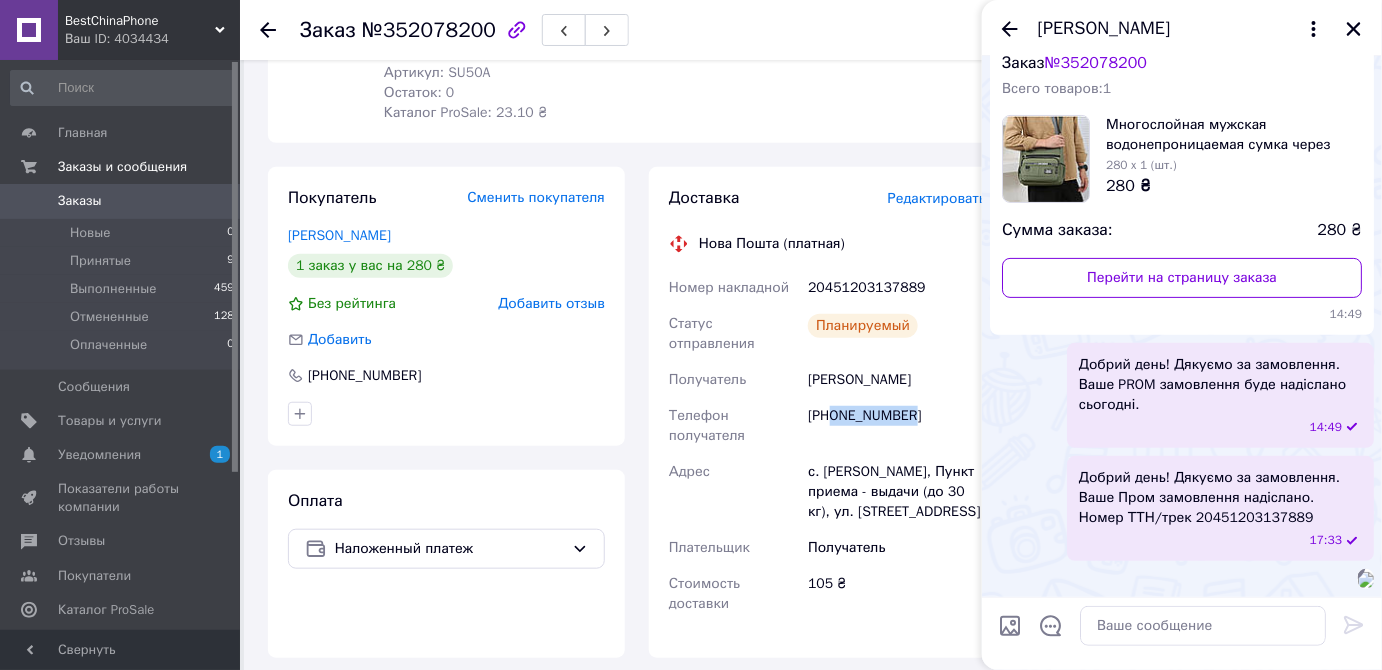 copy on "0688224154" 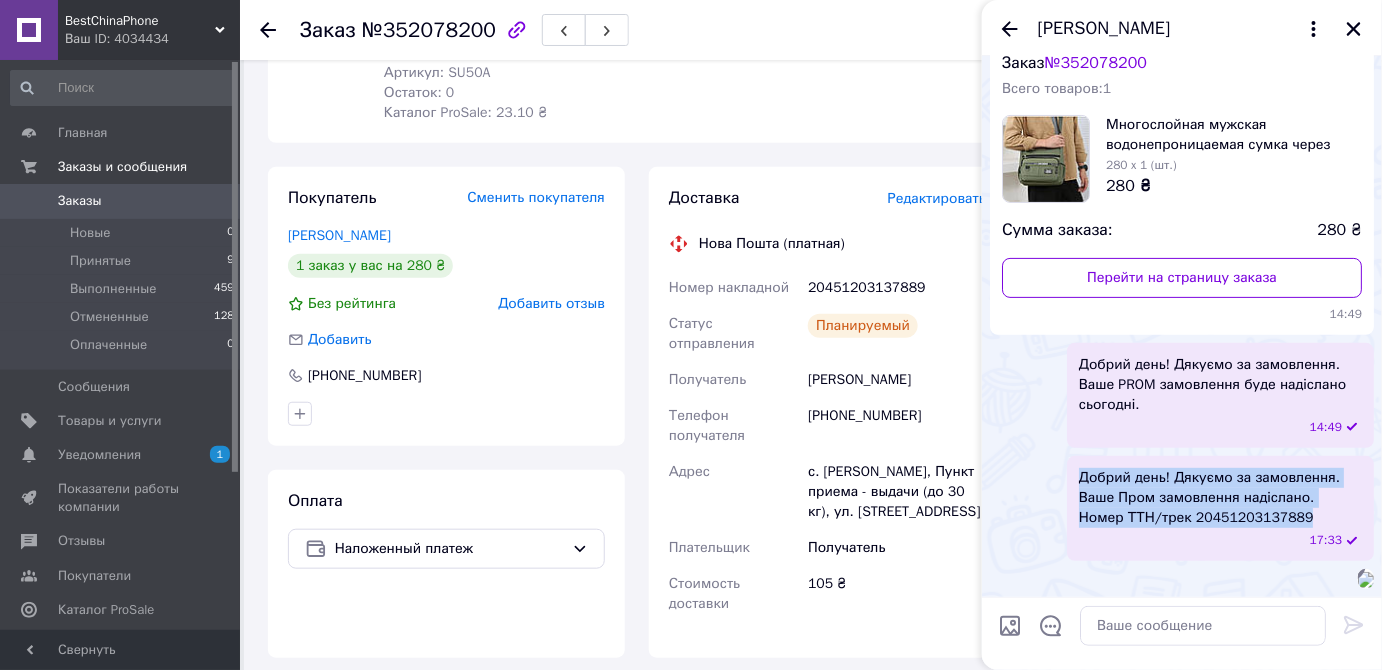 drag, startPoint x: 1263, startPoint y: 240, endPoint x: 1074, endPoint y: 206, distance: 192.03384 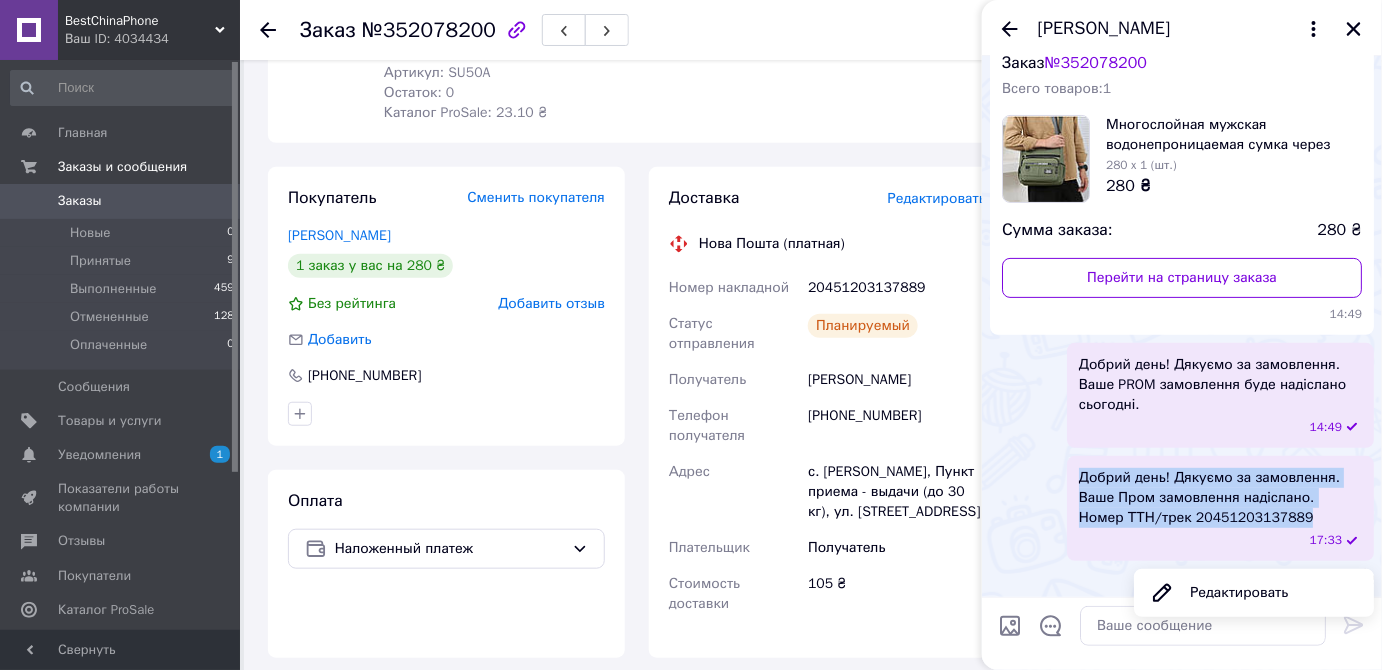 copy on "Добрий день! Дякуємо за замовлення. Ваше Пром замовлення надіслано. Номер ТТН/трек  20451203137889" 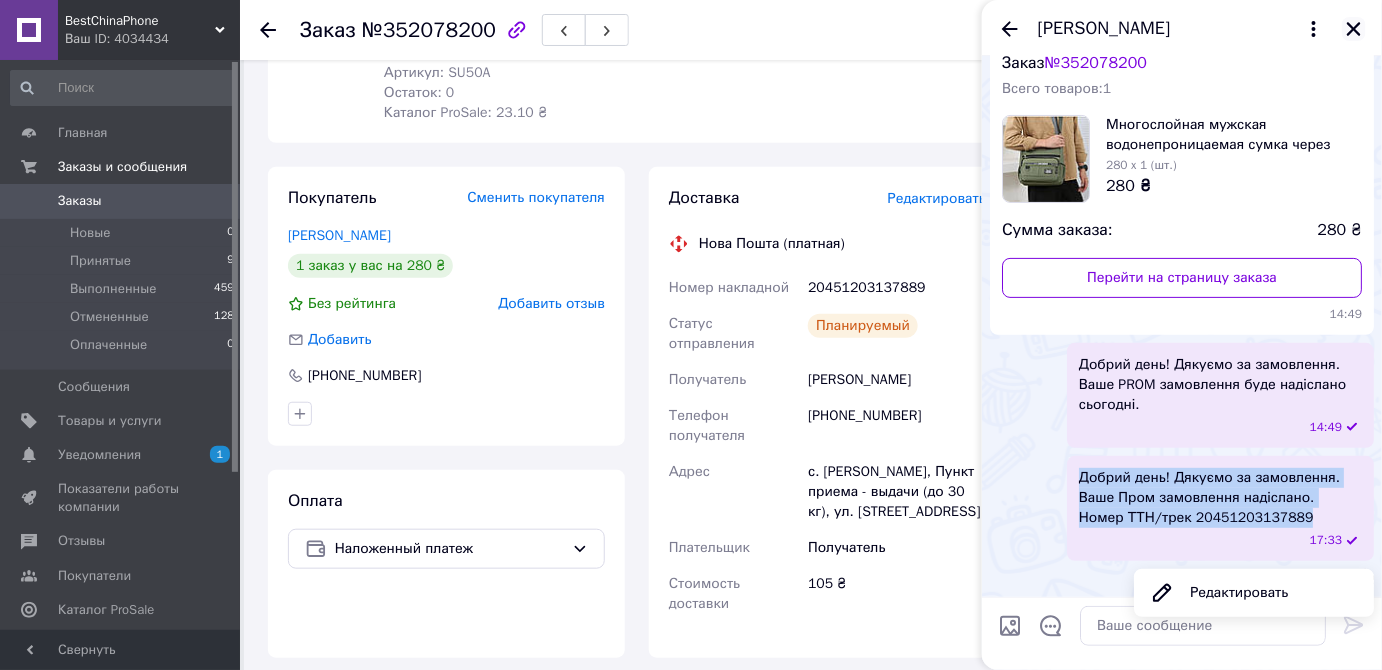 click 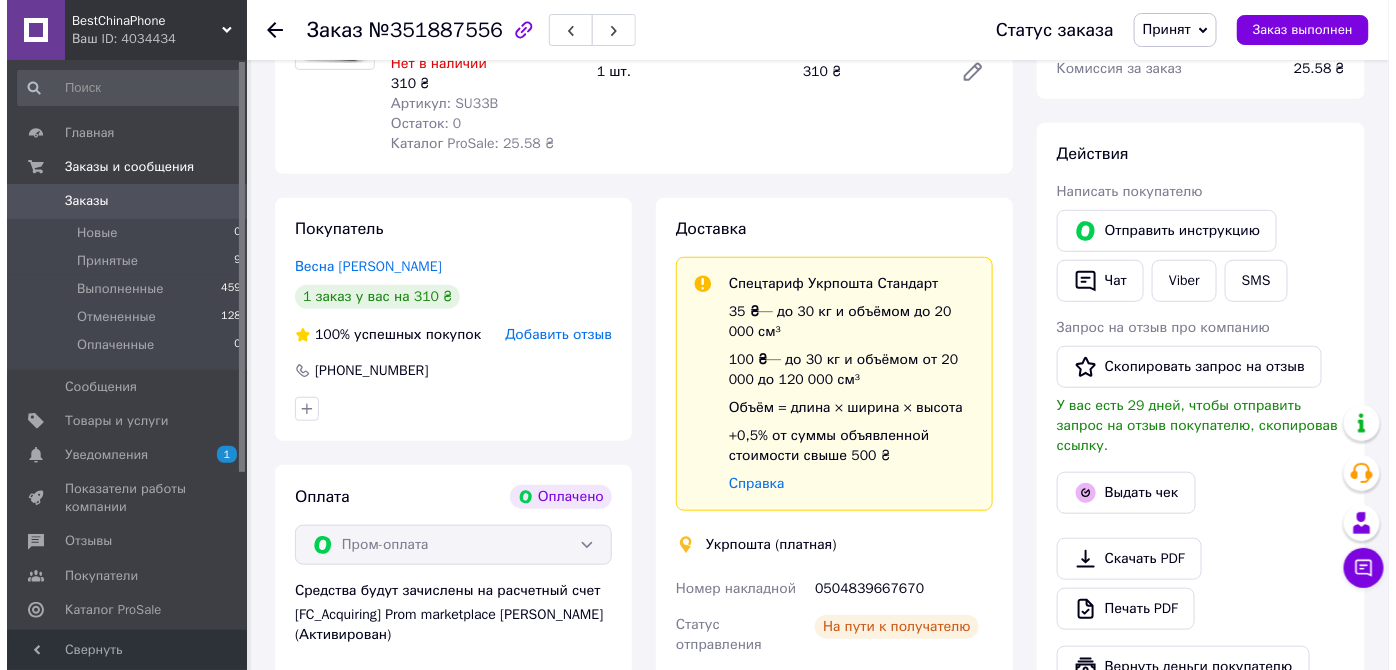 scroll, scrollTop: 272, scrollLeft: 0, axis: vertical 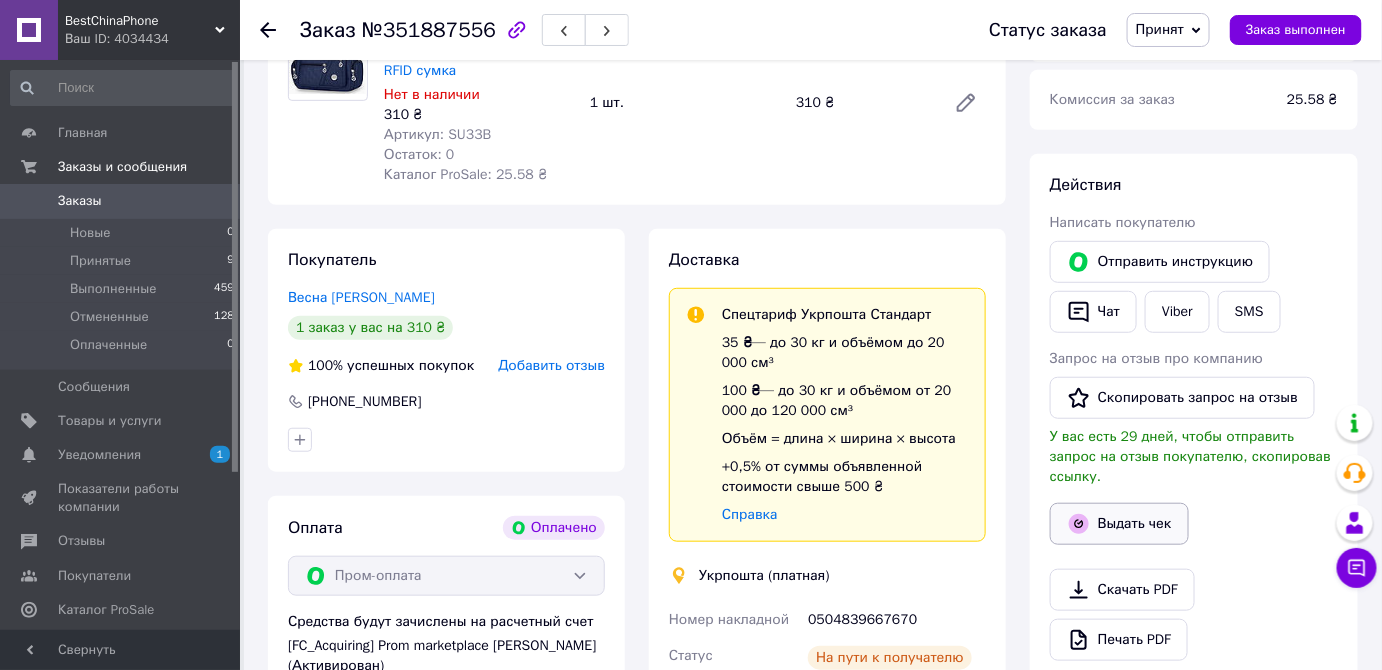 click on "Выдать чек" at bounding box center (1119, 524) 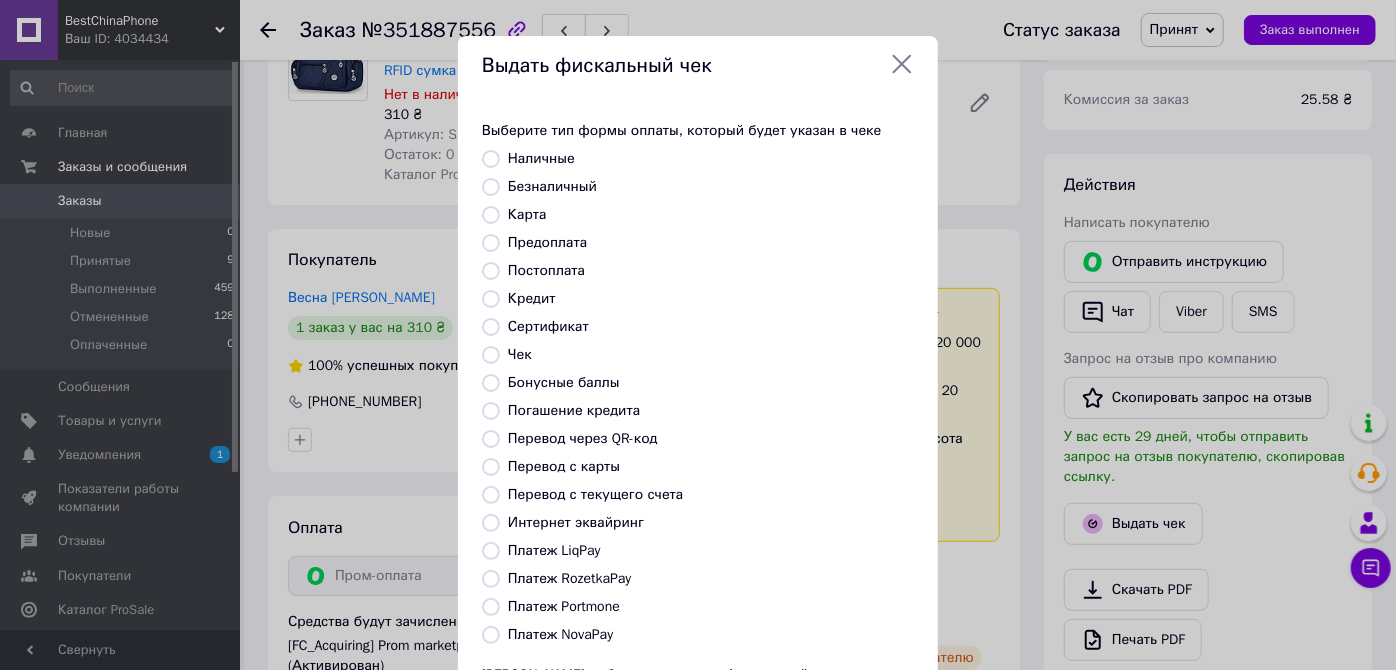 click on "Безналичный" at bounding box center [491, 187] 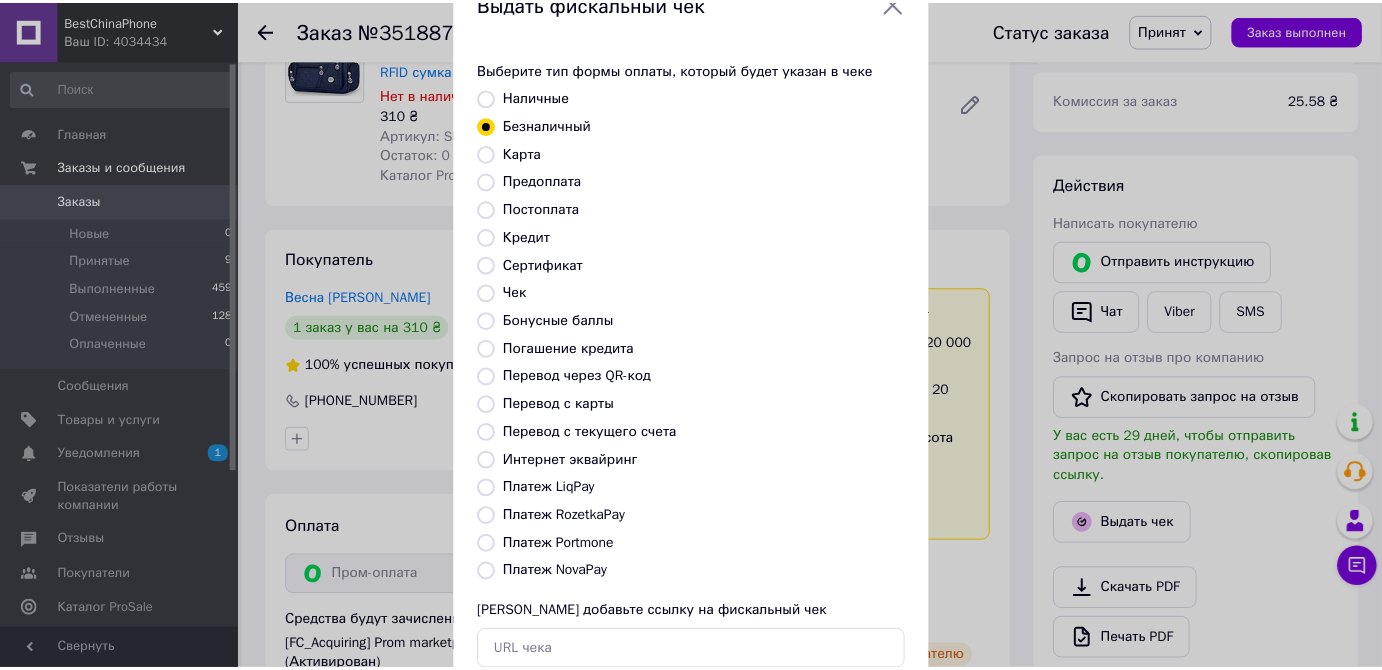 scroll, scrollTop: 188, scrollLeft: 0, axis: vertical 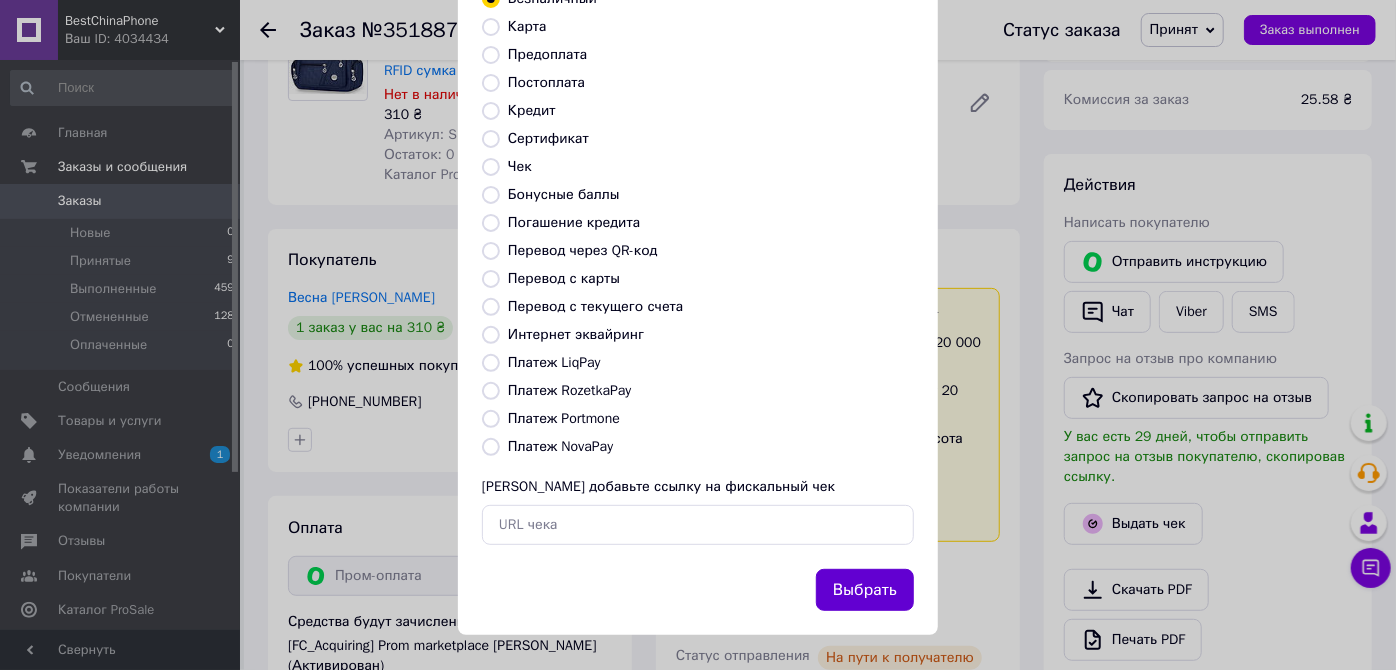 click on "Выбрать" at bounding box center [865, 590] 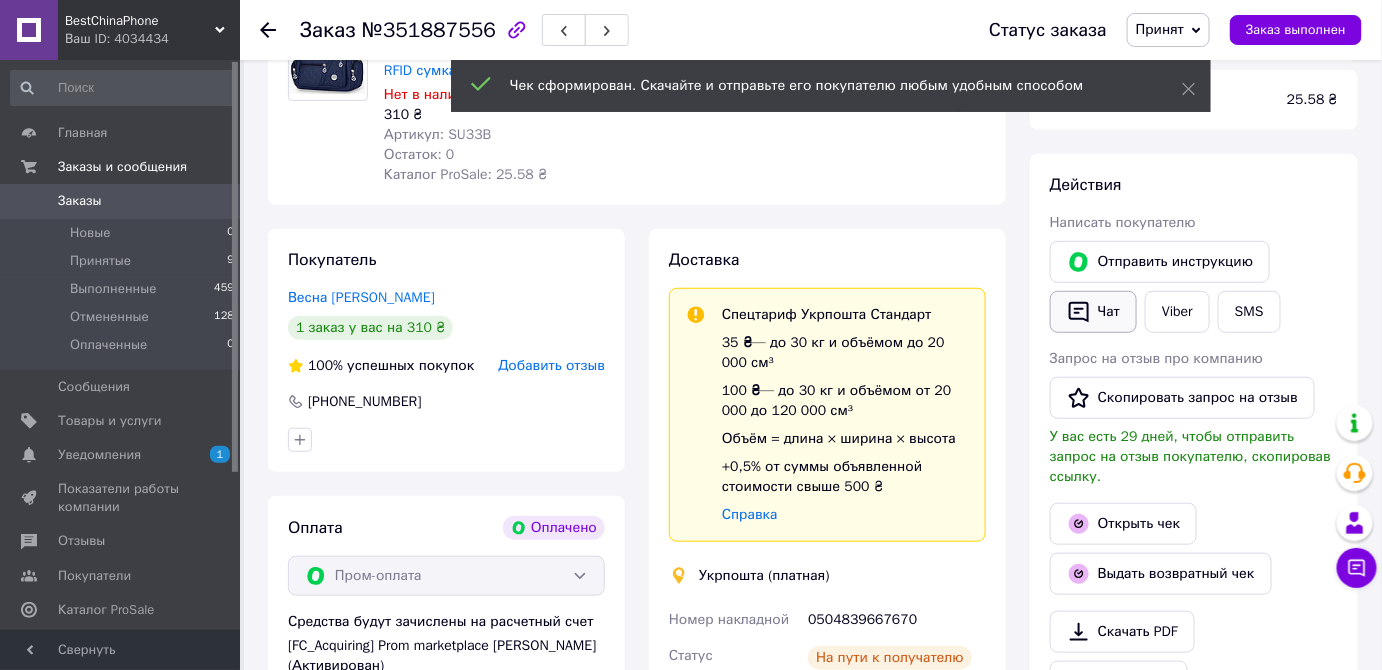 click on "Чат" at bounding box center (1093, 312) 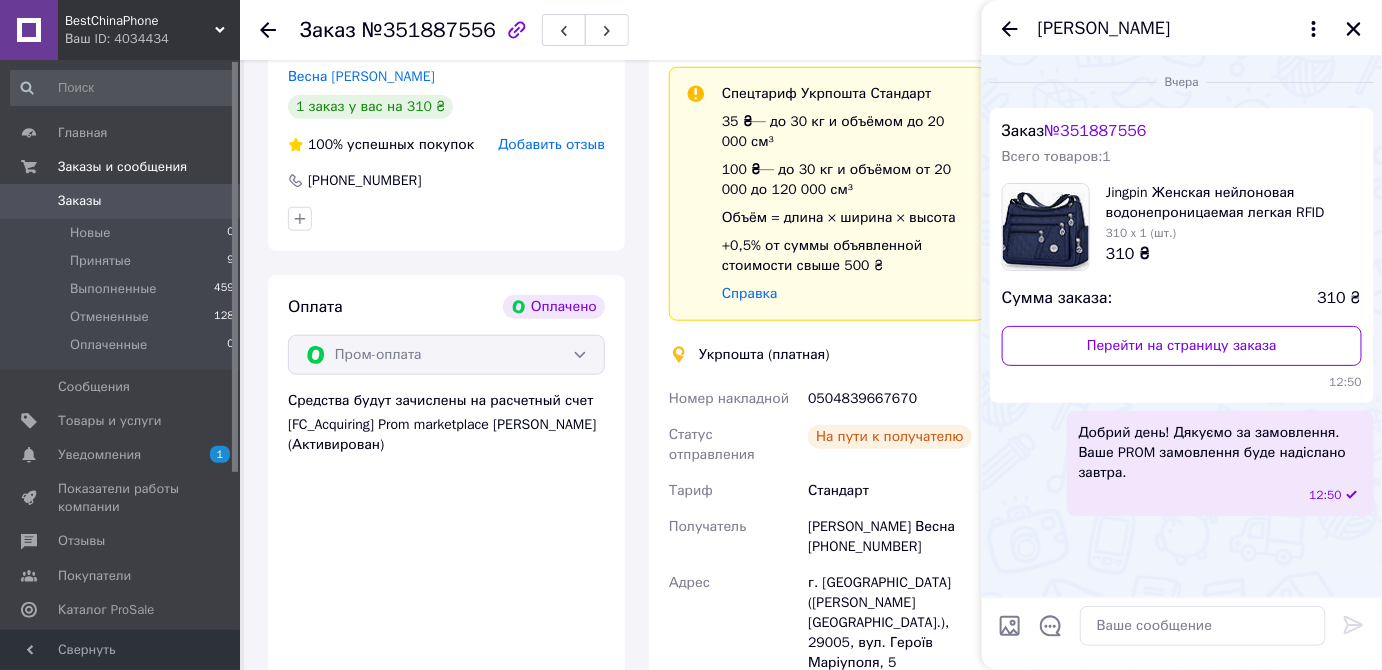 scroll, scrollTop: 545, scrollLeft: 0, axis: vertical 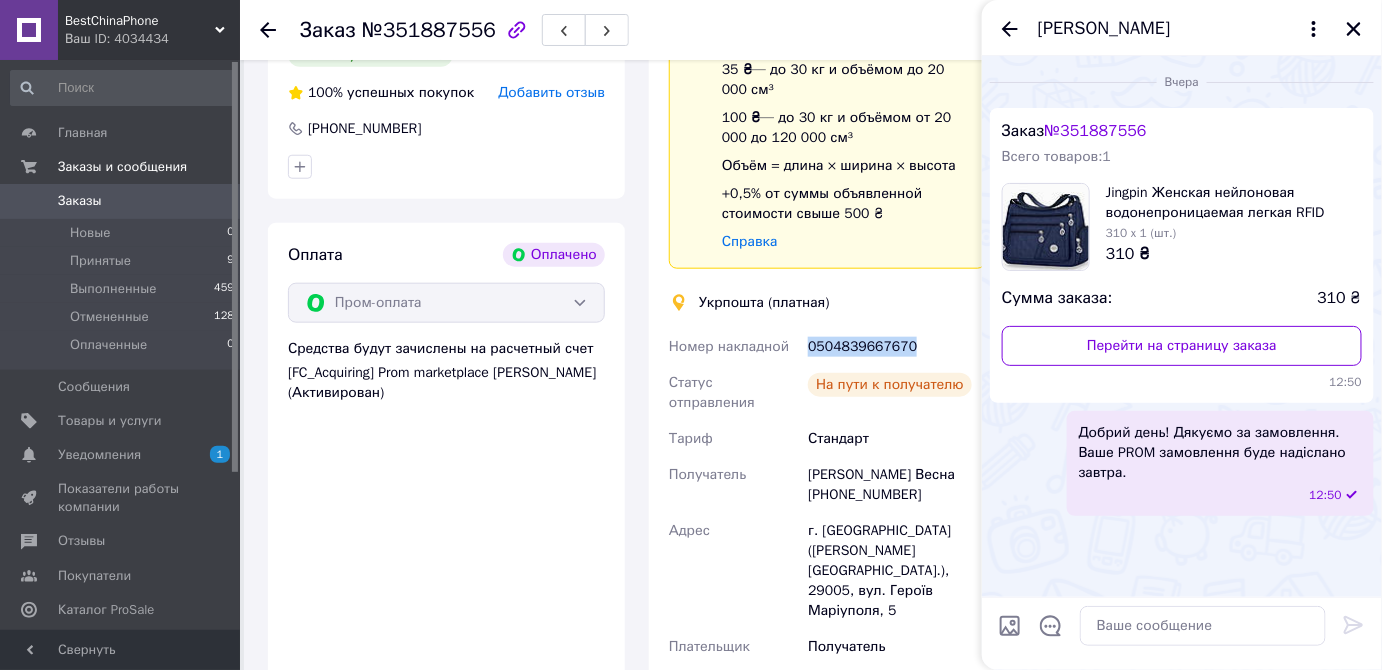 drag, startPoint x: 914, startPoint y: 355, endPoint x: 806, endPoint y: 356, distance: 108.00463 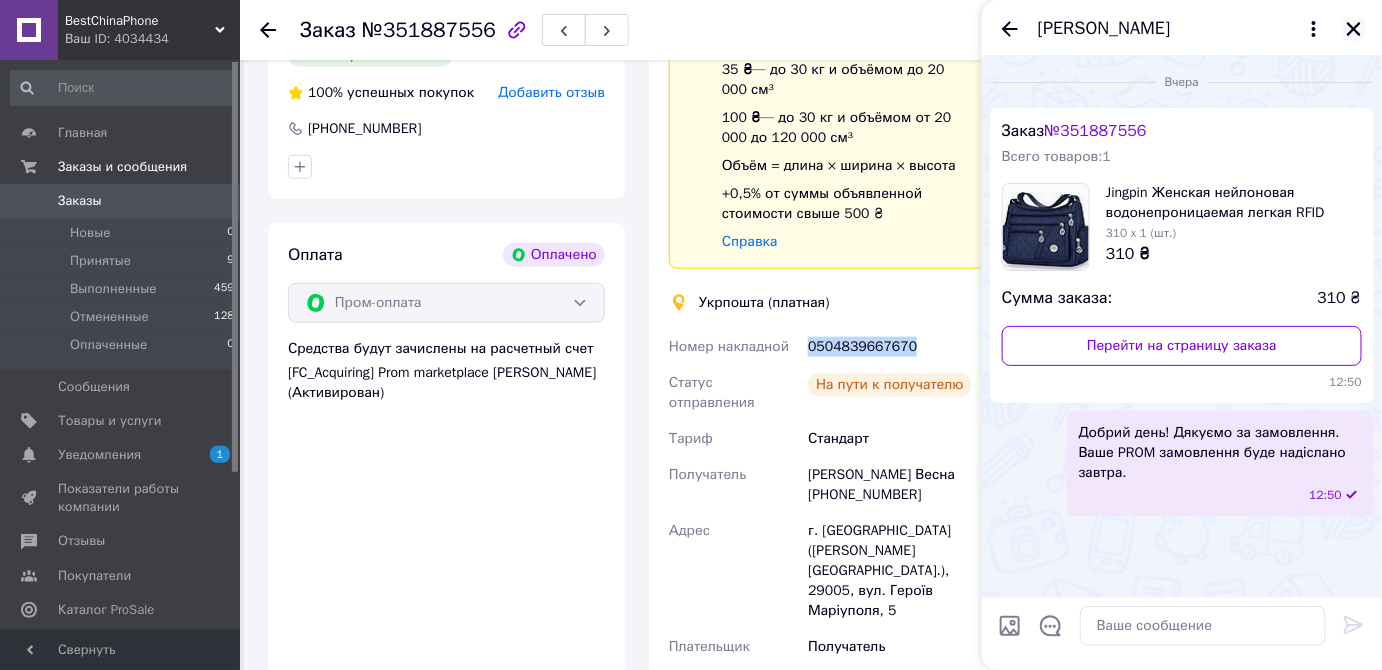 click 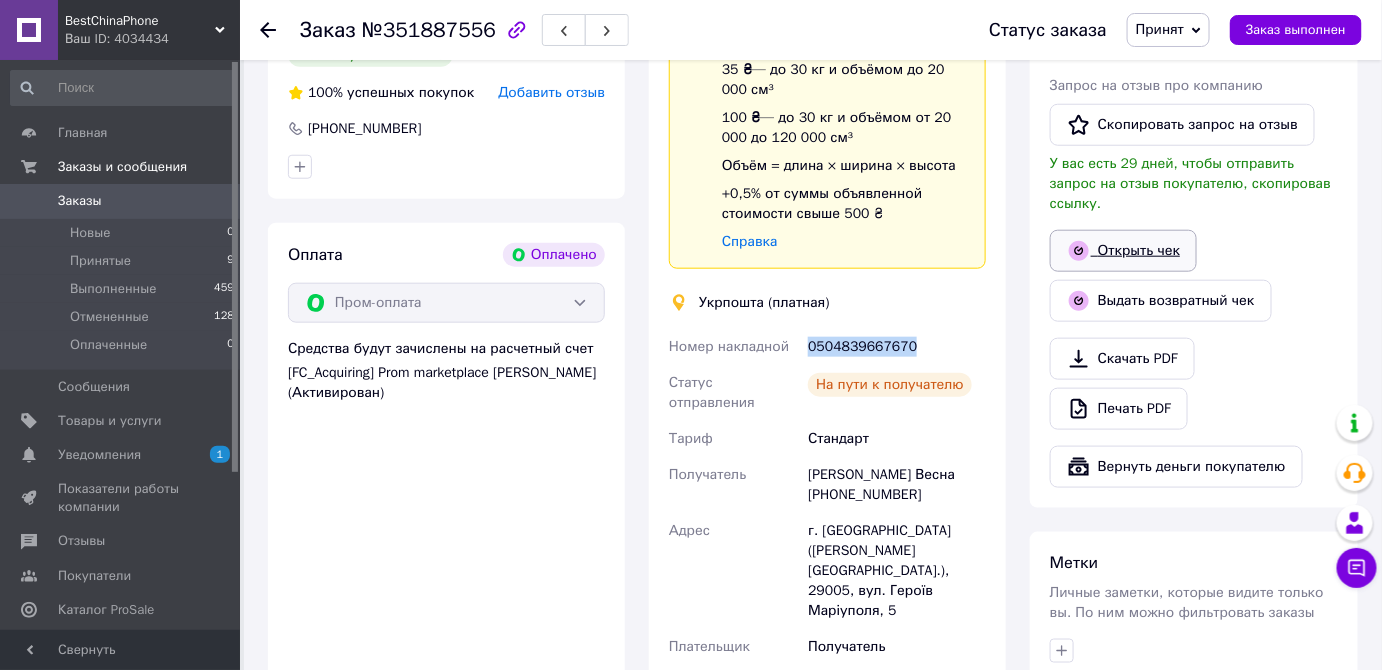 click on "Открыть чек" at bounding box center (1123, 251) 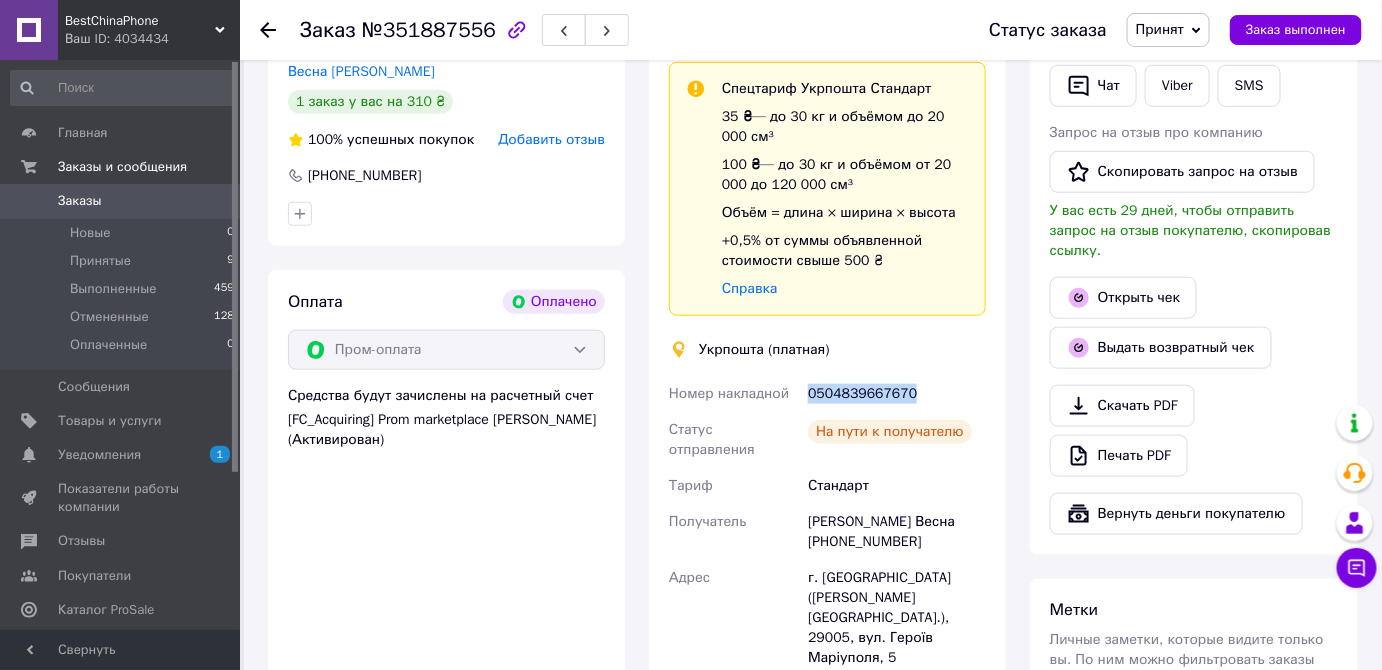 scroll, scrollTop: 454, scrollLeft: 0, axis: vertical 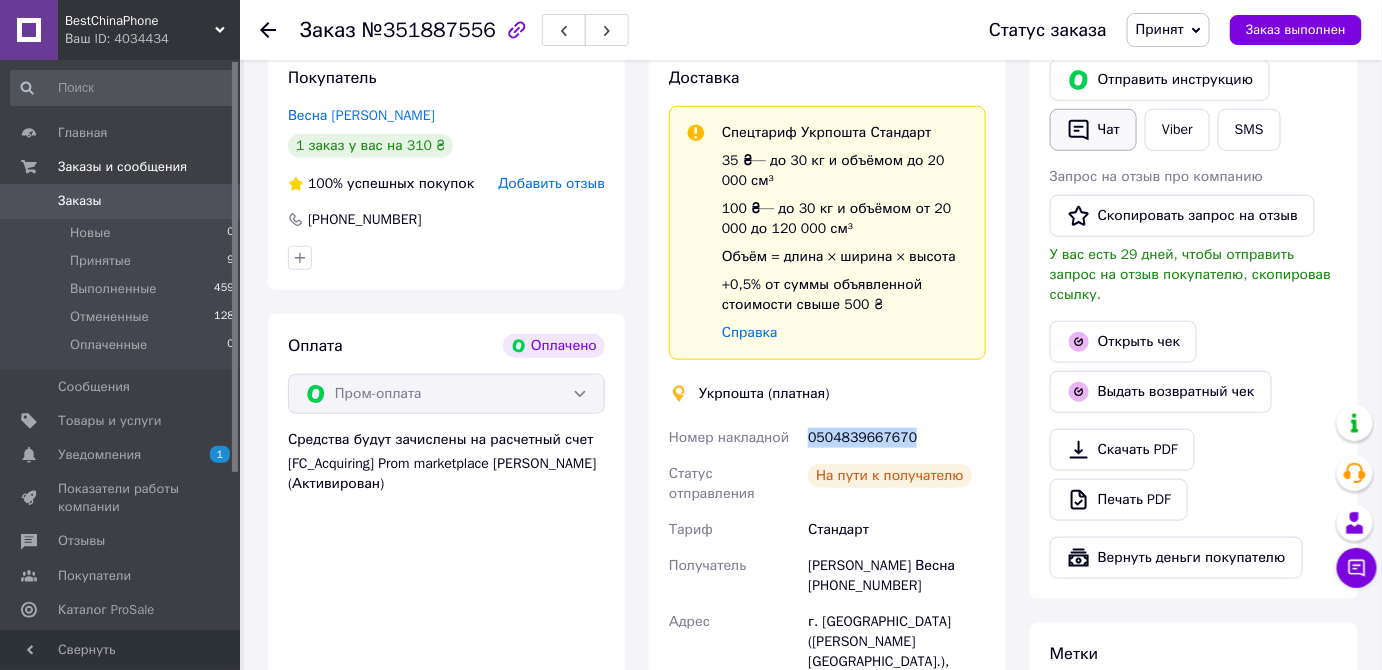 click on "Чат" at bounding box center [1093, 130] 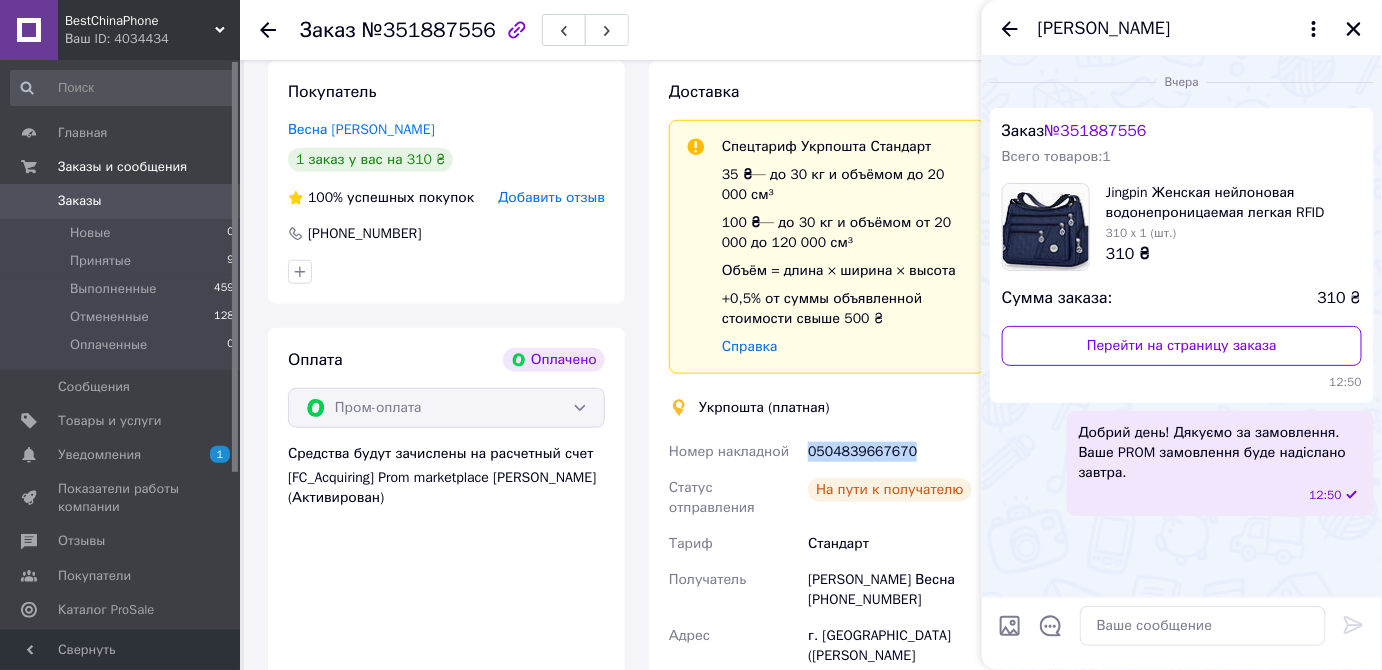 scroll, scrollTop: 545, scrollLeft: 0, axis: vertical 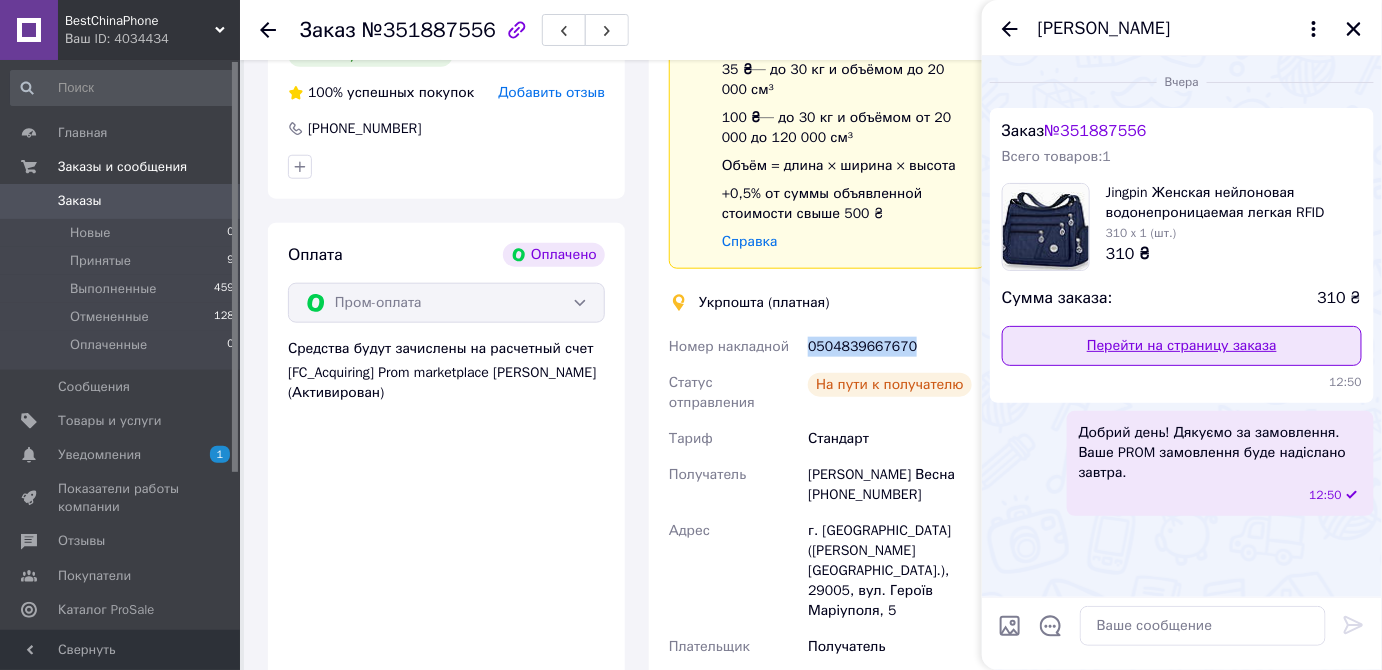 type 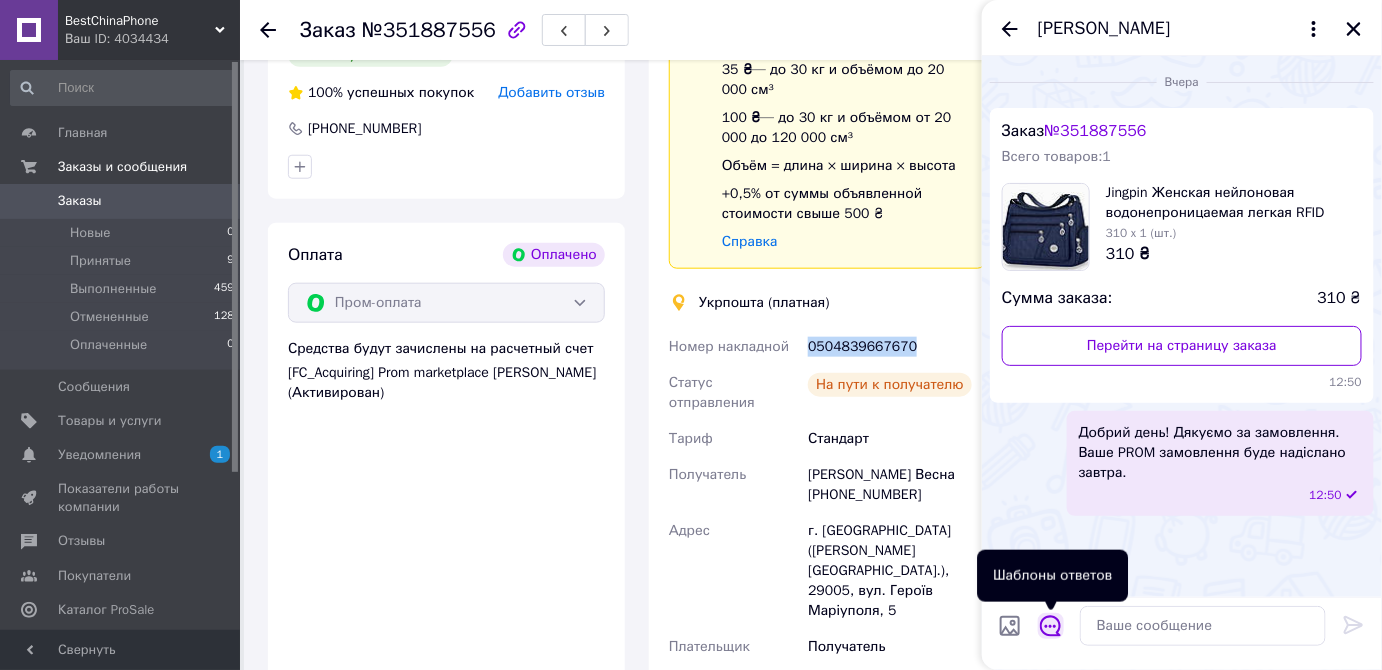 click 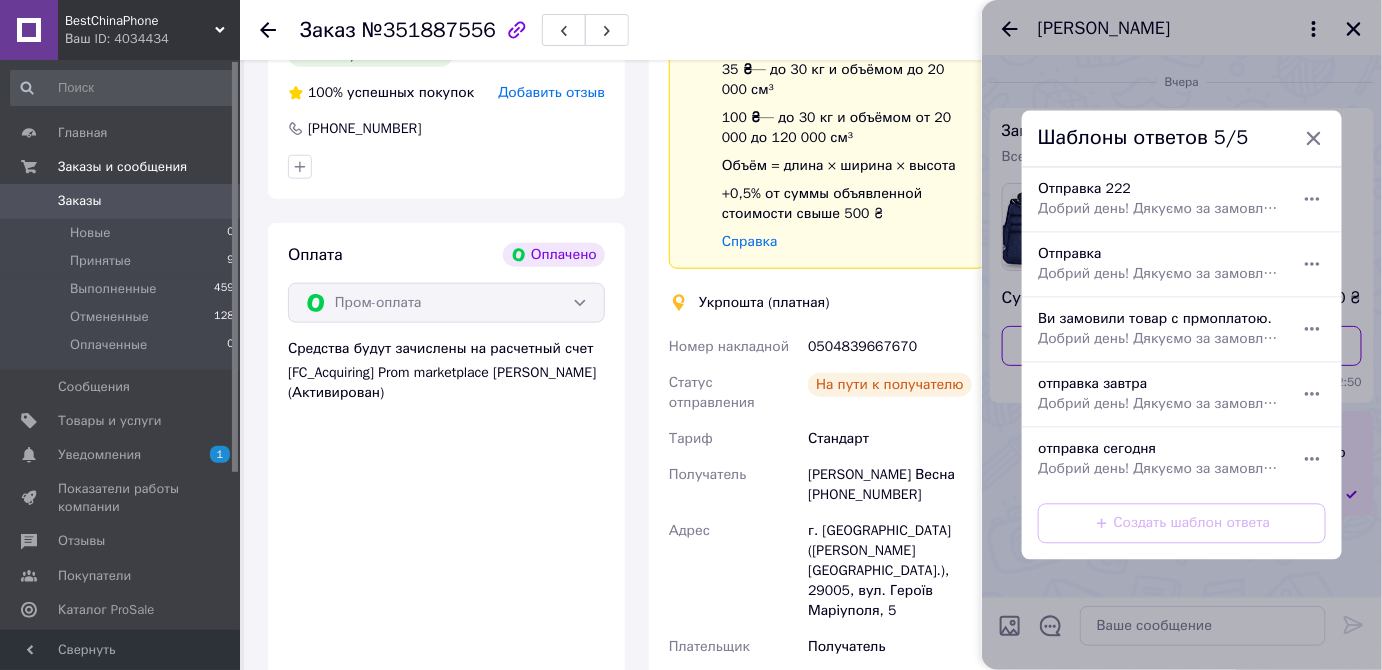 click on "Отправка 222 Добрий день! Дякуємо за замовлення. Ваше Пром замовлення надіслано. Номер ТТН/трек" at bounding box center (1160, 200) 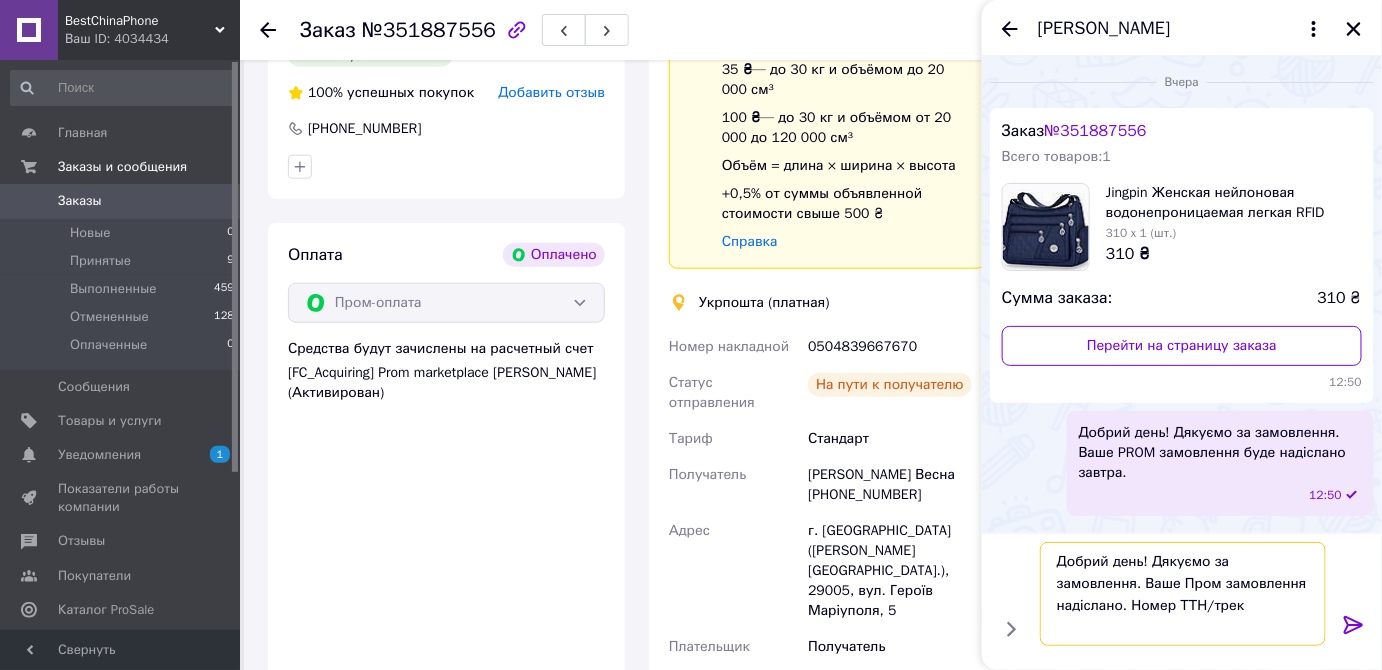 click on "Добрий день! Дякуємо за замовлення. Ваше Пром замовлення надіслано. Номер ТТН/трек" at bounding box center [1183, 594] 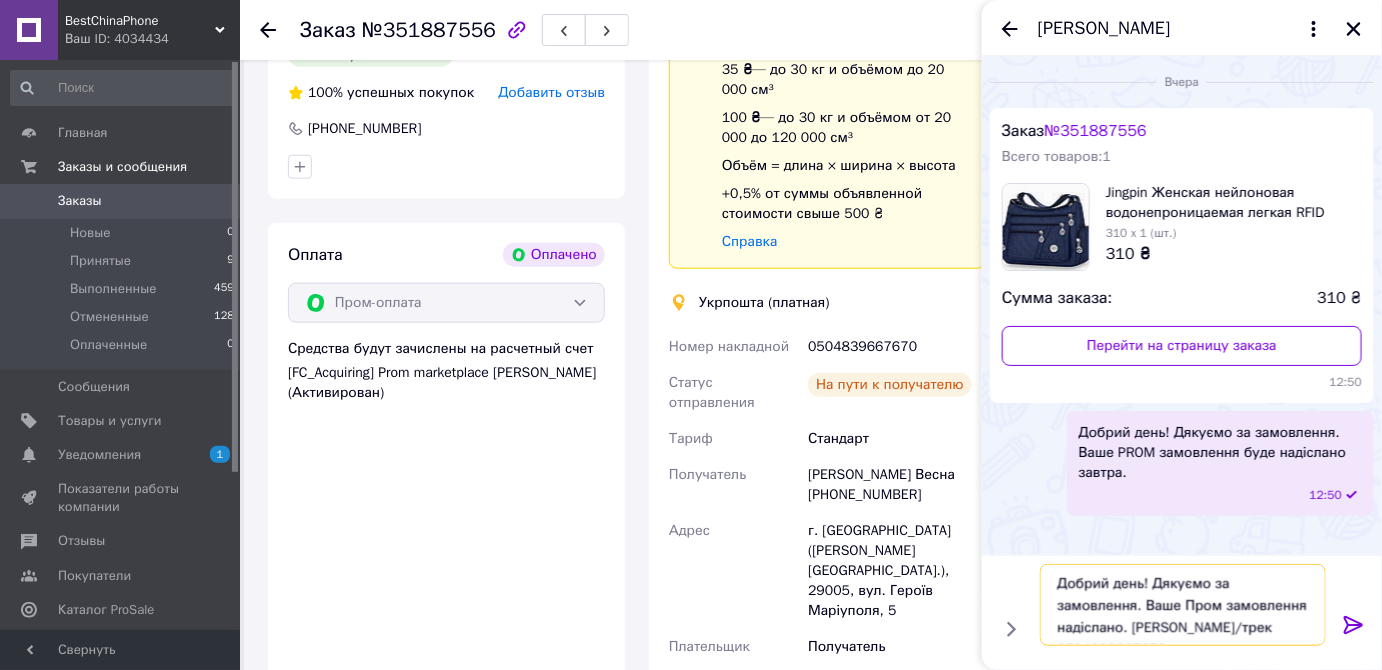 type on "Добрий день! Дякуємо за замовлення. Ваше Пром замовлення надіслано. Номер ТТН/трек  0504839667670" 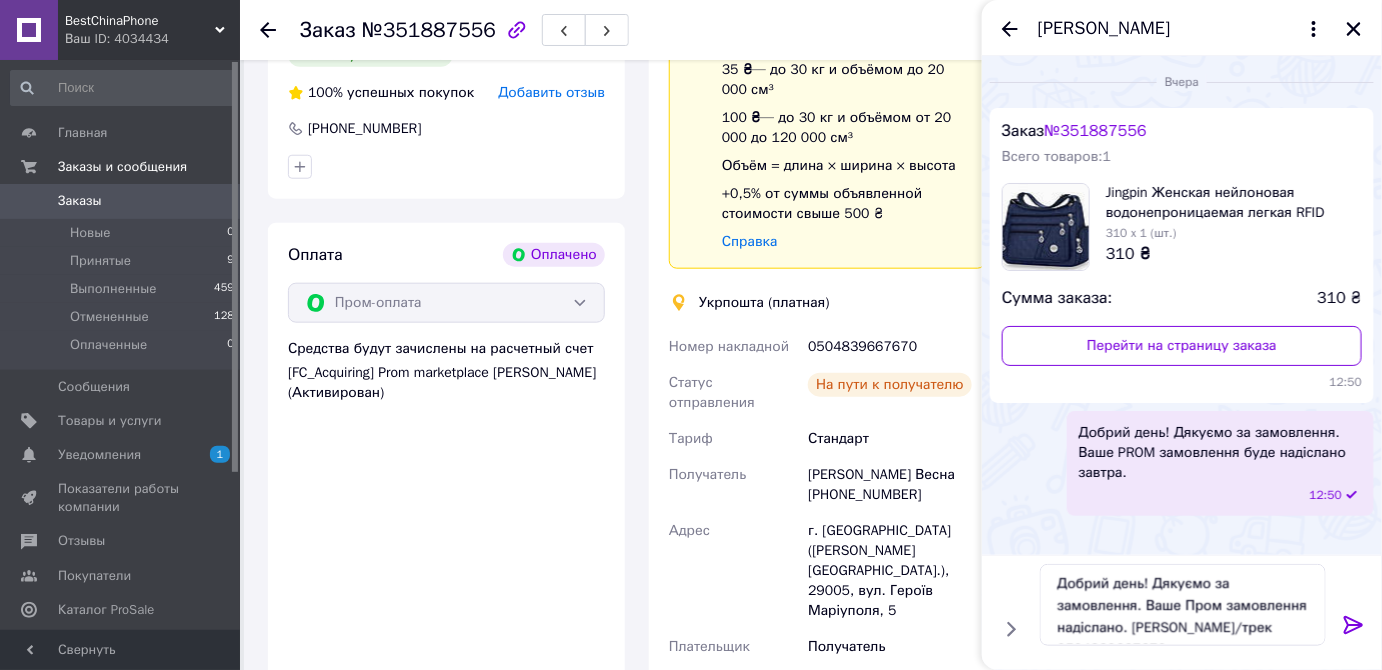 click 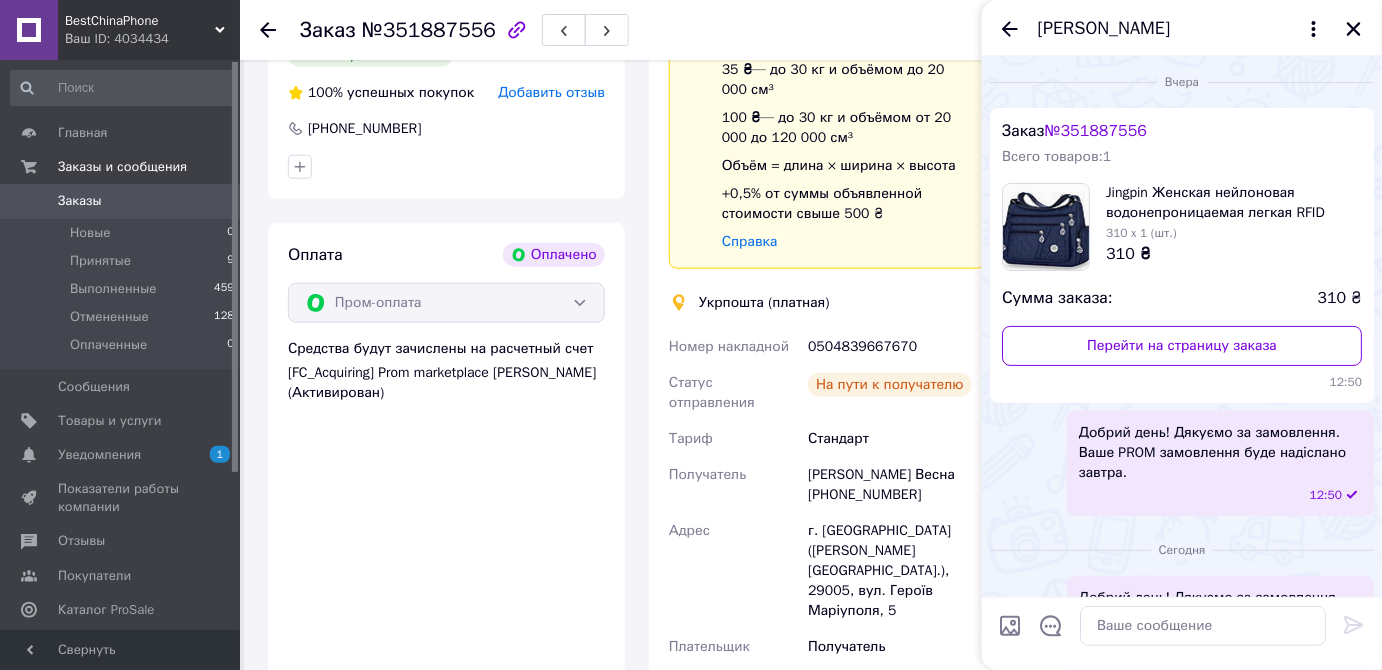 scroll, scrollTop: 90, scrollLeft: 0, axis: vertical 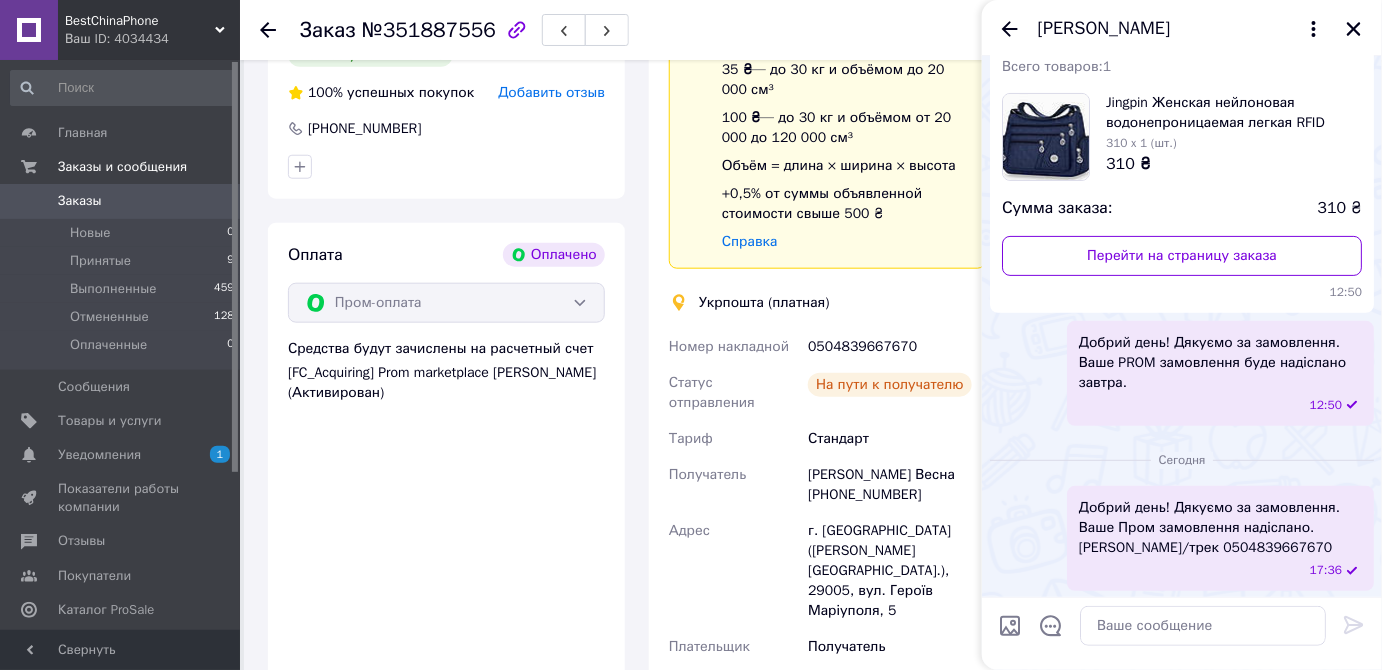 click at bounding box center [1010, 626] 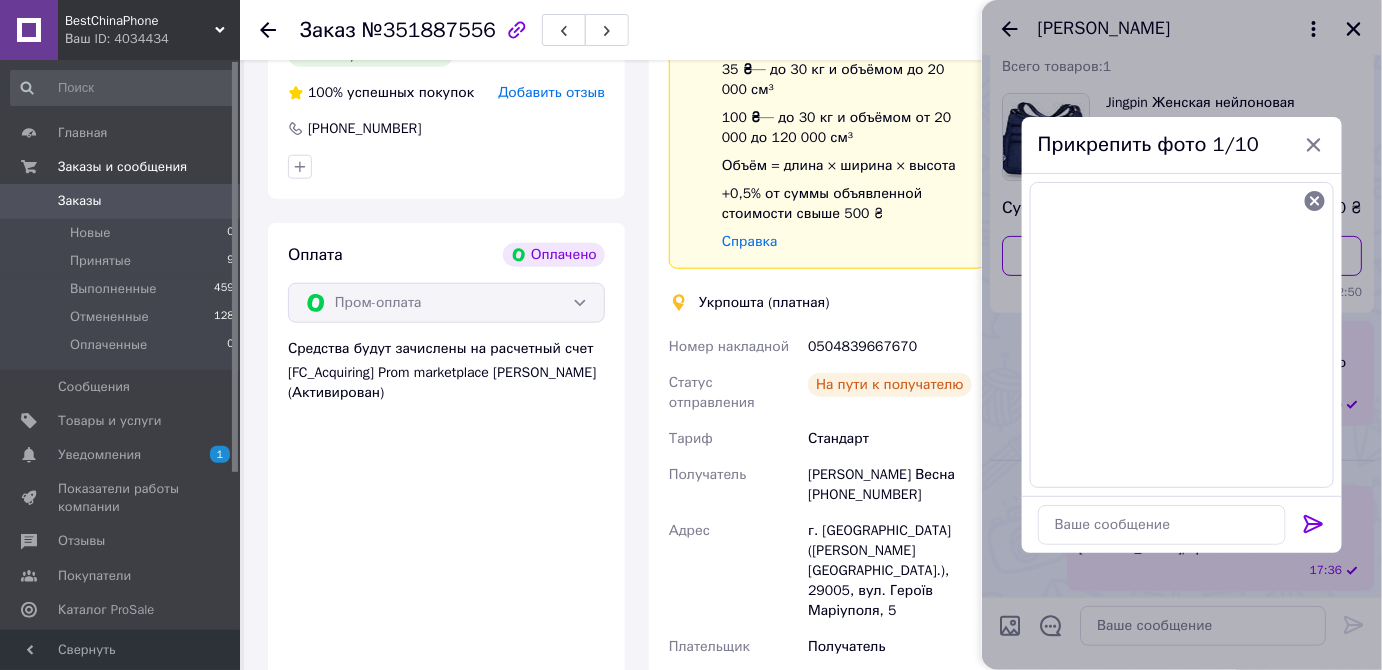 click 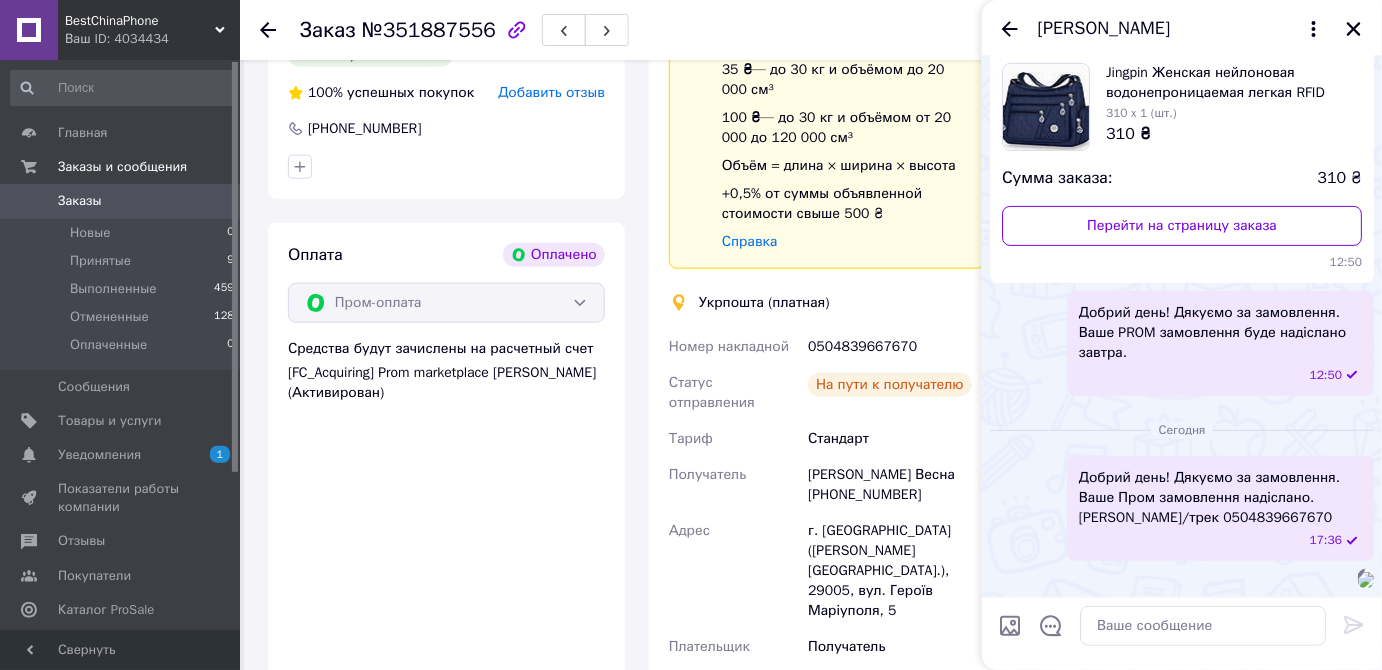 scroll, scrollTop: 399, scrollLeft: 0, axis: vertical 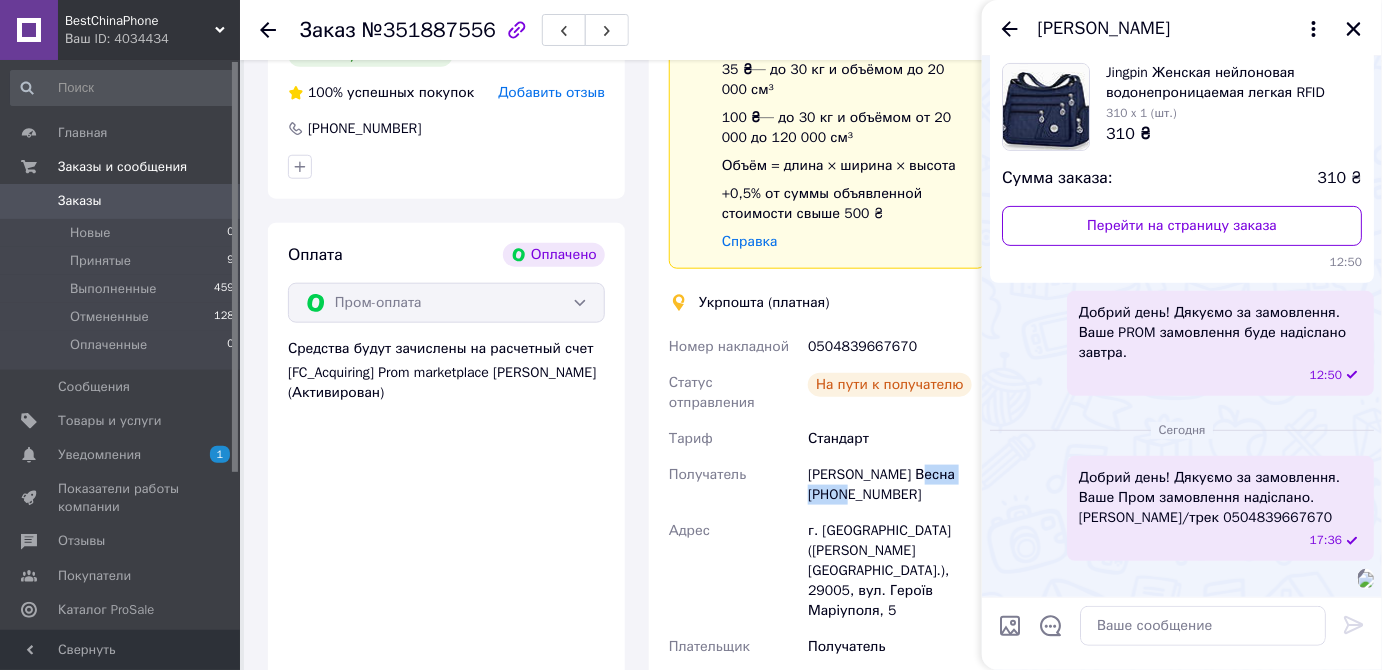 drag, startPoint x: 909, startPoint y: 482, endPoint x: 834, endPoint y: 484, distance: 75.026665 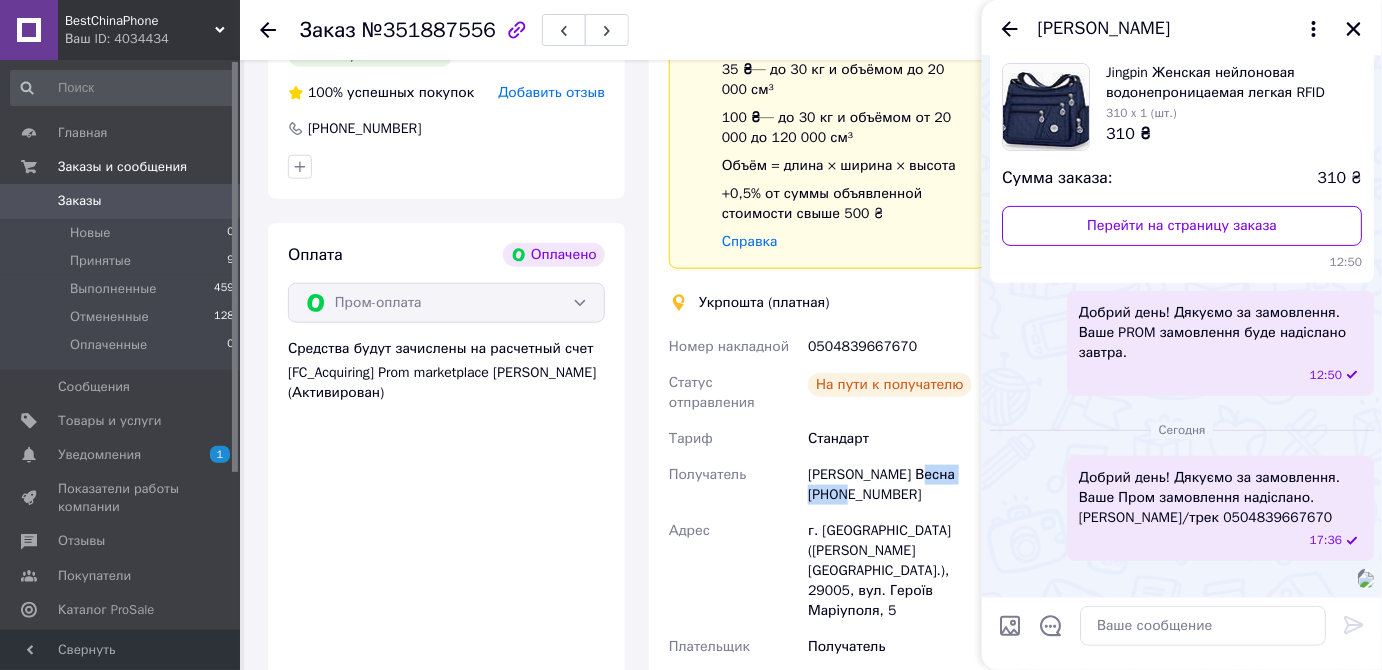 copy on "0975138314" 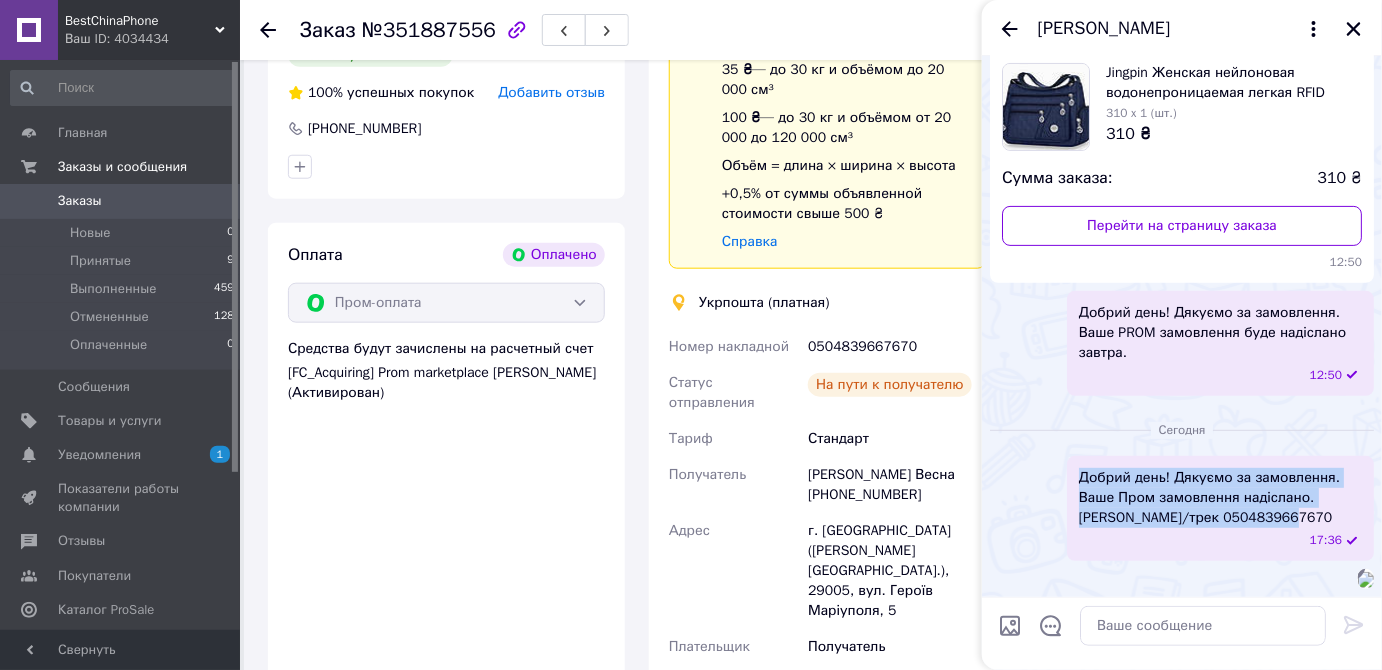 drag, startPoint x: 1243, startPoint y: 237, endPoint x: 1076, endPoint y: 199, distance: 171.2688 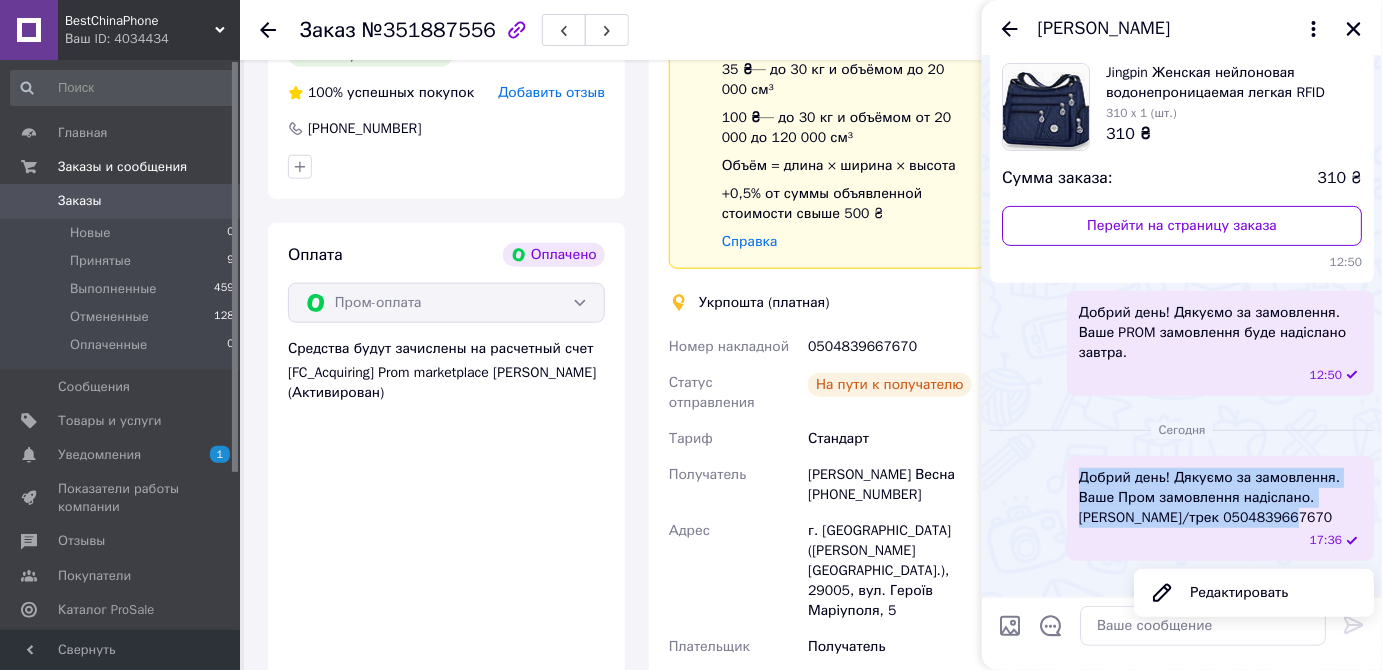 copy on "Добрий день! Дякуємо за замовлення. Ваше Пром замовлення надіслано. Номер ТТН/трек  0504839667670" 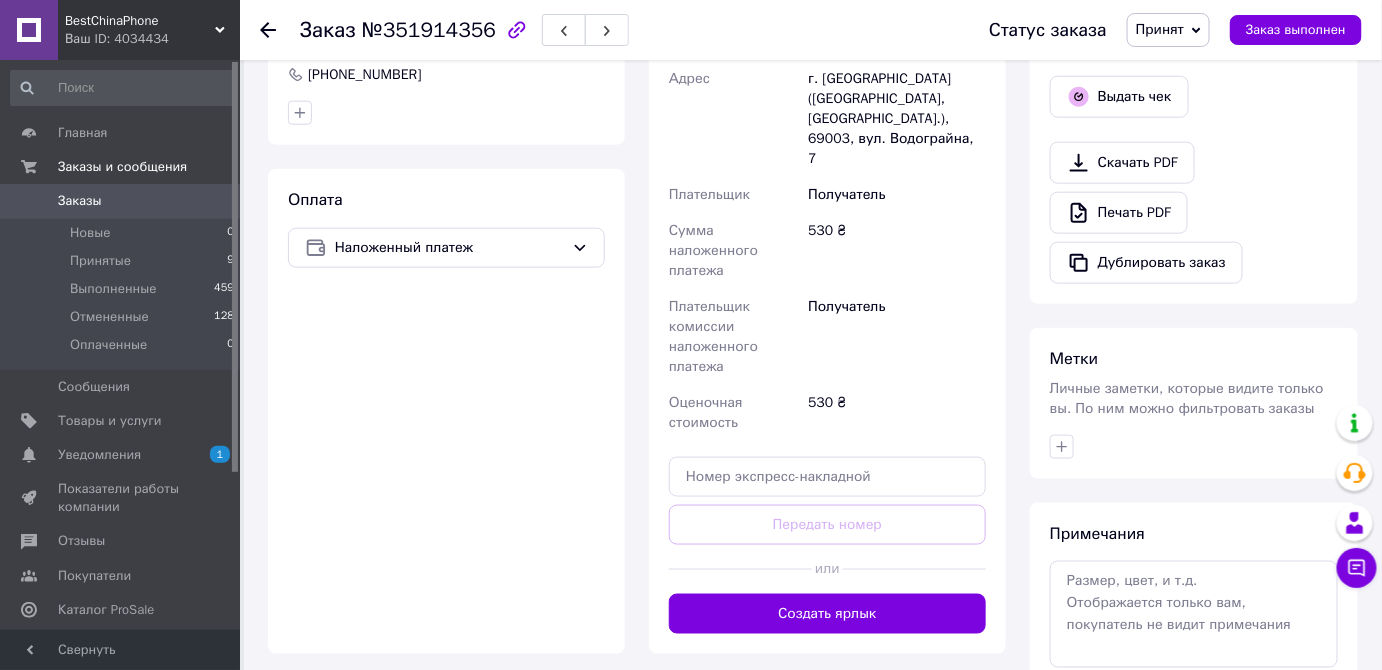 scroll, scrollTop: 727, scrollLeft: 0, axis: vertical 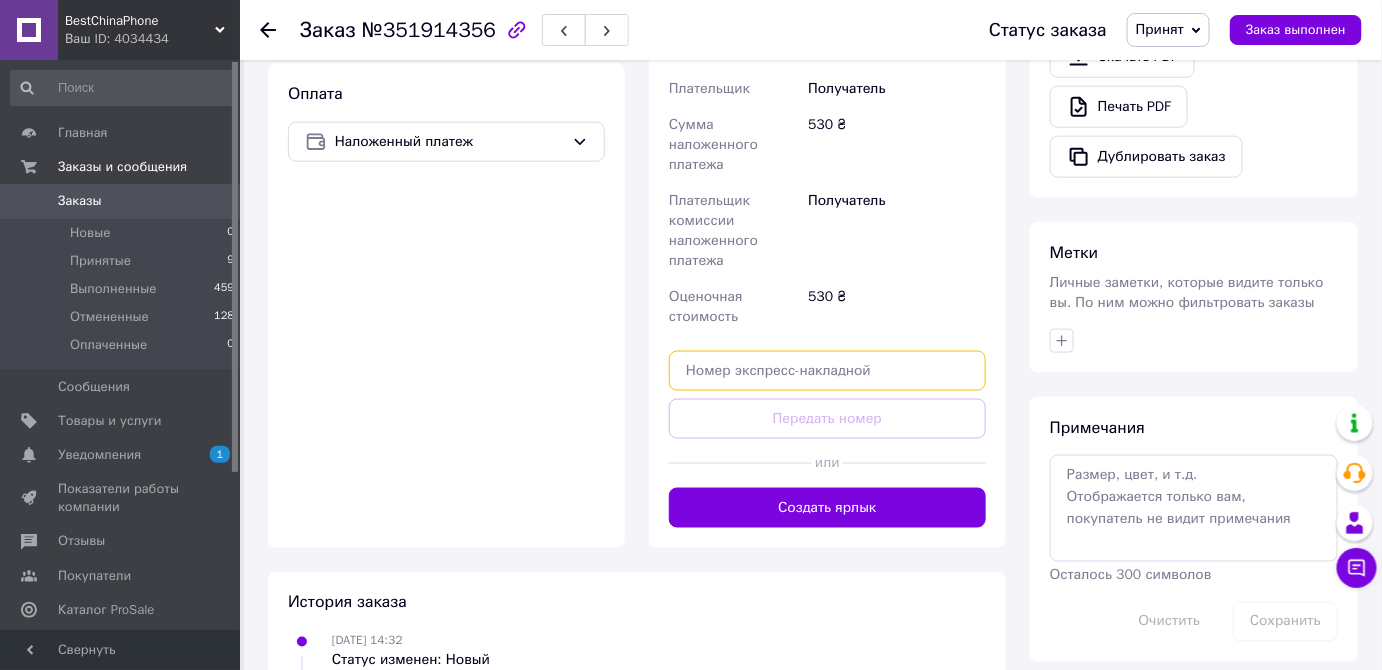 click at bounding box center (827, 371) 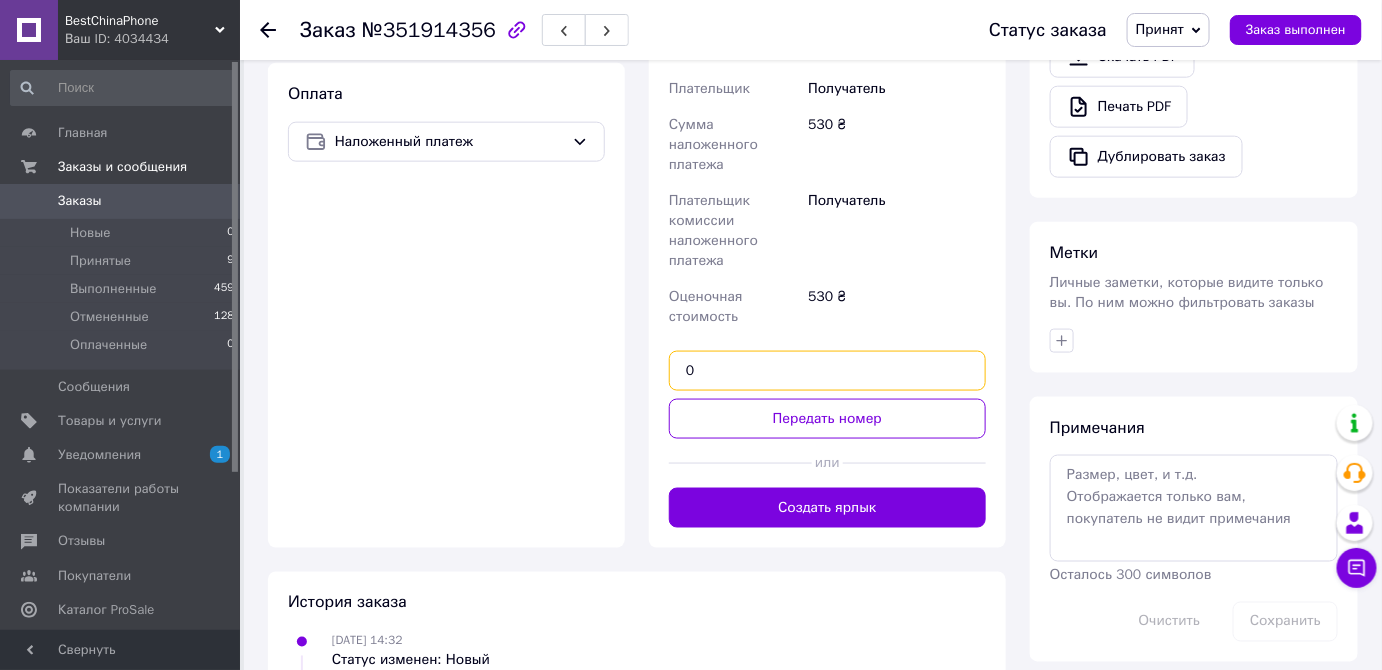 paste on "505335964106" 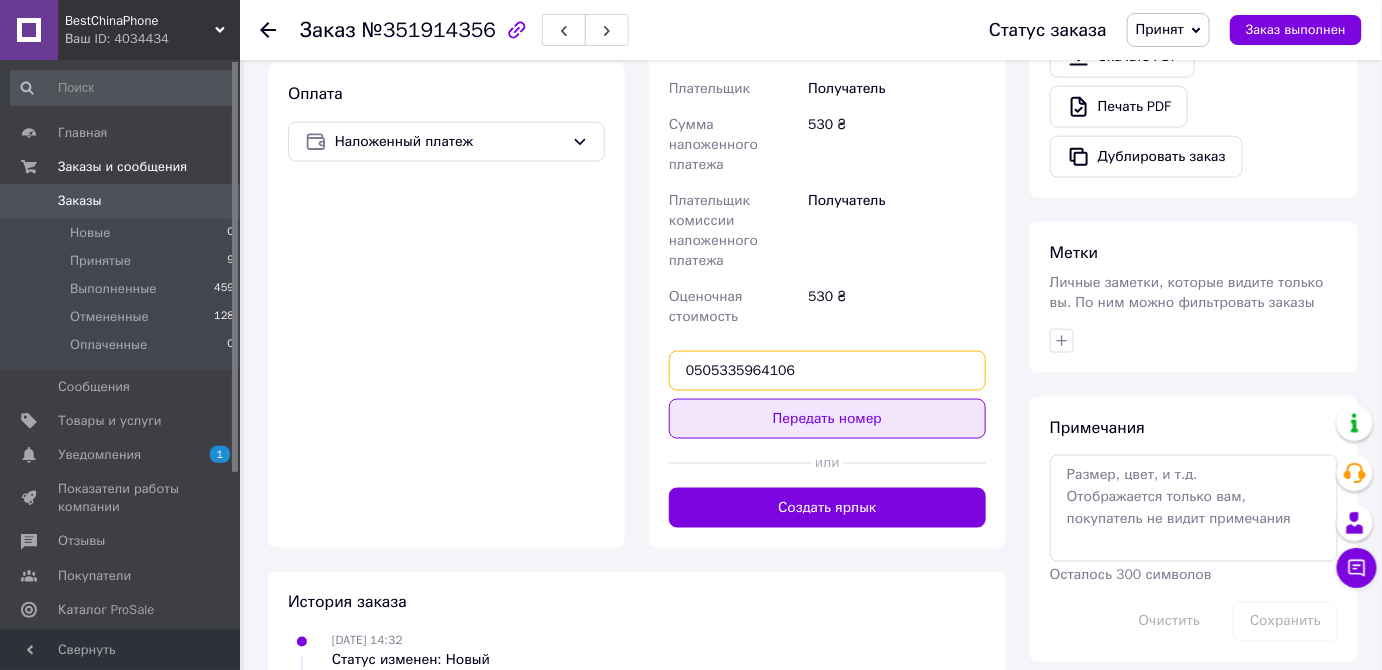 type on "0505335964106" 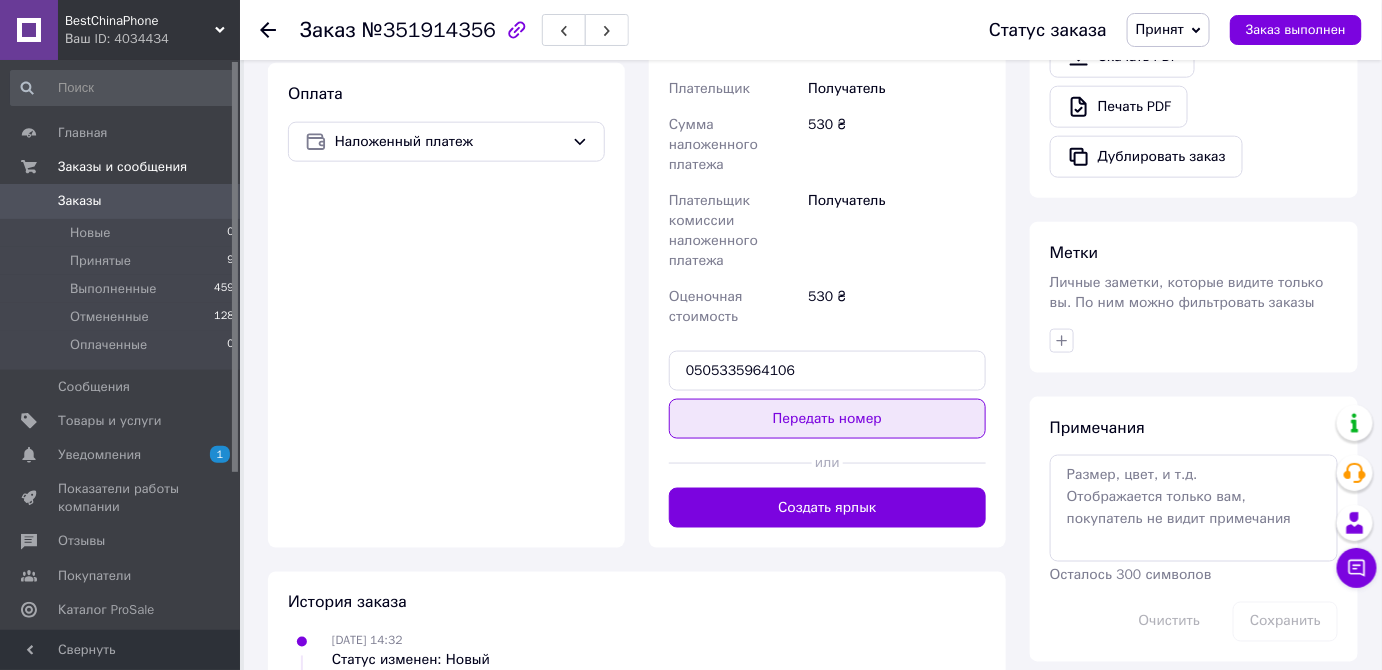 click on "Передать номер" at bounding box center (827, 419) 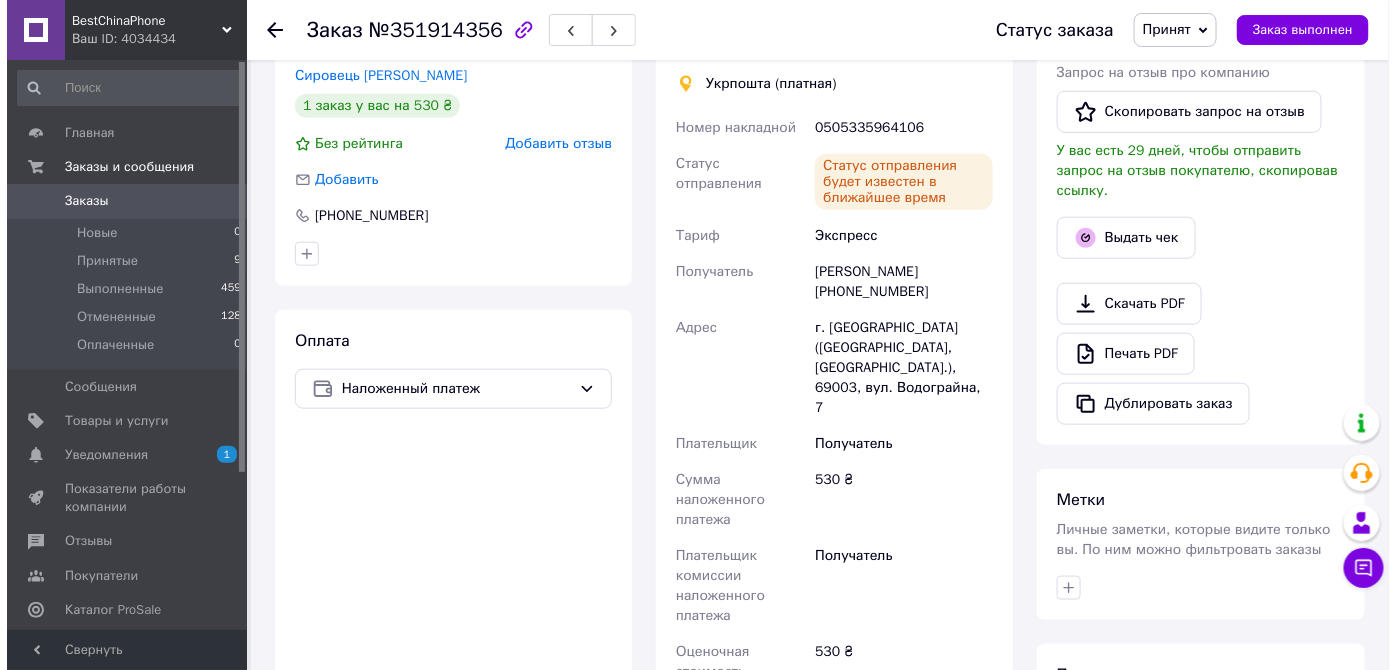 scroll, scrollTop: 454, scrollLeft: 0, axis: vertical 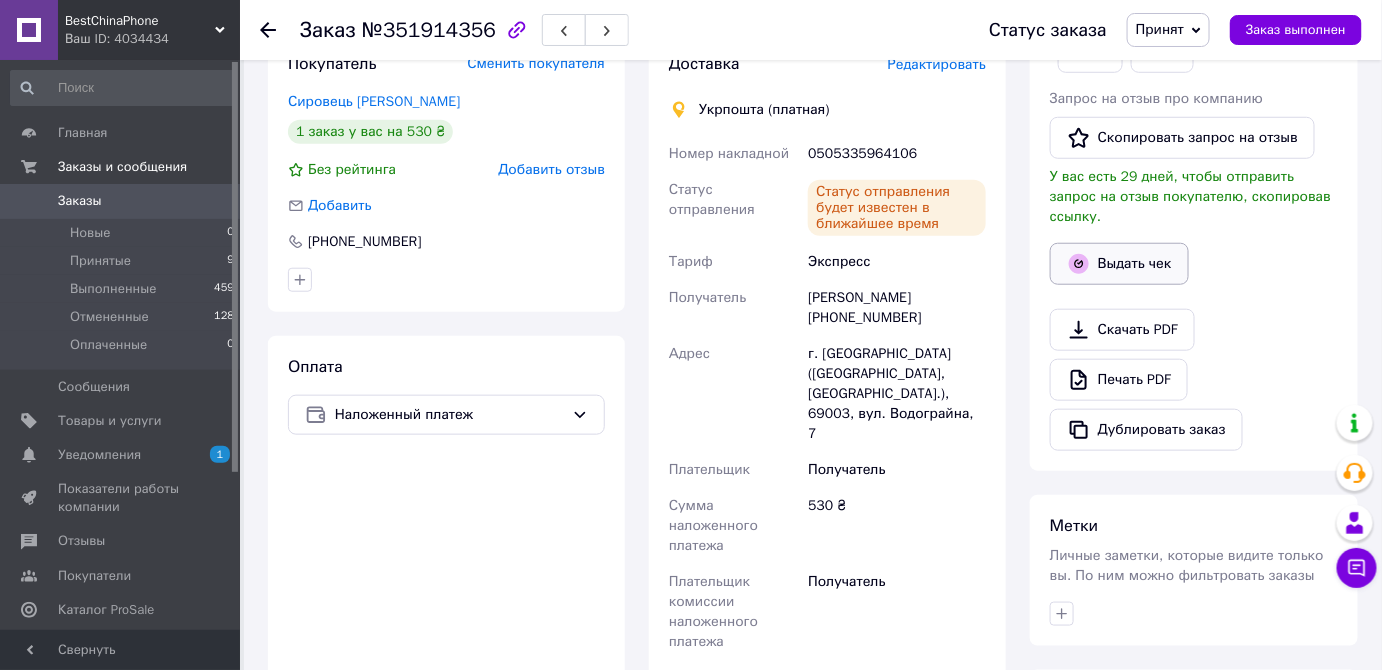 click on "Выдать чек" at bounding box center [1119, 264] 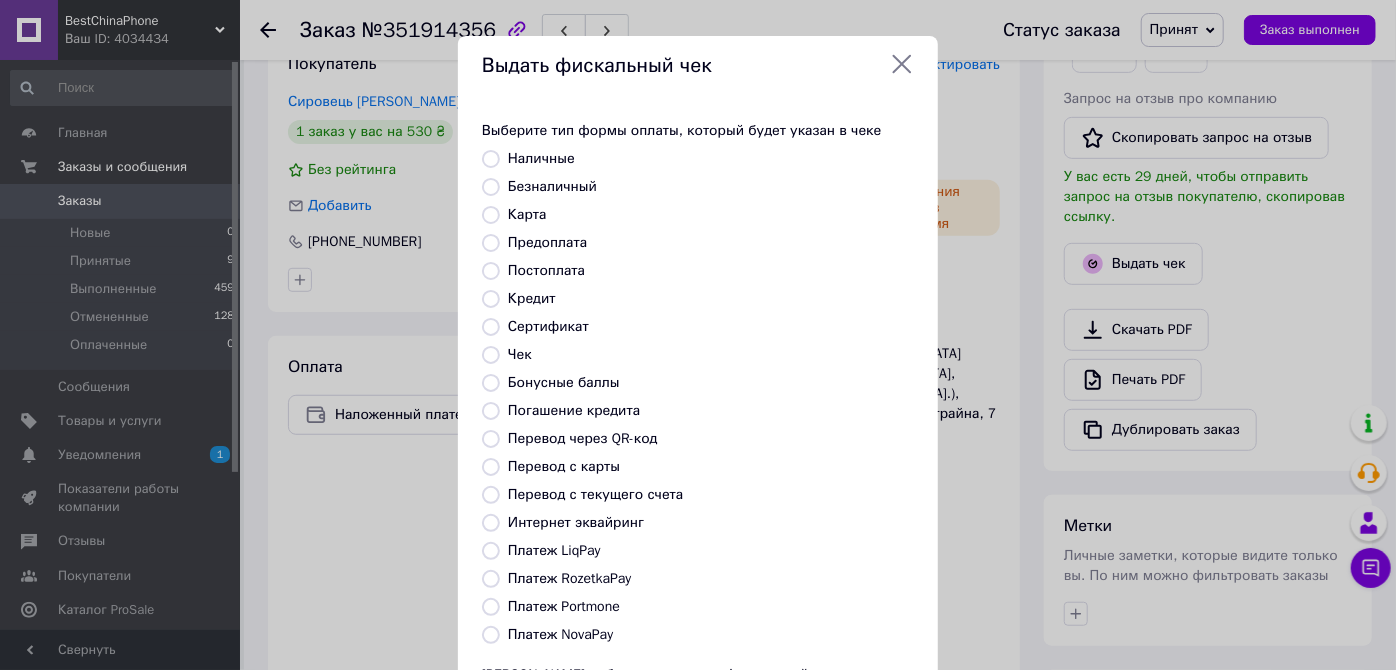 click on "Безналичный" at bounding box center (491, 187) 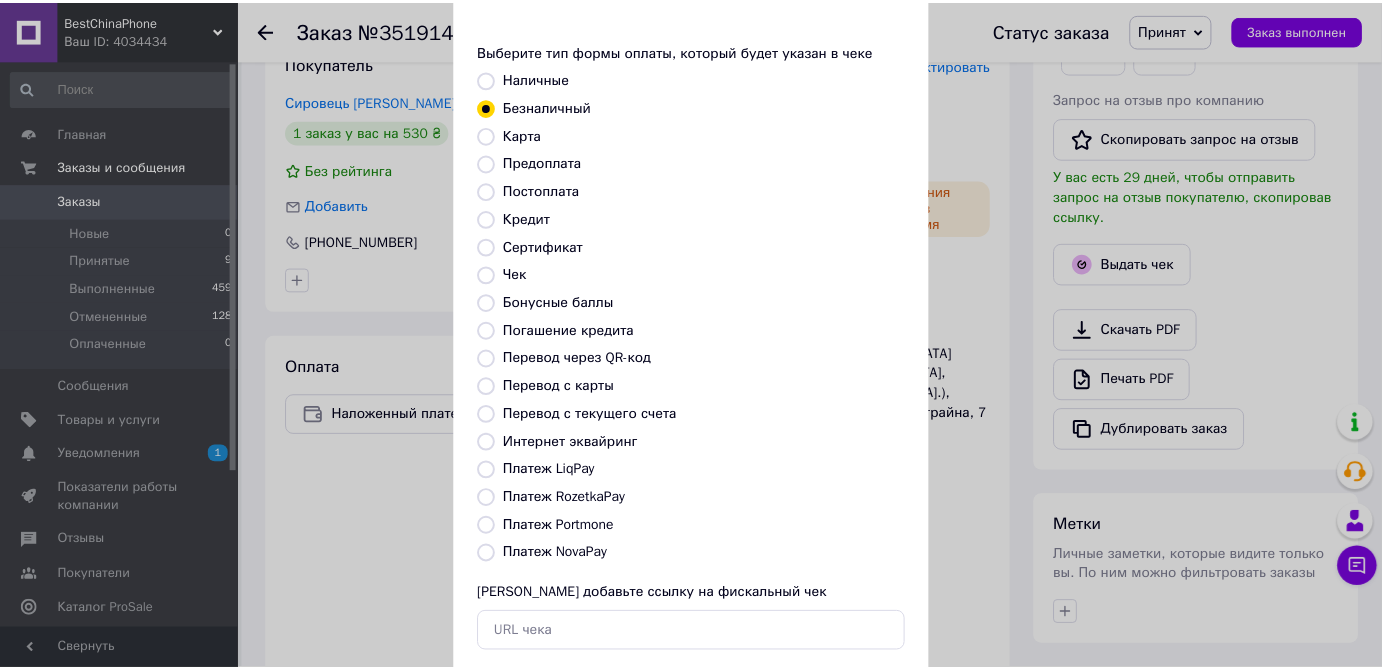 scroll, scrollTop: 188, scrollLeft: 0, axis: vertical 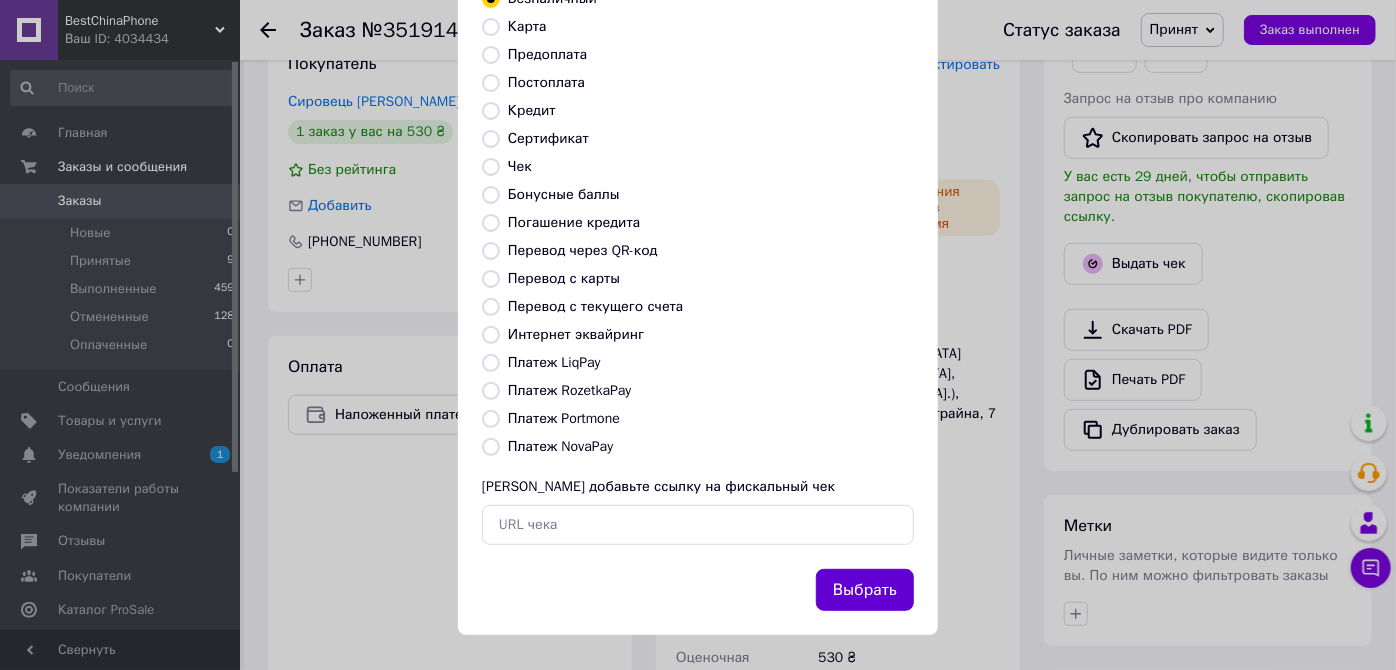 click on "Выбрать" at bounding box center [865, 590] 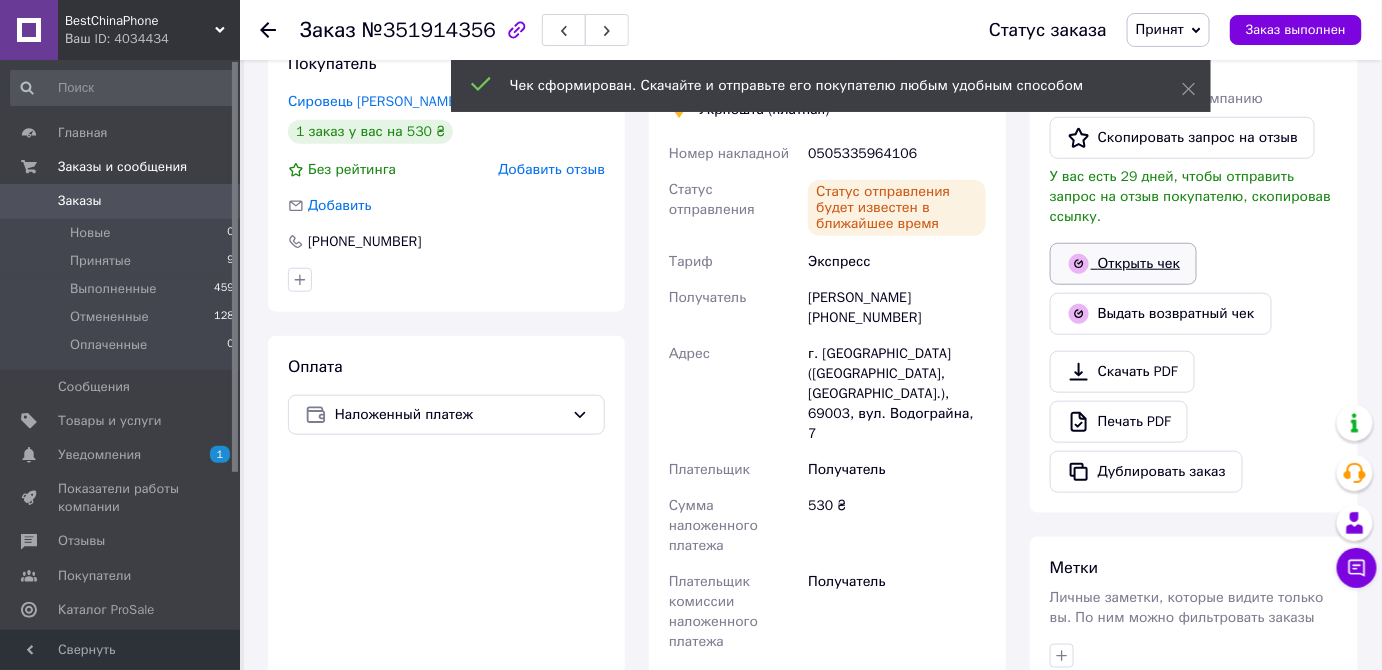 click on "Открыть чек" at bounding box center [1123, 264] 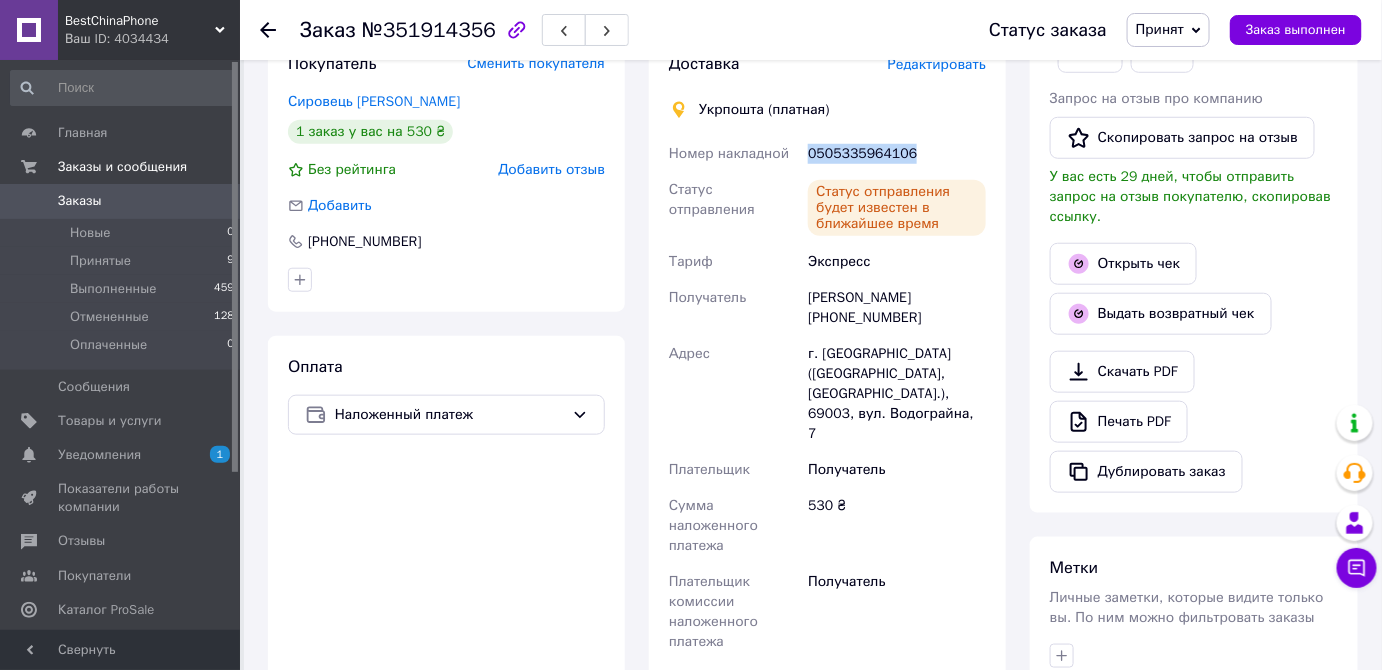 drag, startPoint x: 911, startPoint y: 155, endPoint x: 808, endPoint y: 157, distance: 103.01942 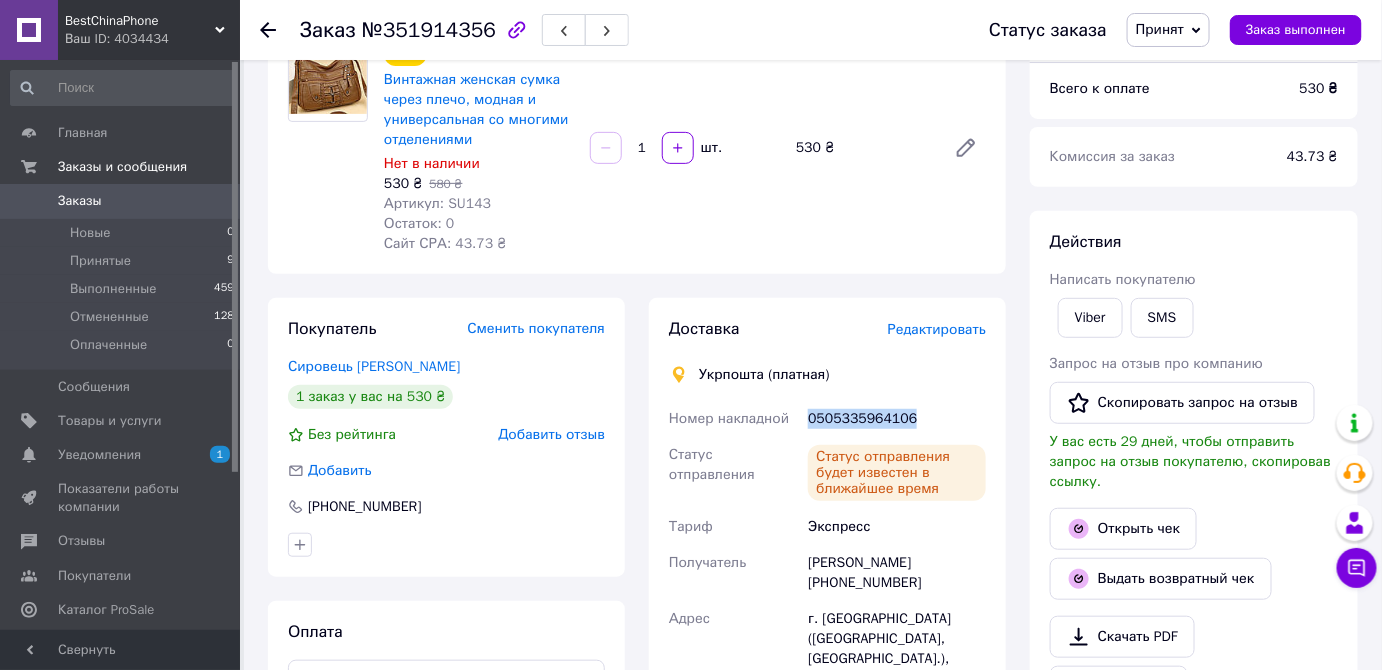scroll, scrollTop: 181, scrollLeft: 0, axis: vertical 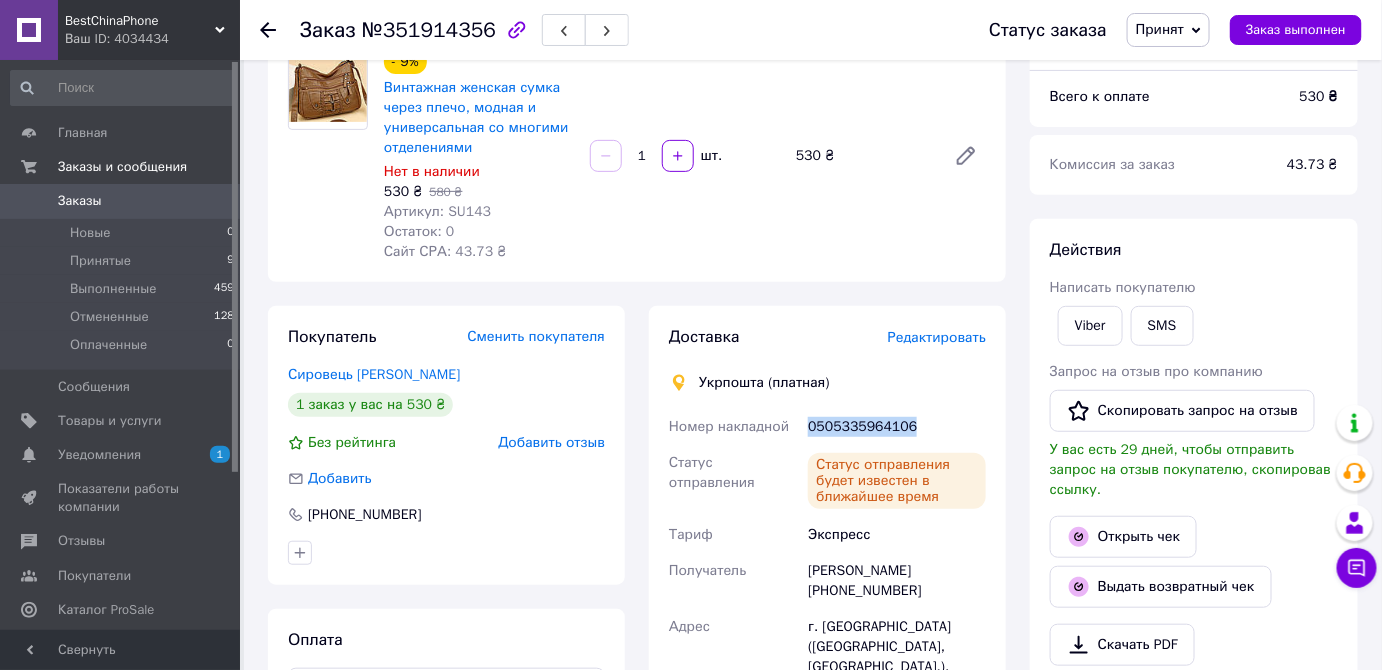 copy on "0505335964106" 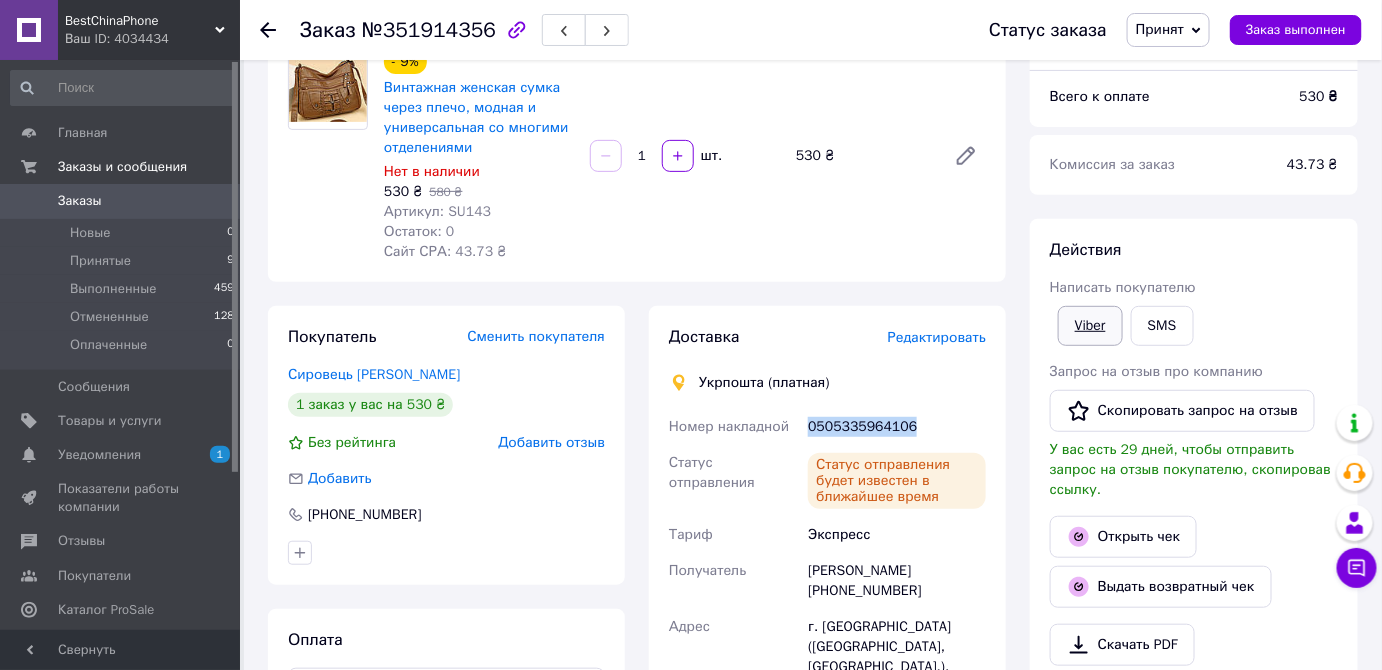 click on "Viber" at bounding box center [1090, 326] 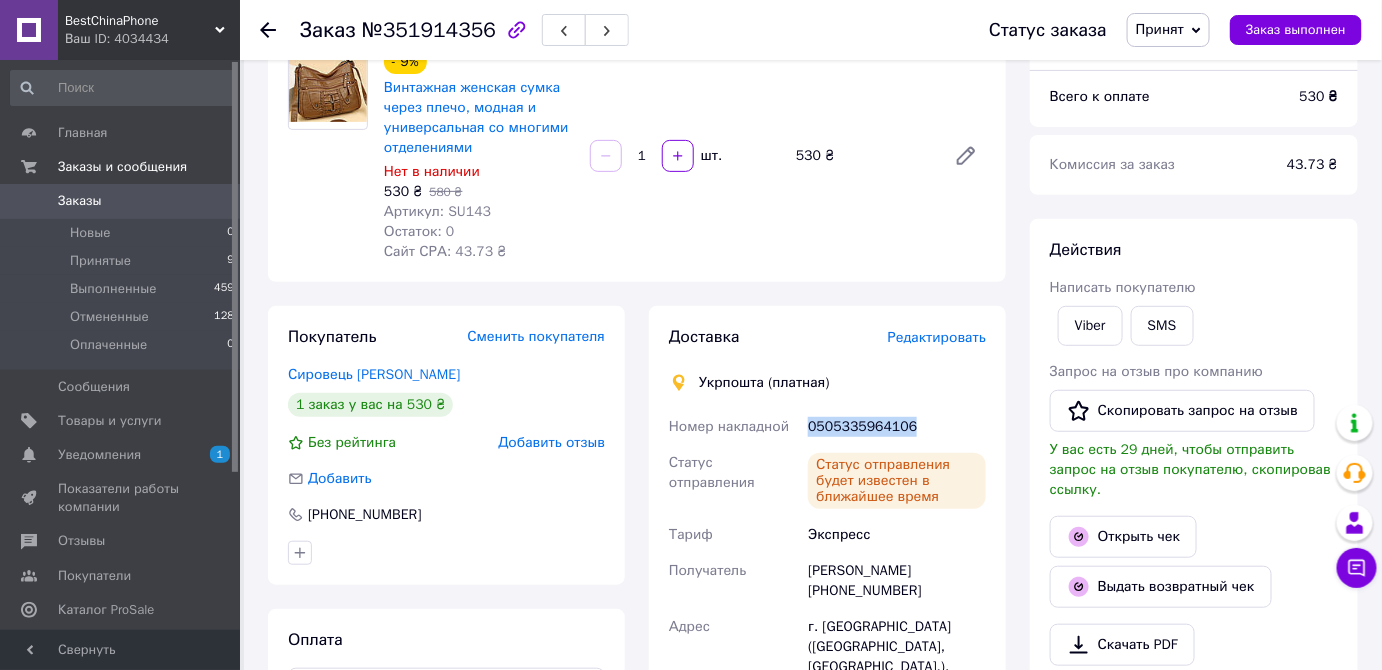 click on "0505335964106" at bounding box center (897, 427) 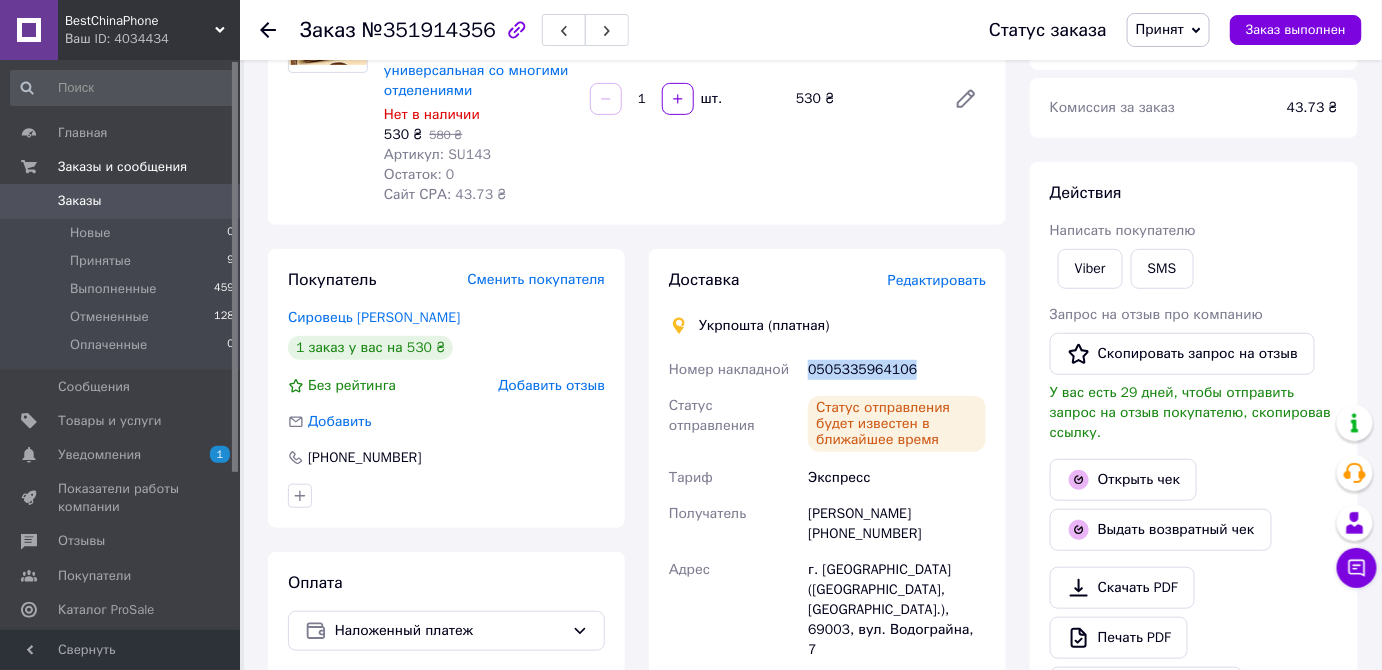 scroll, scrollTop: 90, scrollLeft: 0, axis: vertical 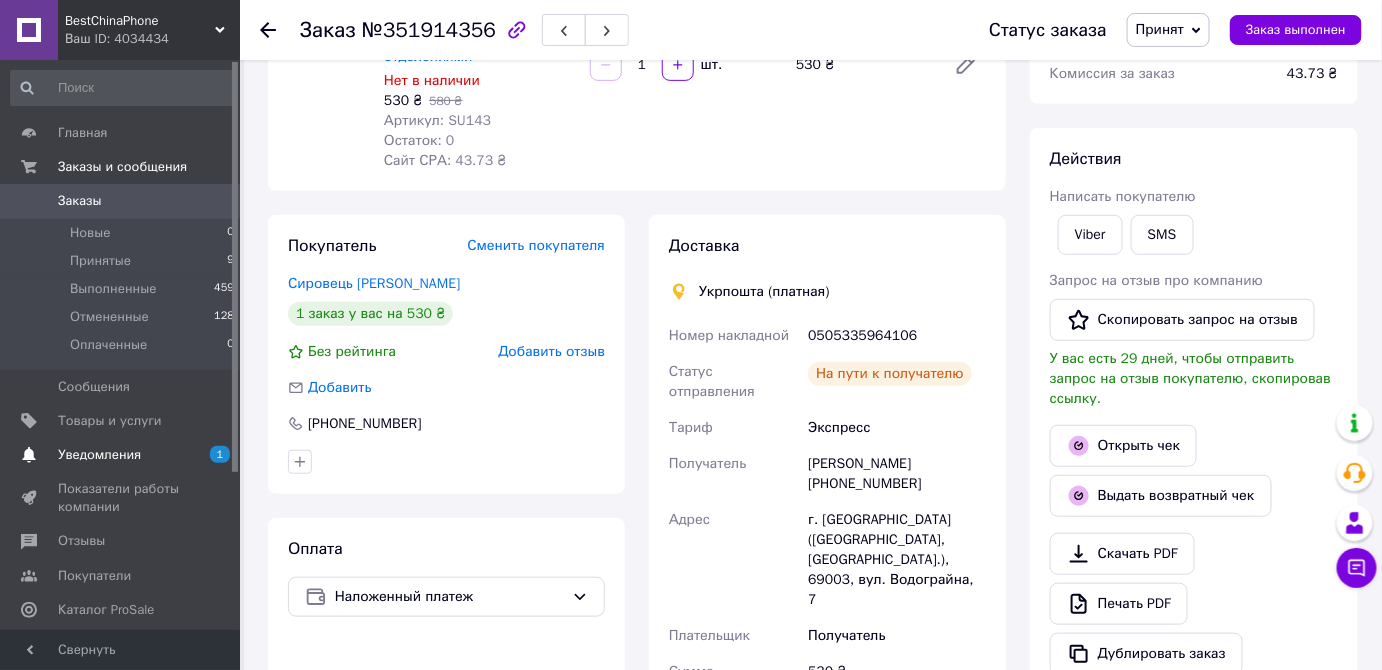 click on "Уведомления" at bounding box center [99, 455] 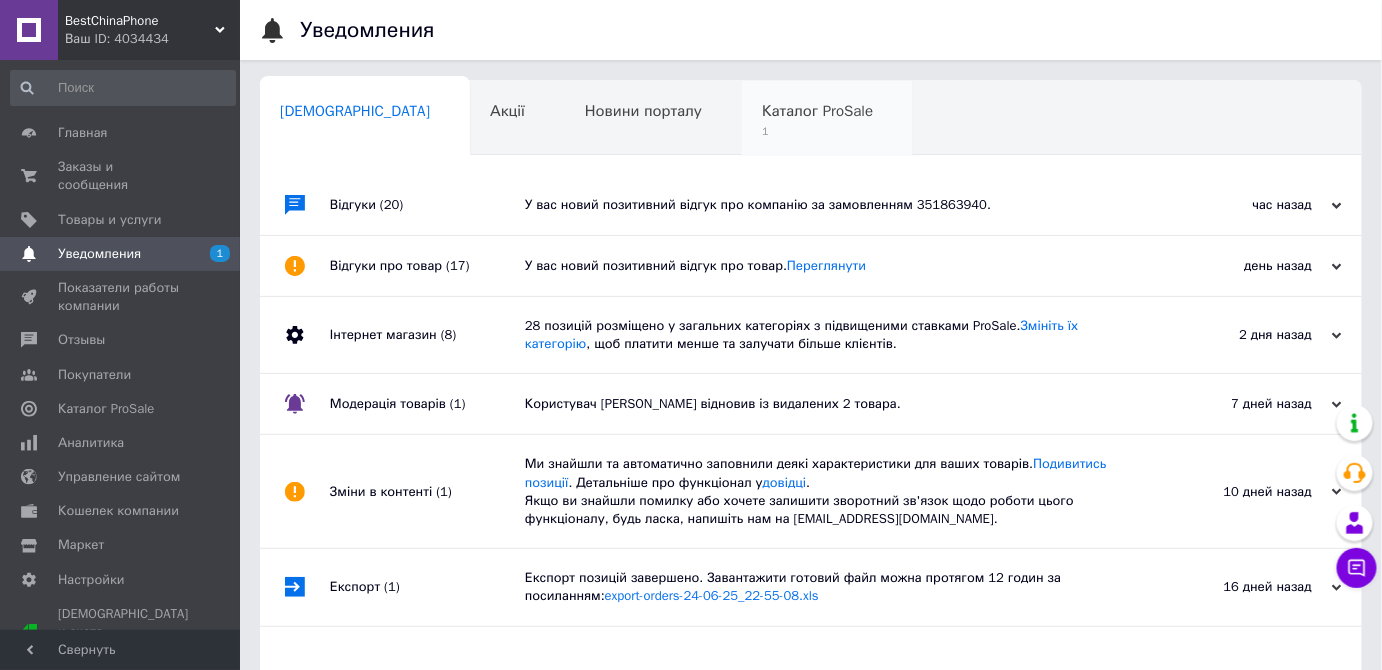 click on "Каталог ProSale" at bounding box center [817, 111] 